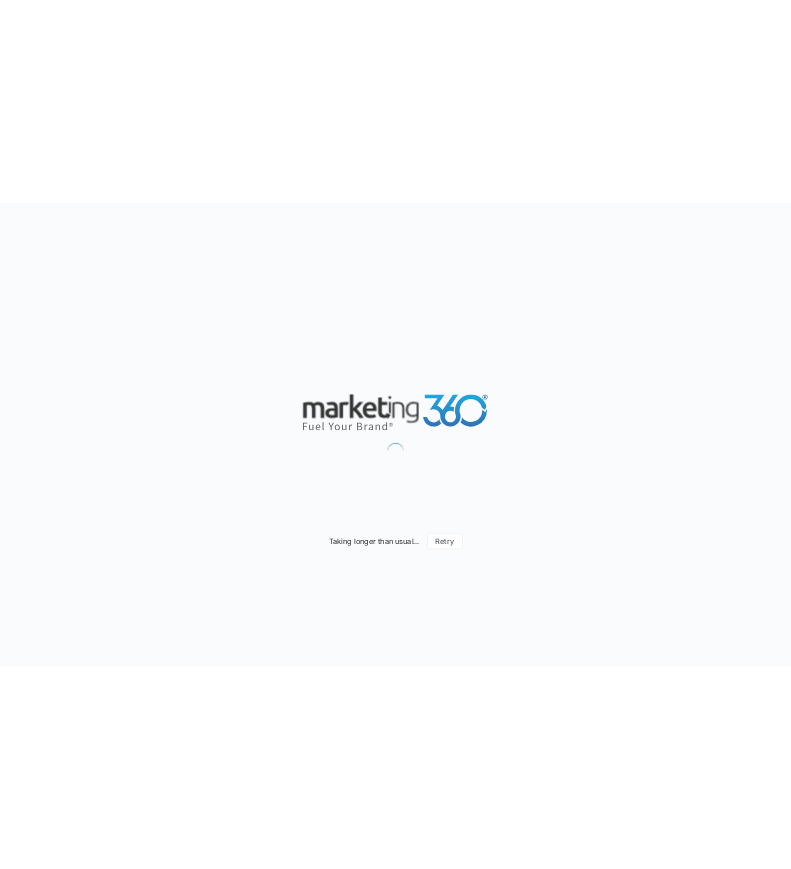 scroll, scrollTop: 0, scrollLeft: 0, axis: both 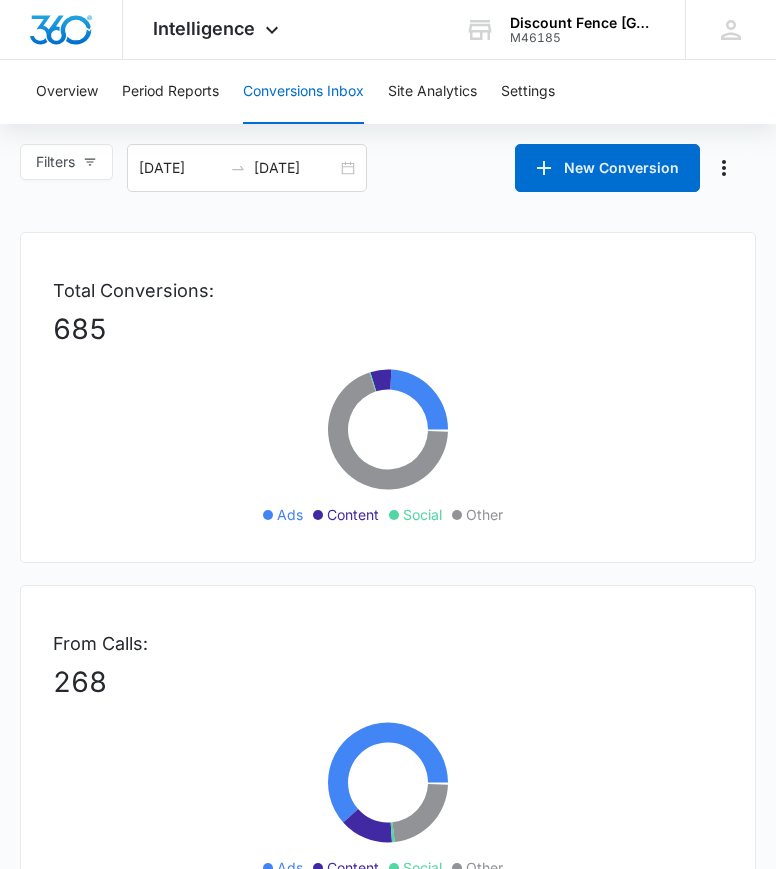 click on "685" at bounding box center [388, 329] 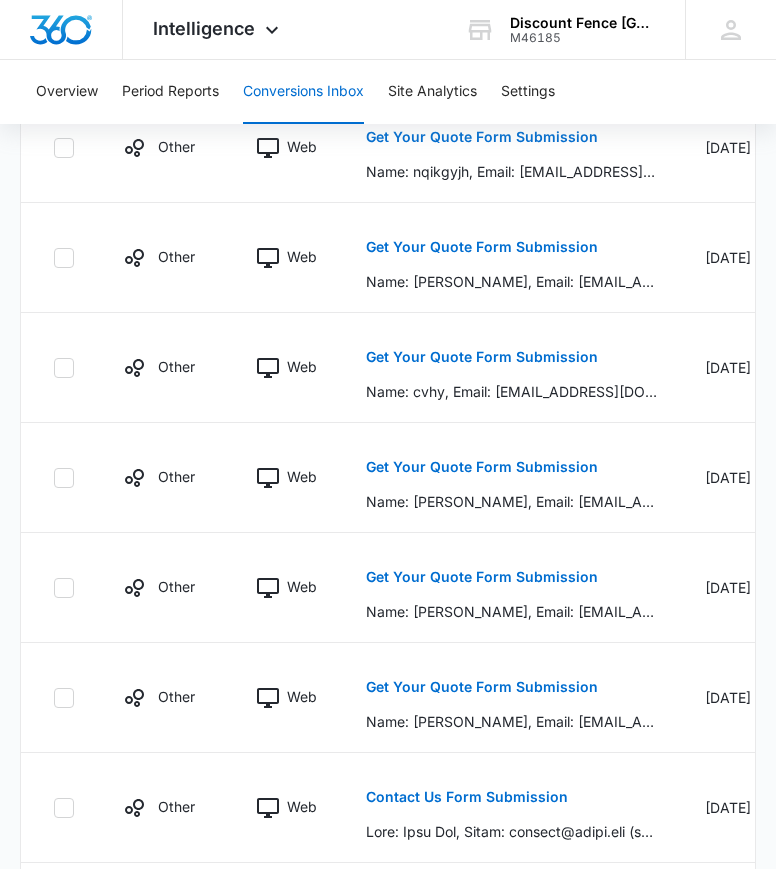 scroll, scrollTop: 1648, scrollLeft: 0, axis: vertical 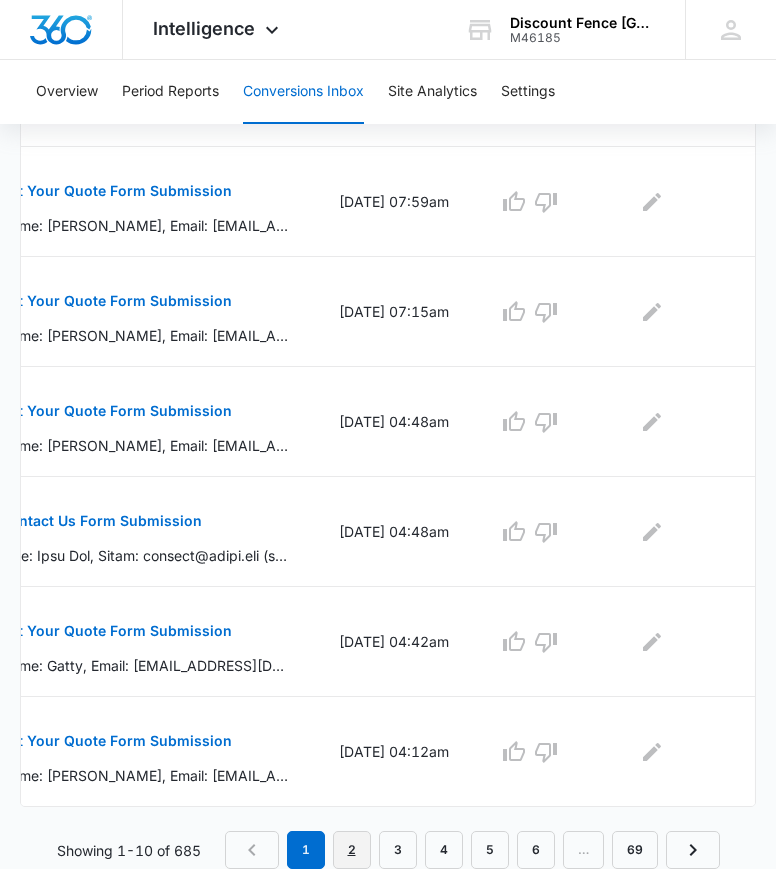 click on "2" at bounding box center (352, 850) 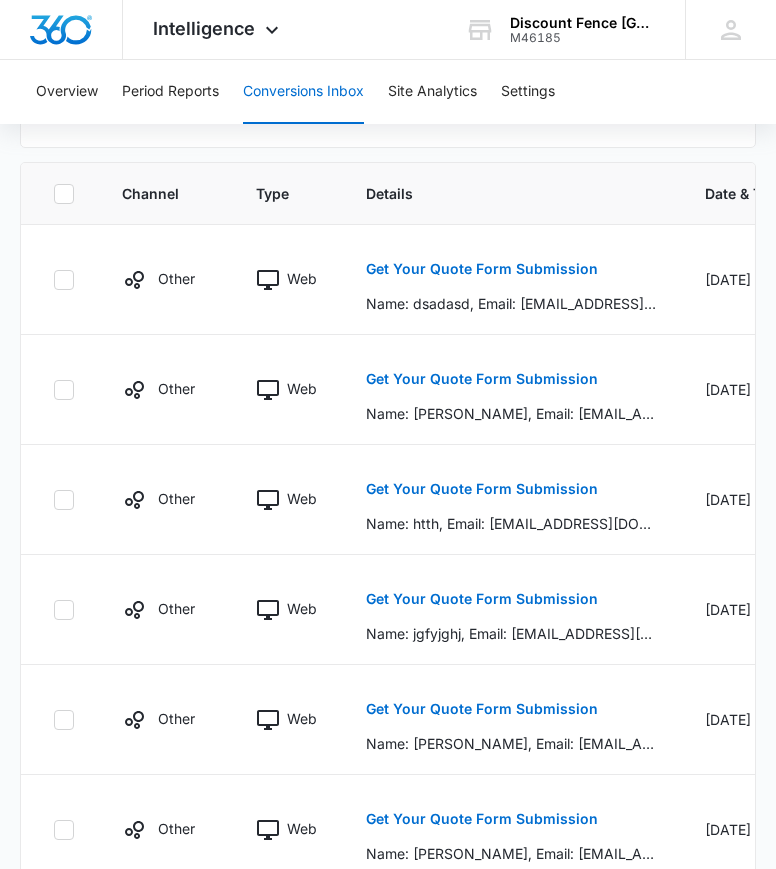 scroll, scrollTop: 1122, scrollLeft: 0, axis: vertical 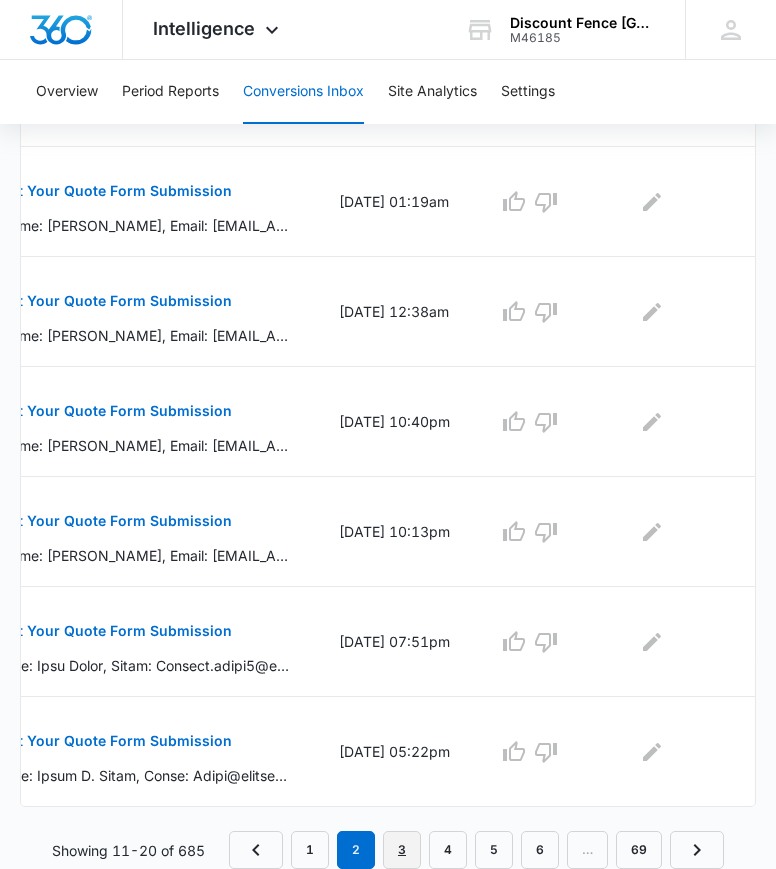 click on "3" at bounding box center [402, 850] 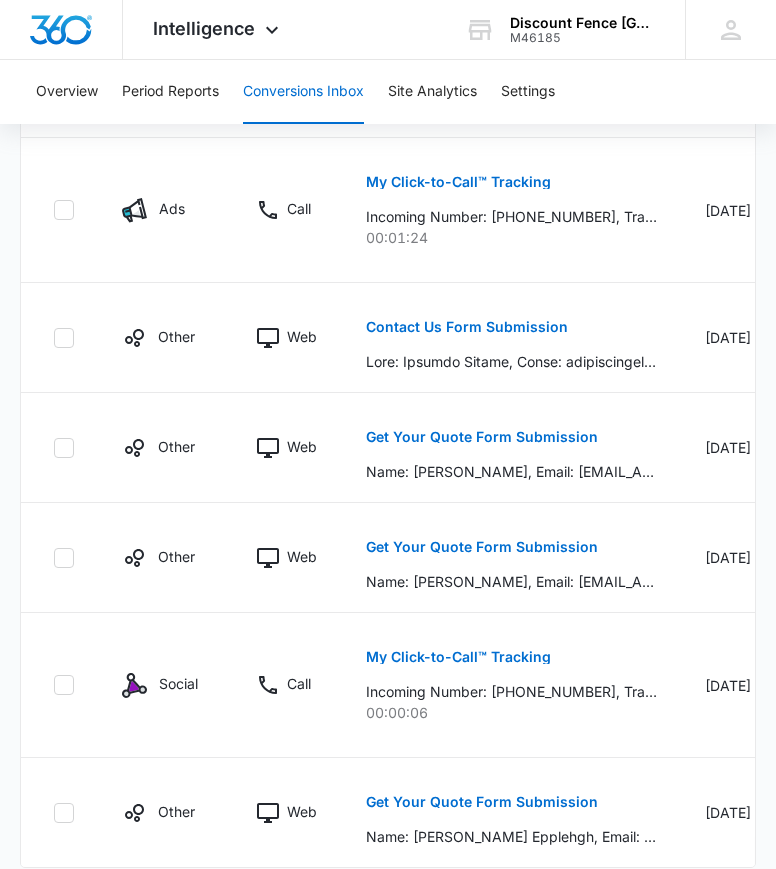 scroll, scrollTop: 1788, scrollLeft: 0, axis: vertical 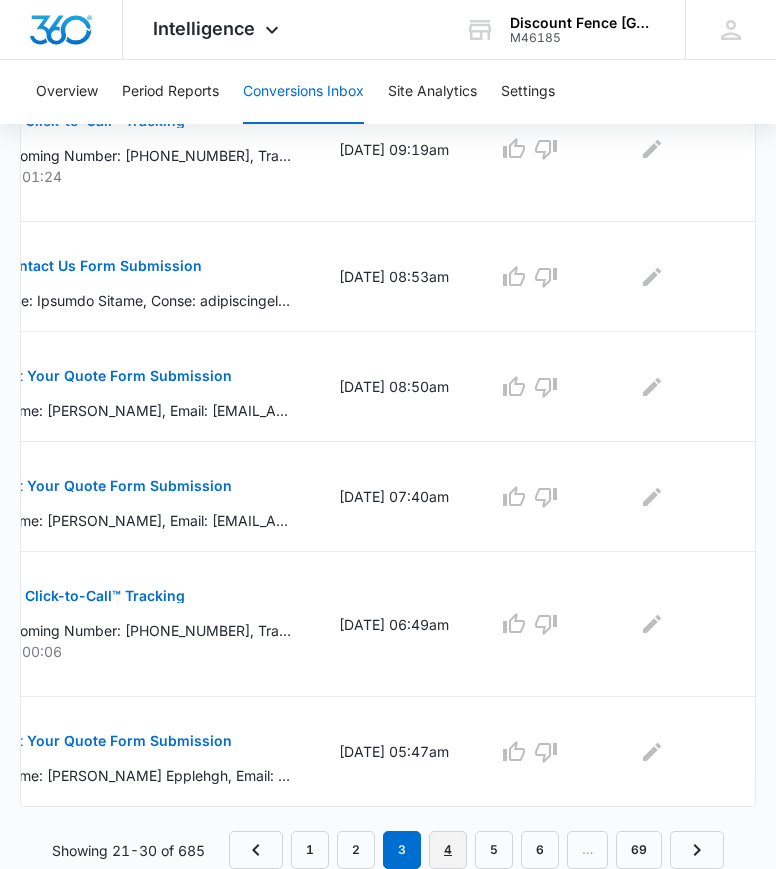 click on "4" at bounding box center [448, 850] 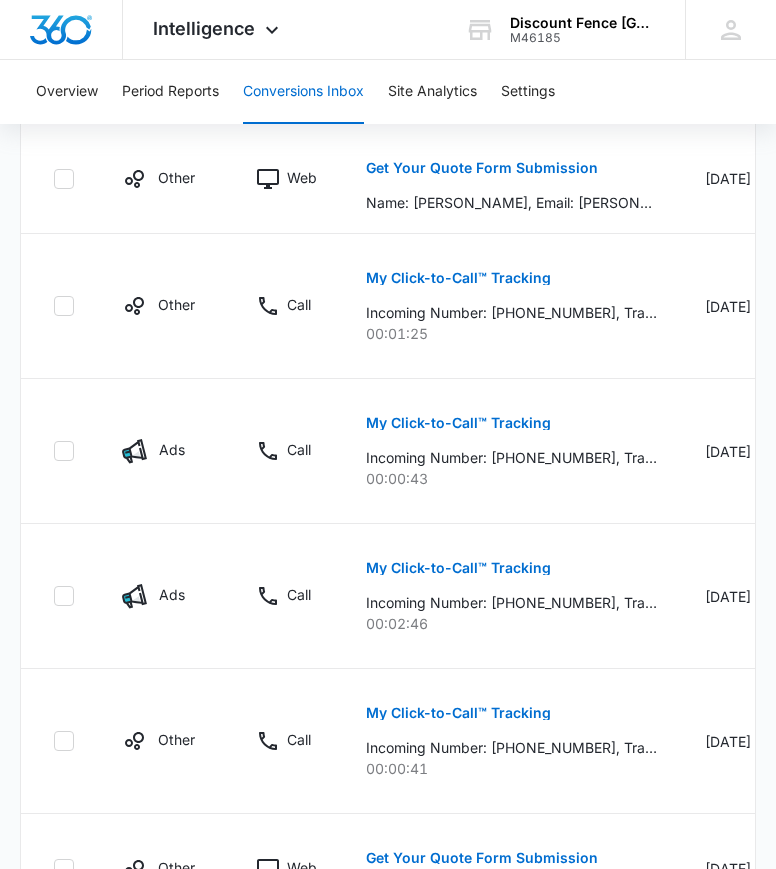 scroll, scrollTop: 1823, scrollLeft: 0, axis: vertical 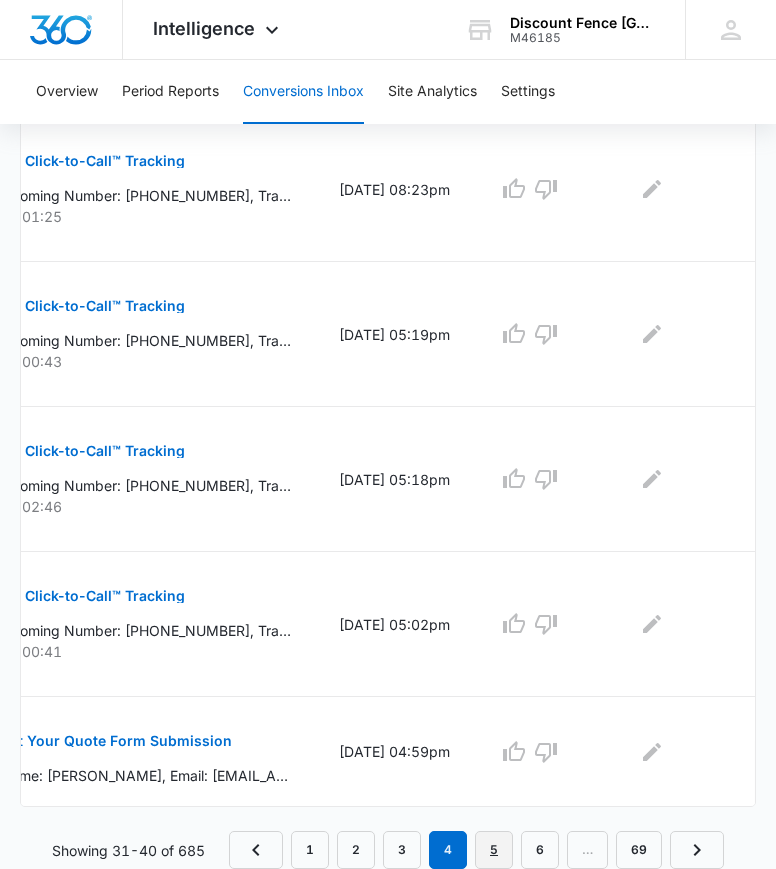 click on "5" at bounding box center (494, 850) 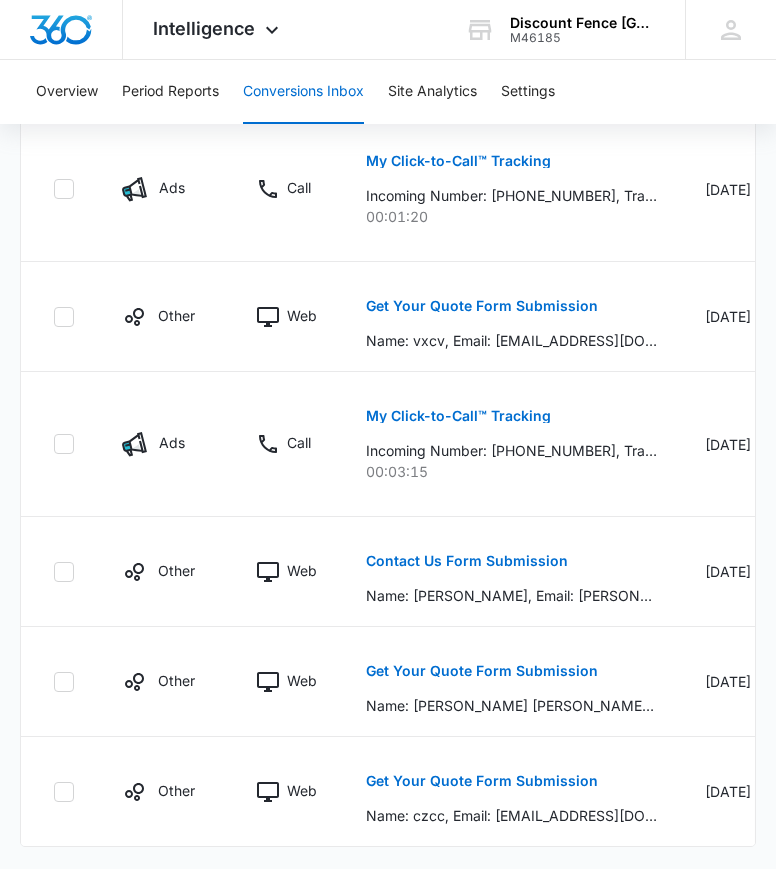 scroll, scrollTop: 1823, scrollLeft: 0, axis: vertical 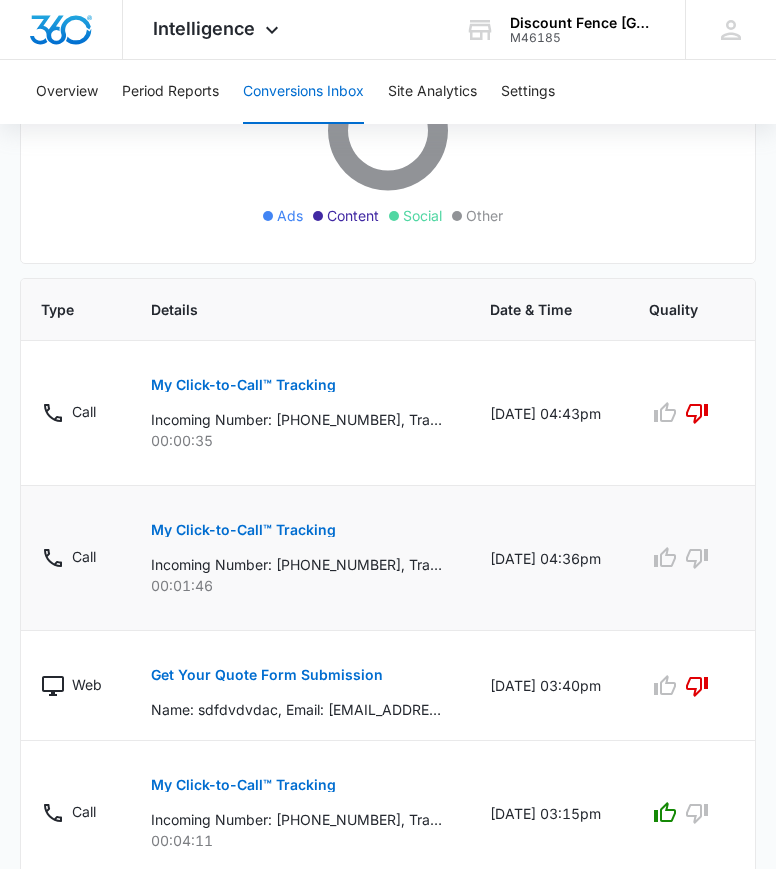 click on "My Click-to-Call™ Tracking" at bounding box center (243, 530) 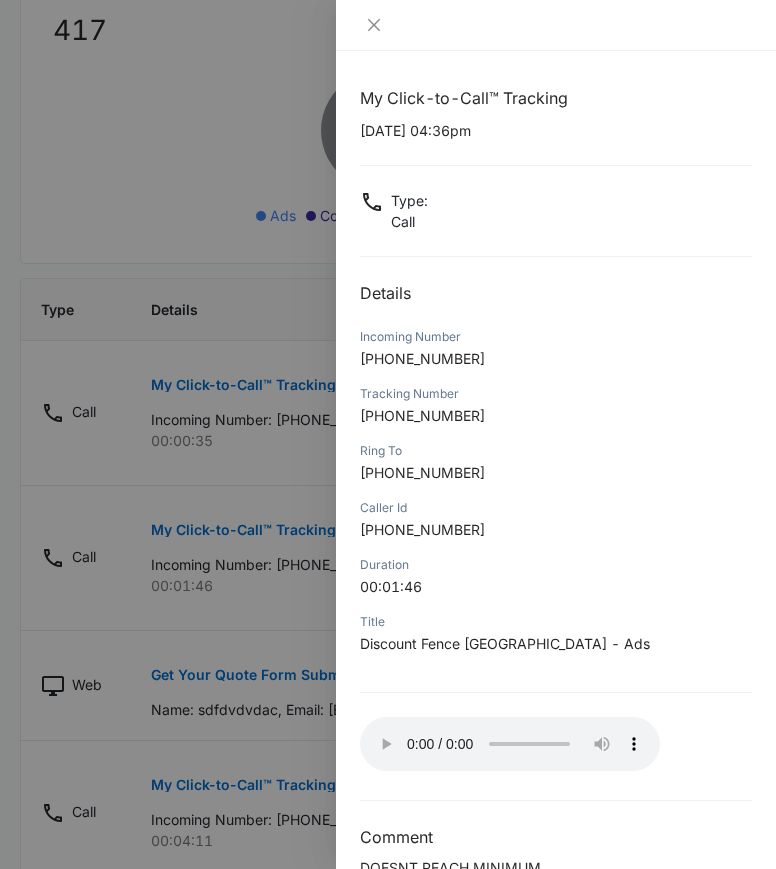 click at bounding box center (388, 434) 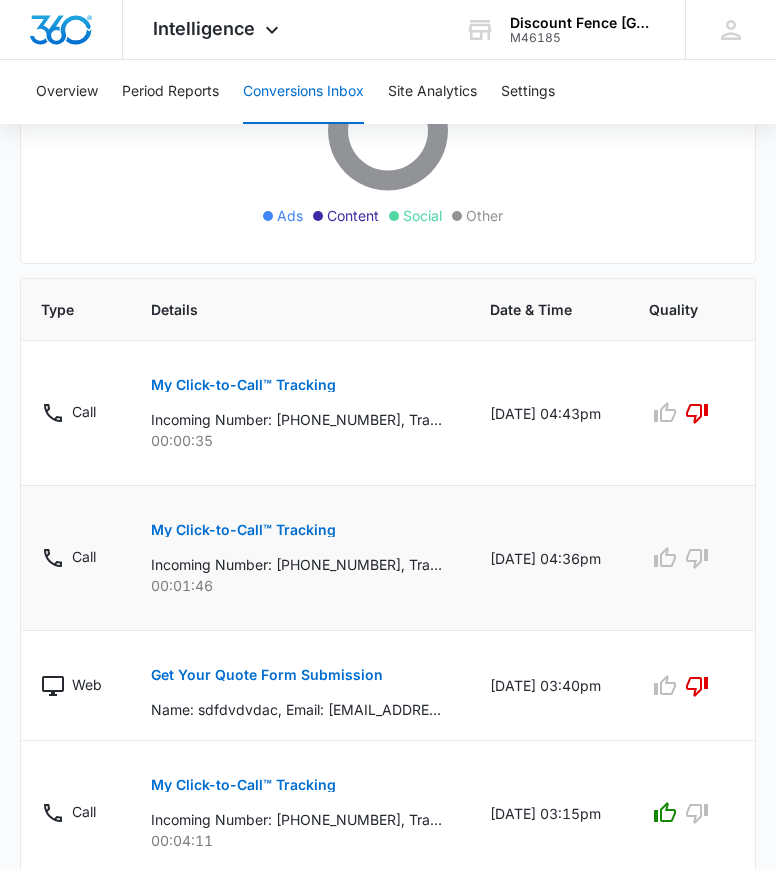 scroll, scrollTop: 0, scrollLeft: 393, axis: horizontal 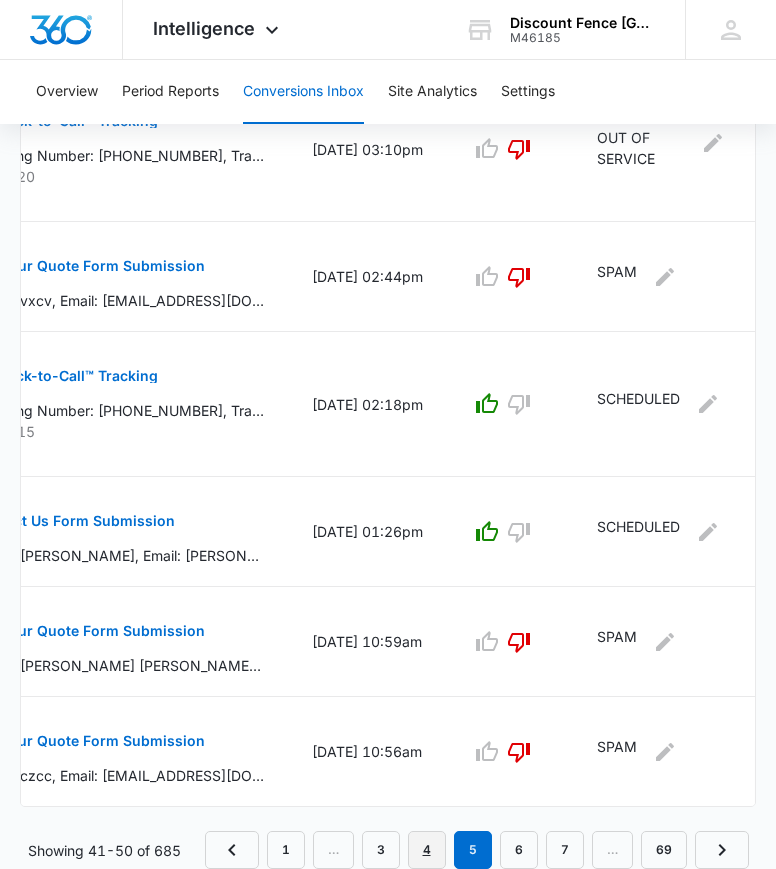 click on "4" at bounding box center [427, 850] 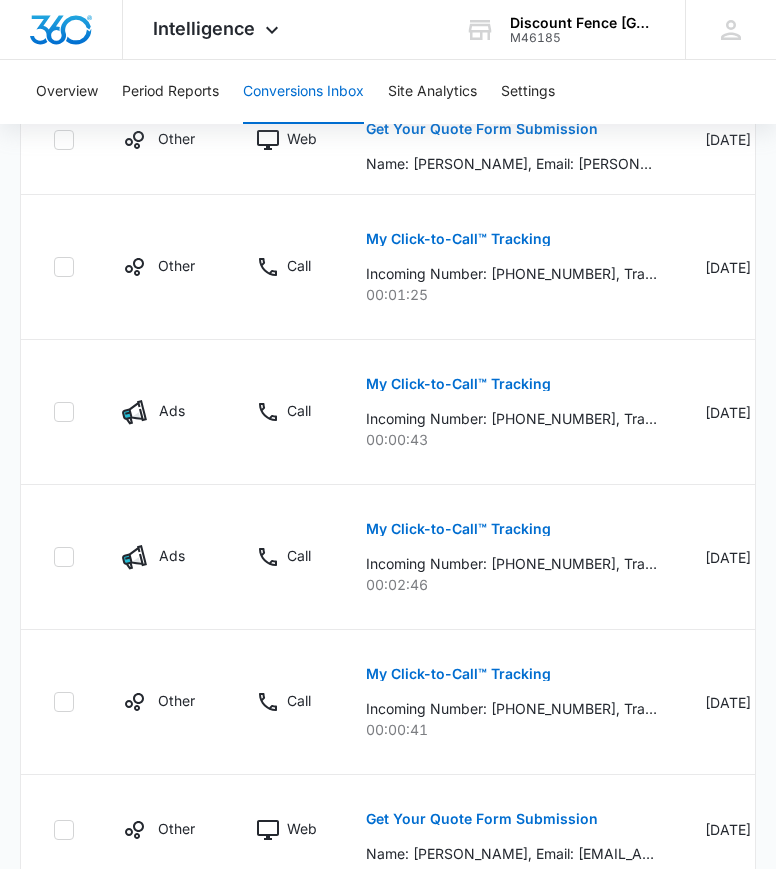 scroll, scrollTop: 1823, scrollLeft: 0, axis: vertical 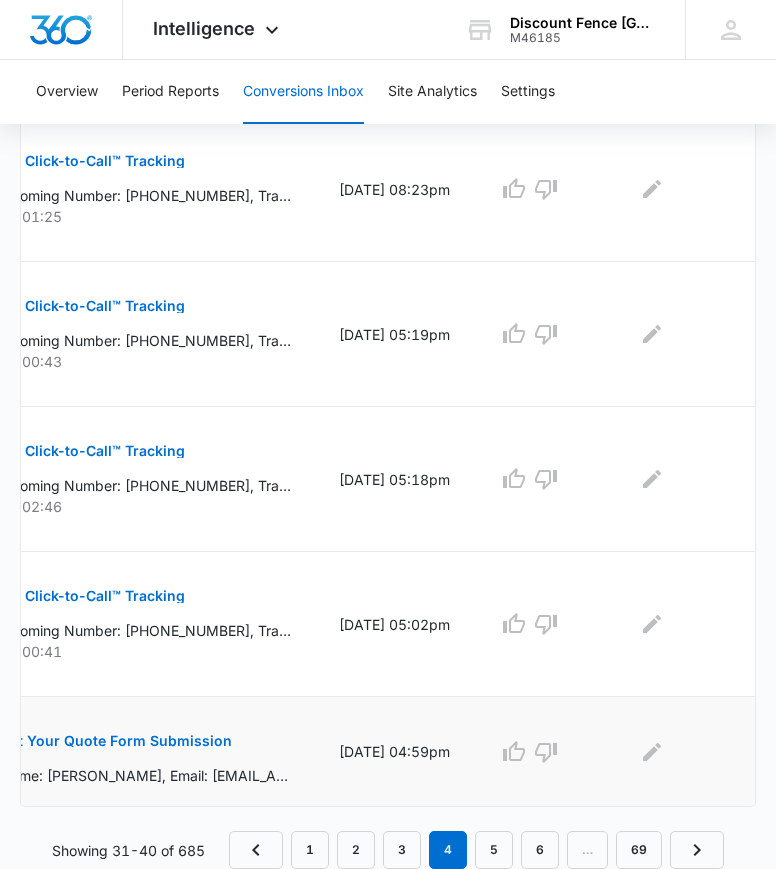 click on "Get Your Quote Form Submission" at bounding box center [116, 741] 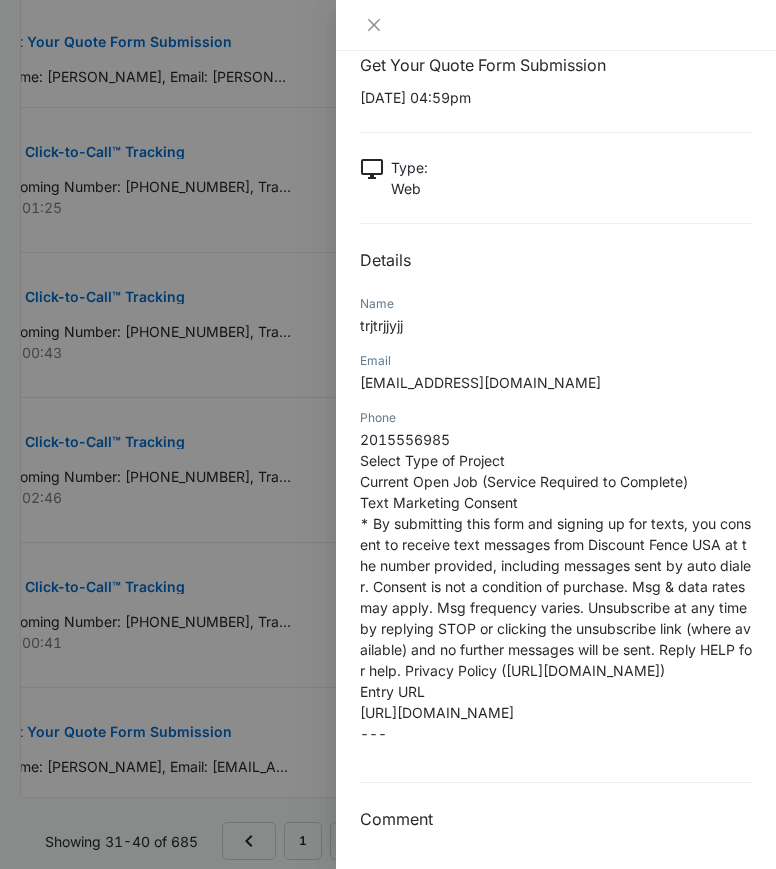 scroll, scrollTop: 0, scrollLeft: 0, axis: both 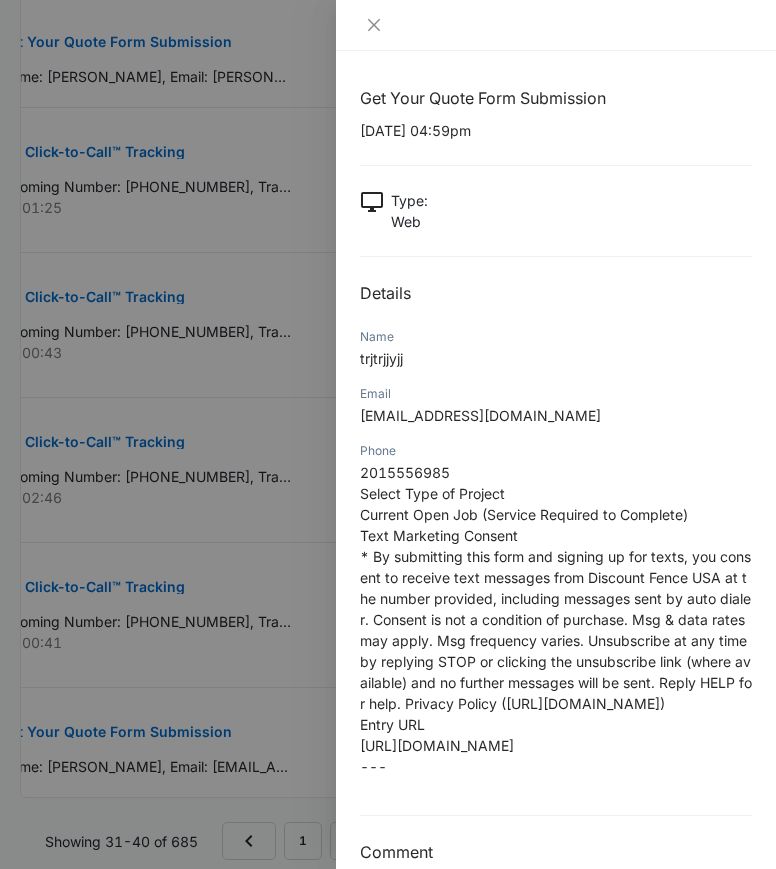 click on "2015556985 Select Type of Project Current Open Job (Service Required to Complete) Text Marketing Consent * By submitting this form and signing up for texts, you consent to receive text messages from Discount Fence USA at the number provided, including messages sent by auto dialer. Consent is not a condition of purchase. Msg & data rates may apply. Msg frequency varies. Unsubscribe at any time by replying STOP or clicking the unsubscribe link (where available) and no further messages will be sent. Reply HELP for help. Privacy Policy ([URL][DOMAIN_NAME]) Entry URL [URL][DOMAIN_NAME] ---" at bounding box center (556, 619) 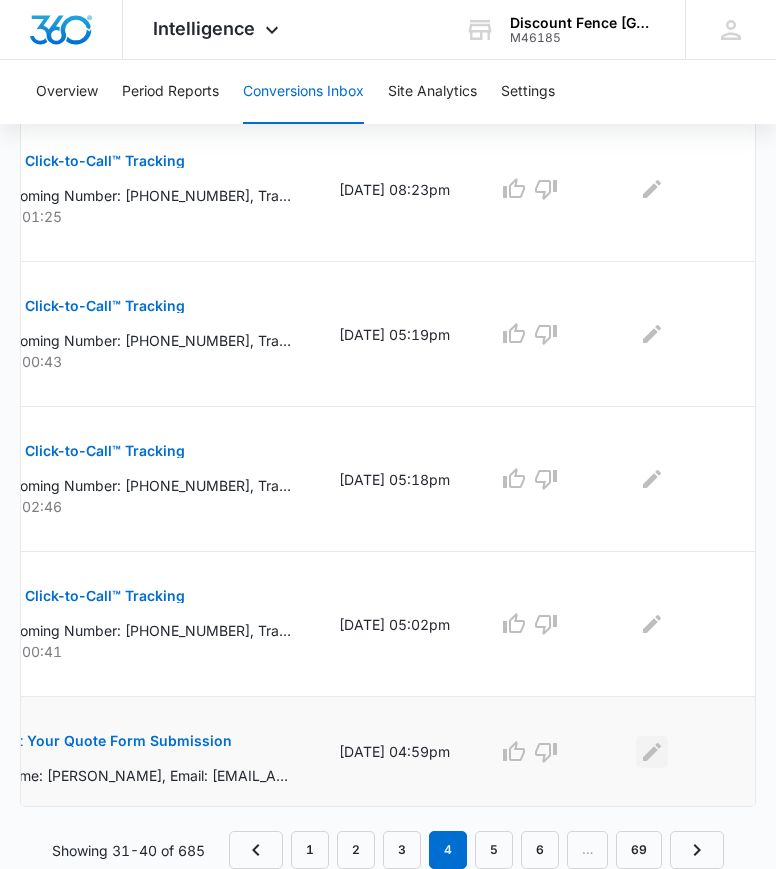click 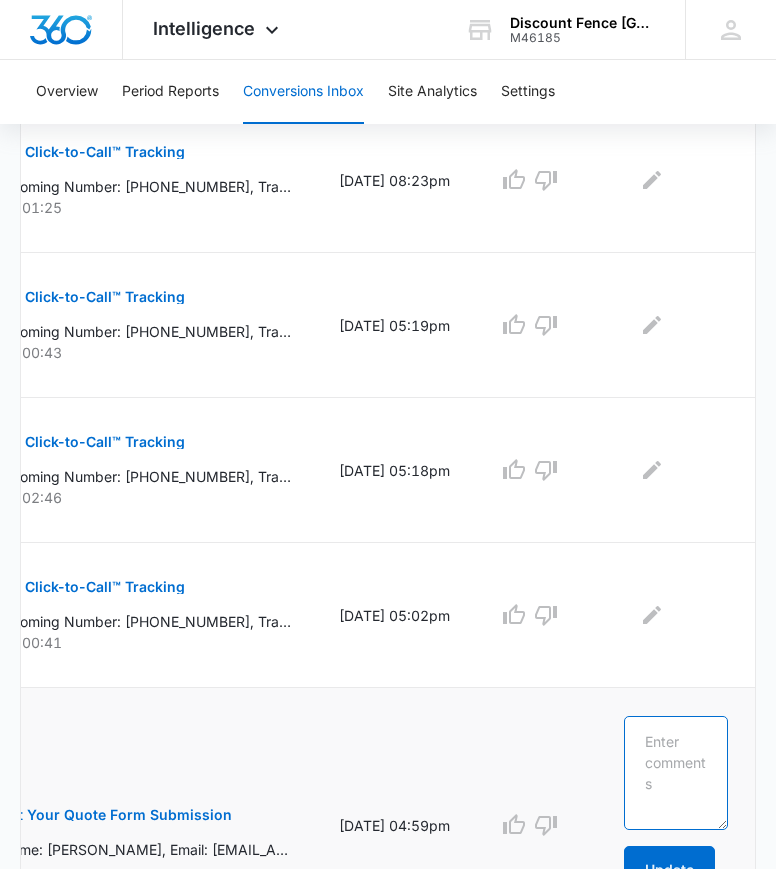 click at bounding box center [676, 773] 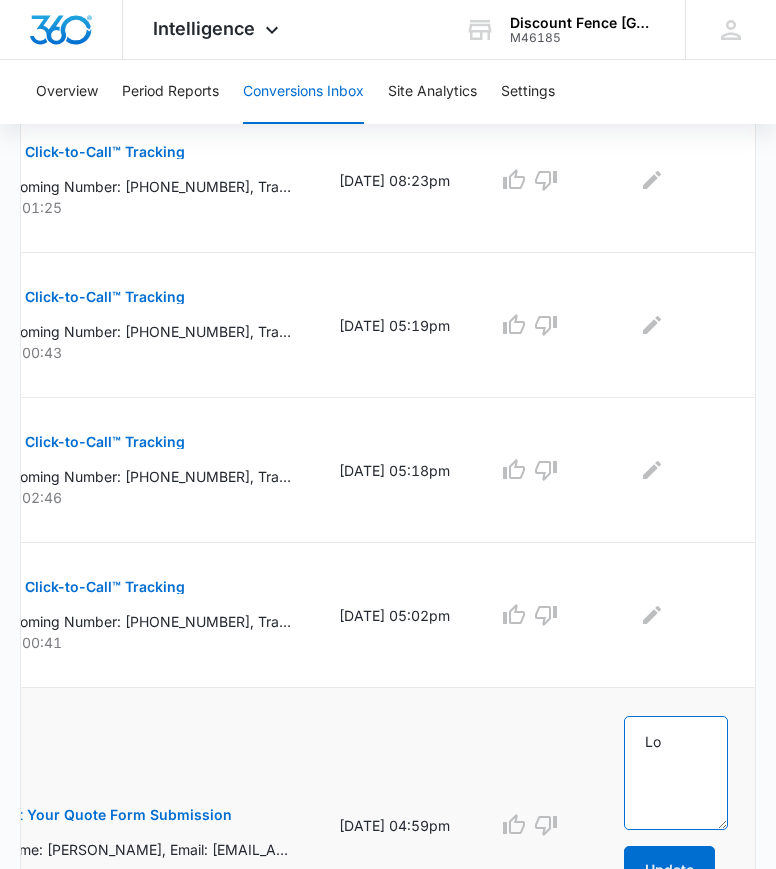 type on "L" 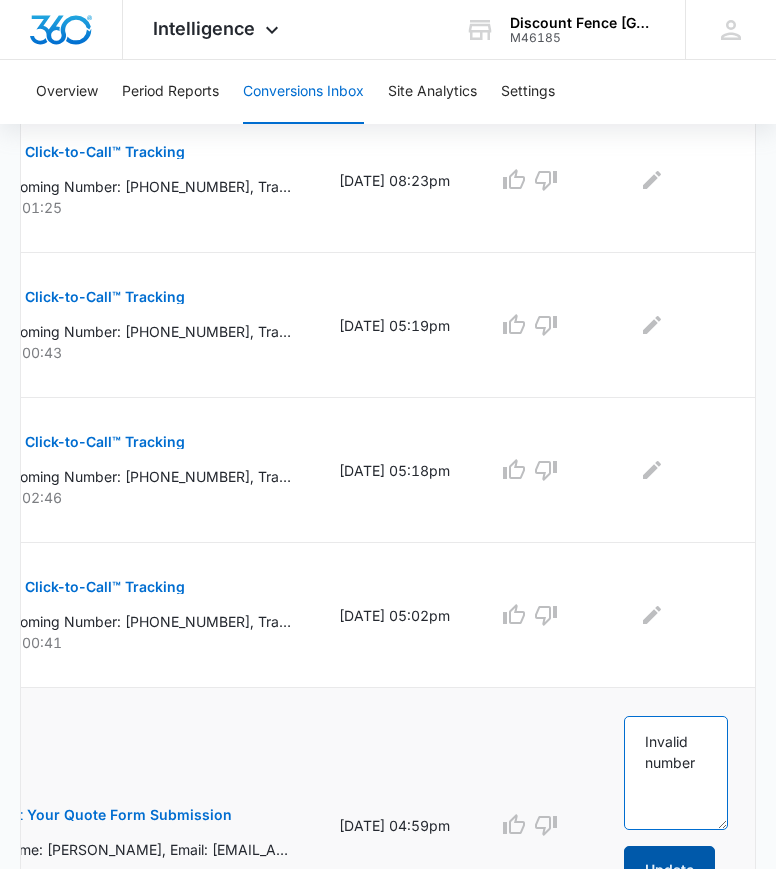 type on "Invalid number" 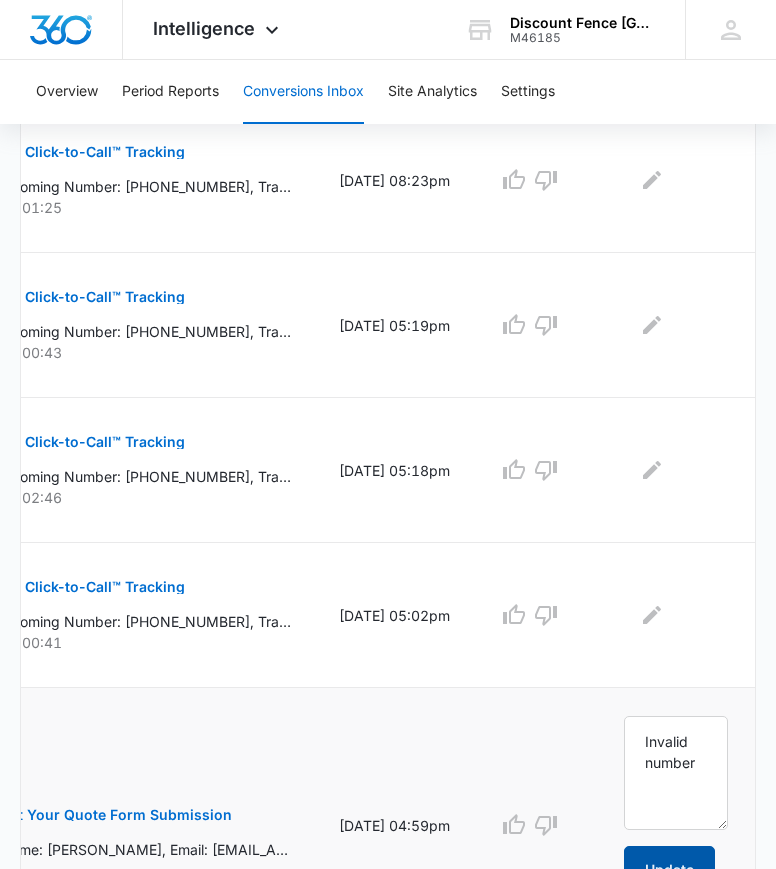 click on "Update" at bounding box center [669, 870] 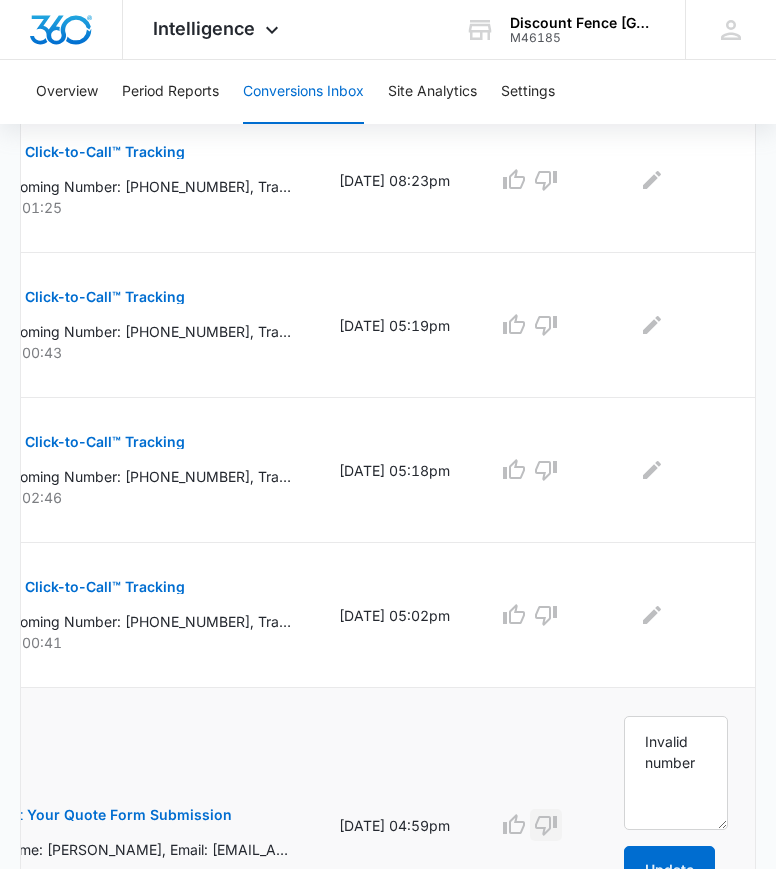 click 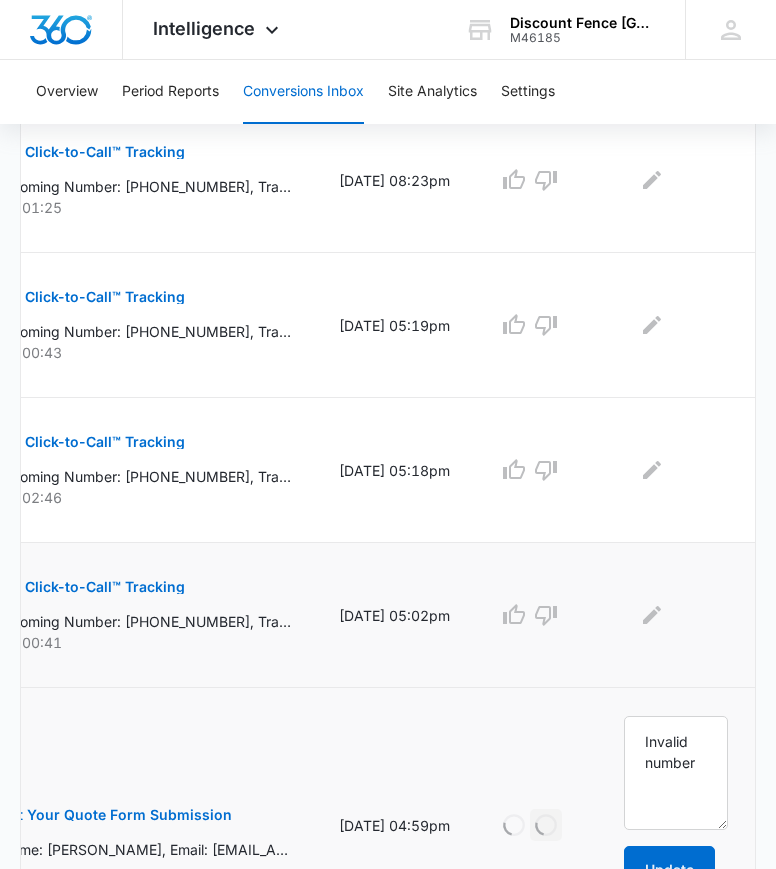 click on "My Click-to-Call™ Tracking Incoming Number: [PHONE_NUMBER], Tracking Number: [PHONE_NUMBER], Ring To: [PHONE_NUMBER], Caller Id: [PHONE_NUMBER], Duration: 00:00:41, Title: Discount Fence [GEOGRAPHIC_DATA] - Other 00:00:41" at bounding box center [145, 608] 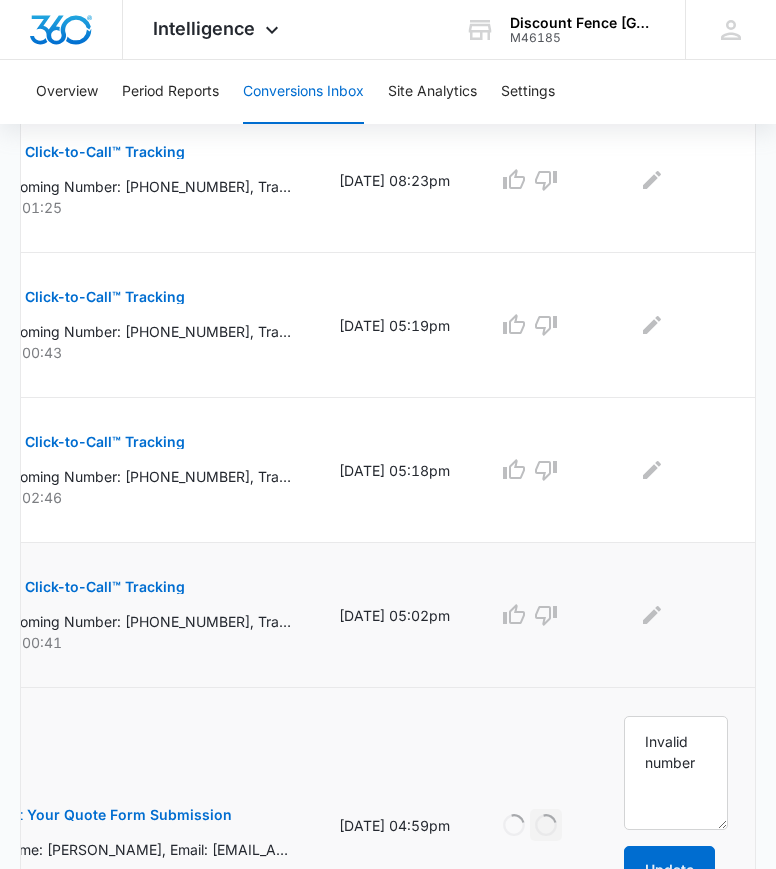 click on "My Click-to-Call™ Tracking" at bounding box center (92, 587) 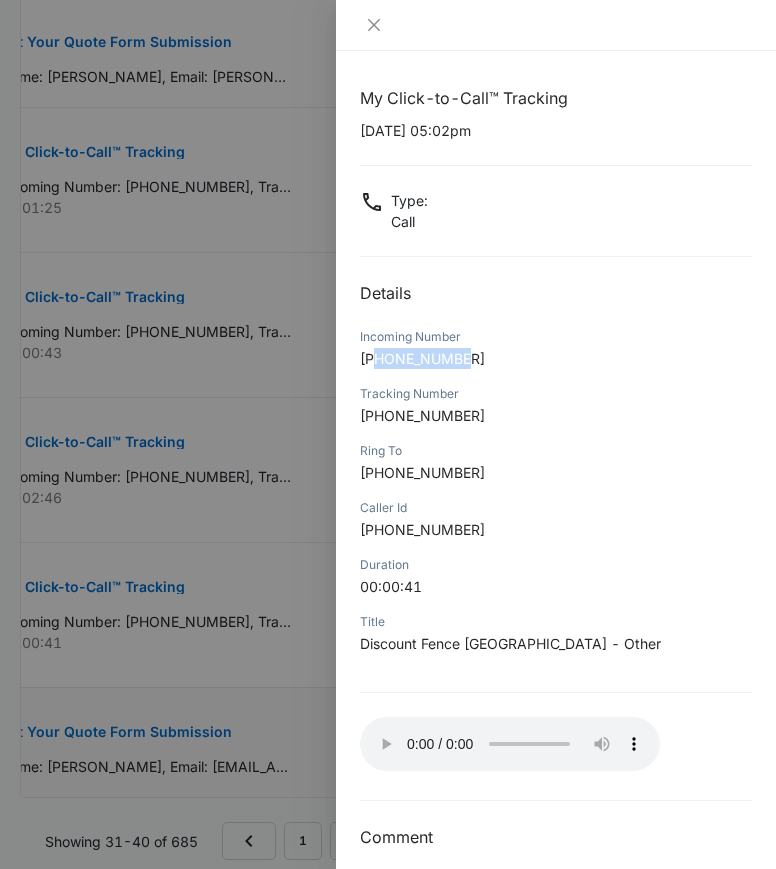 drag, startPoint x: 476, startPoint y: 358, endPoint x: 376, endPoint y: 371, distance: 100.84146 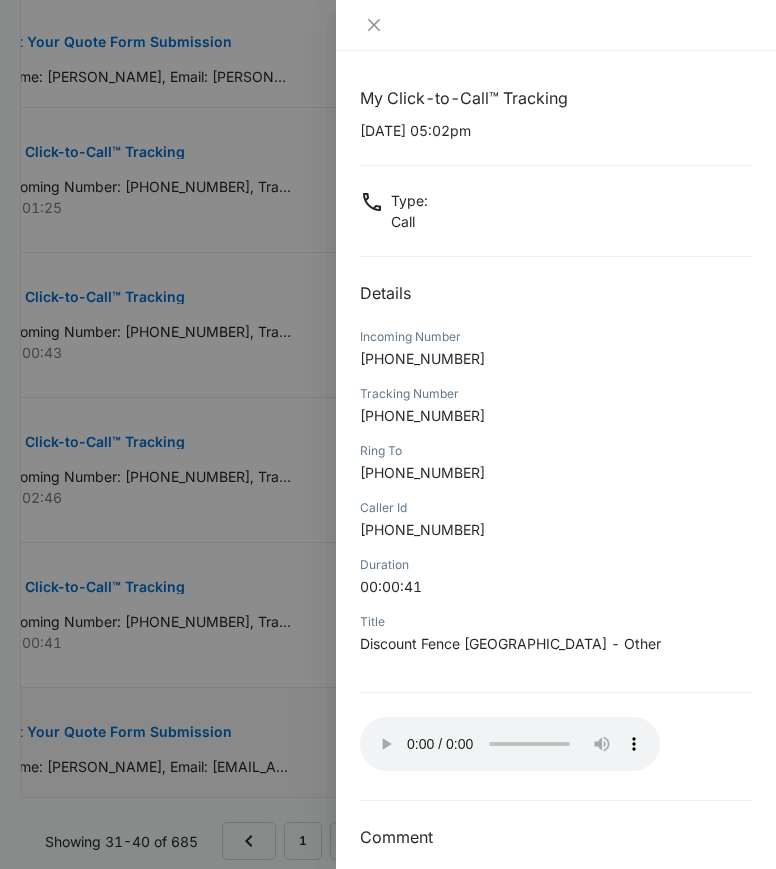 click at bounding box center [388, 434] 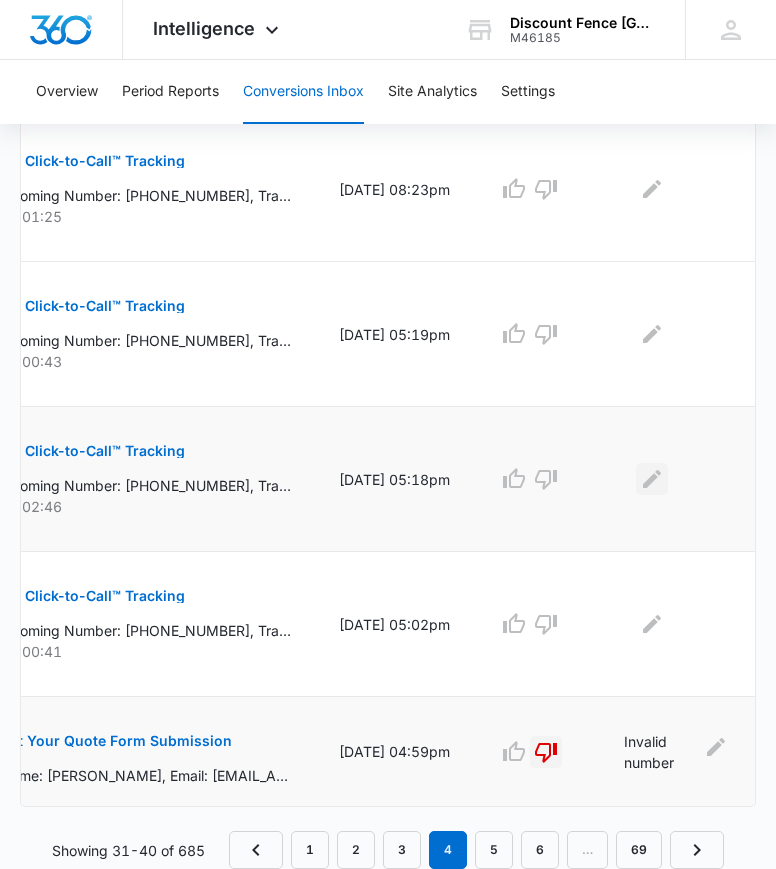 click 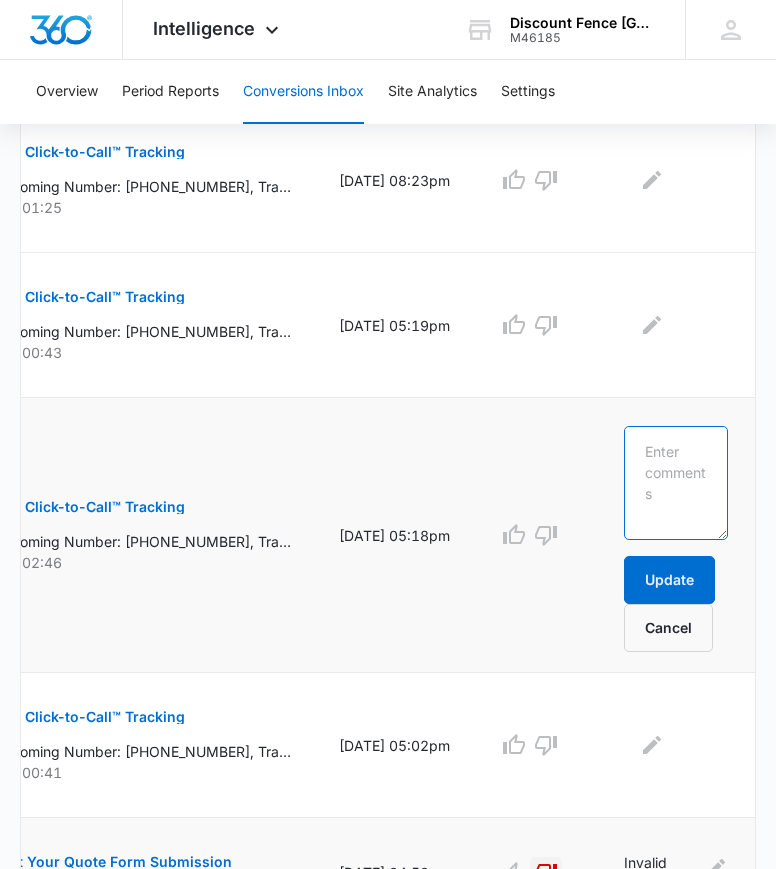 click at bounding box center (676, 483) 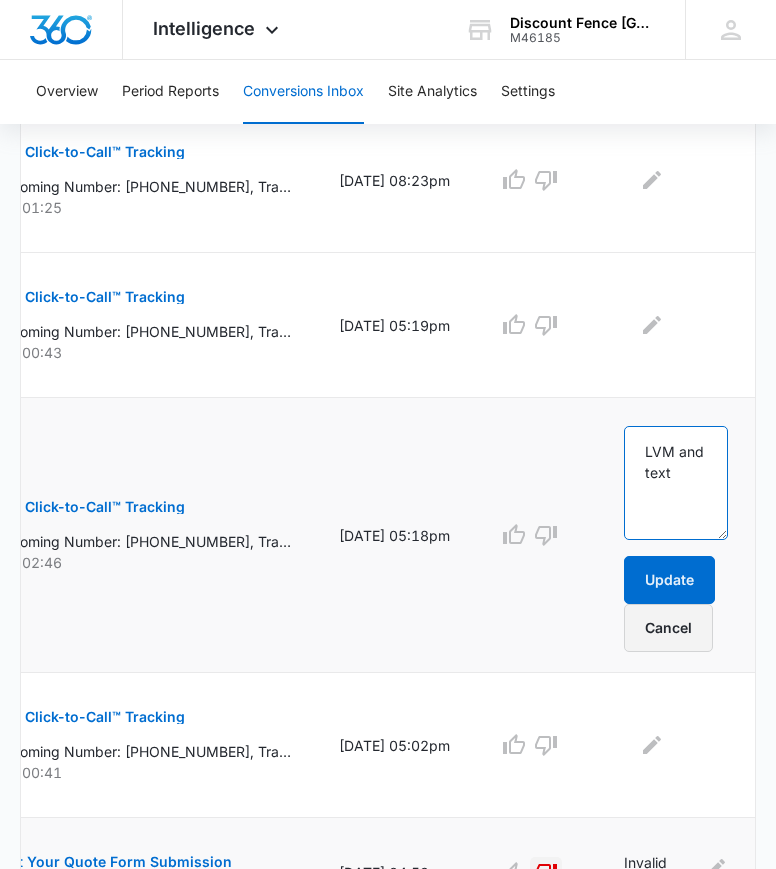 type on "LVM and text" 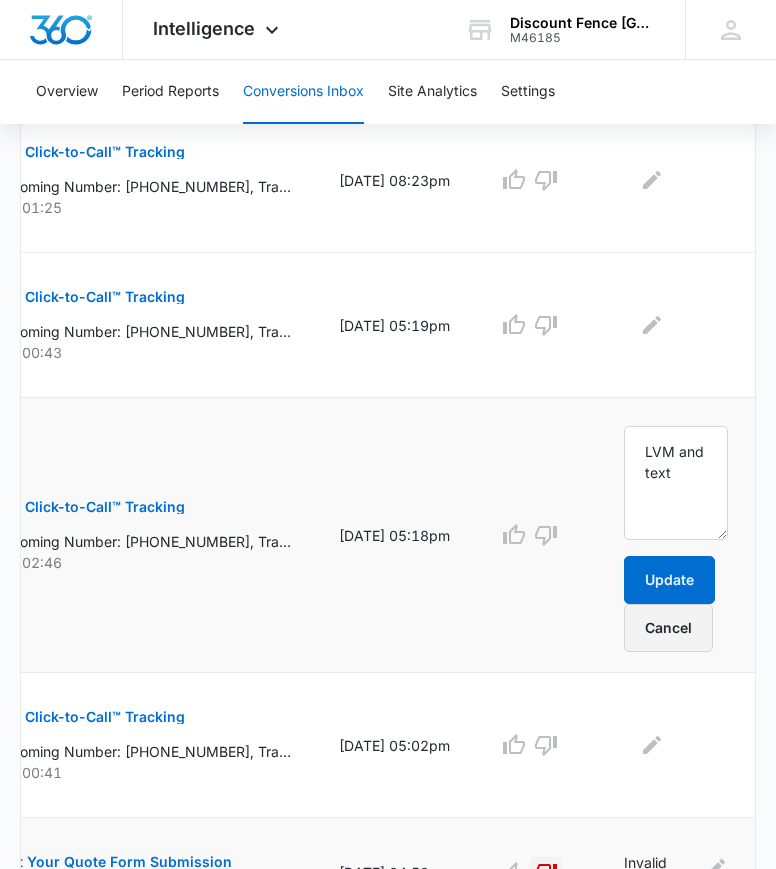 click on "Cancel" at bounding box center (668, 628) 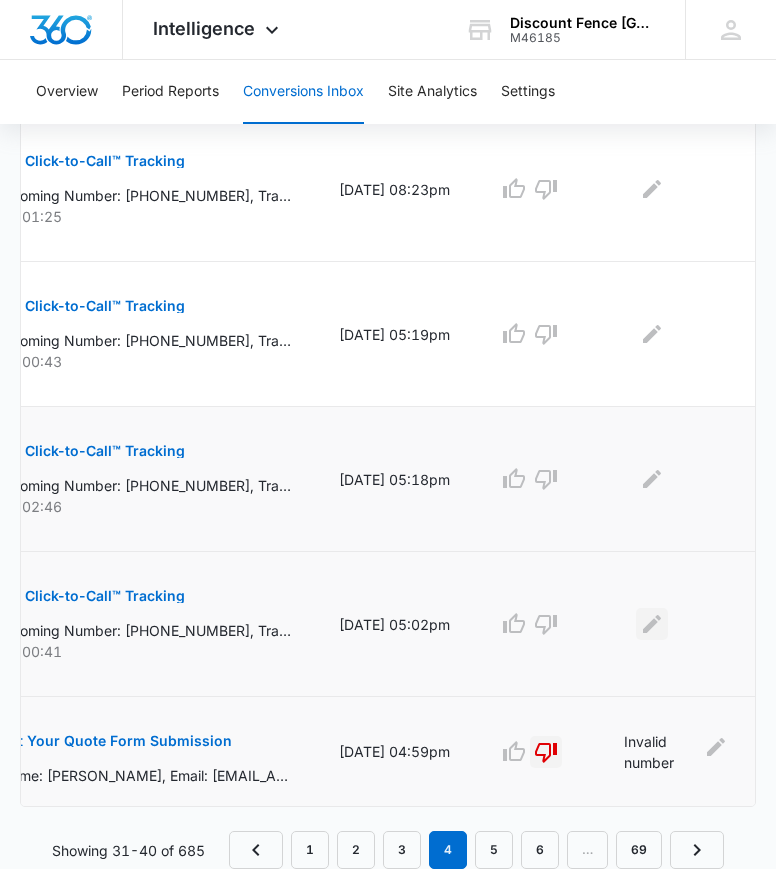 click 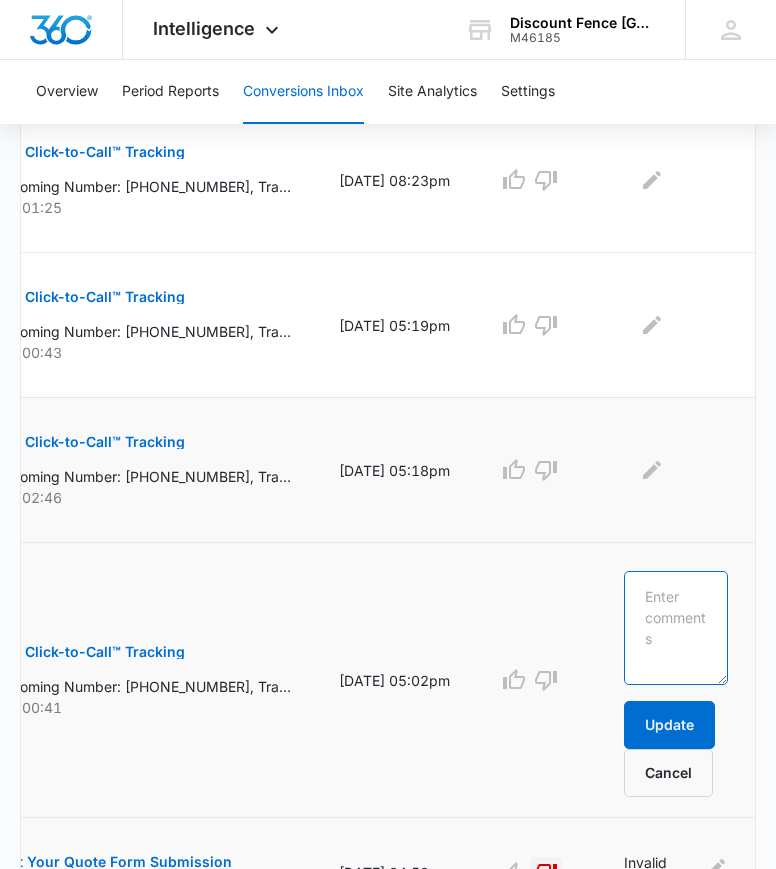 click at bounding box center (676, 628) 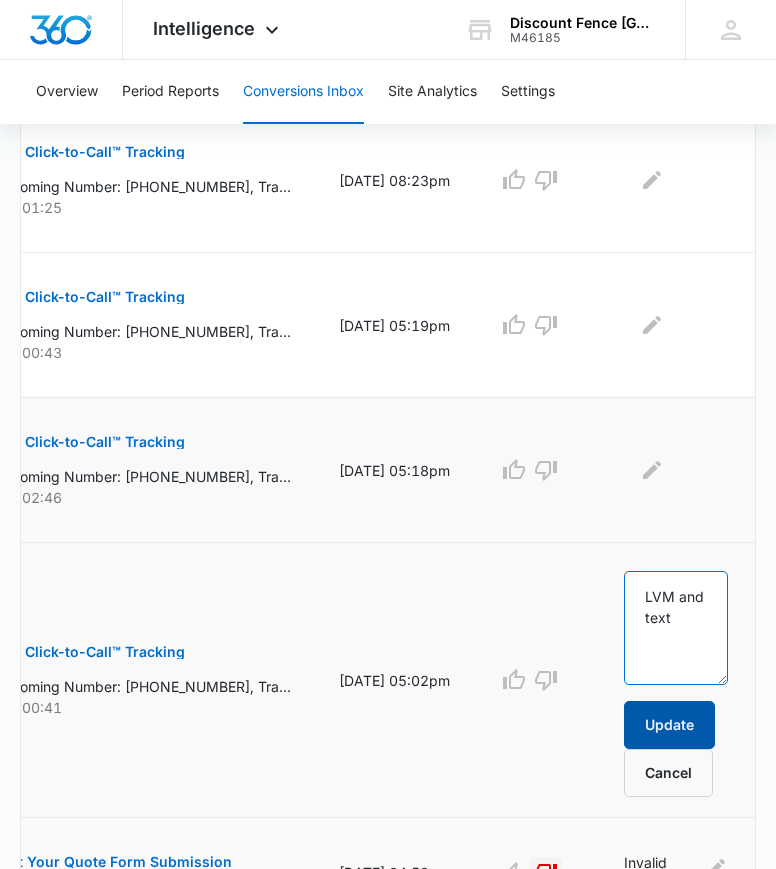 type on "LVM and text" 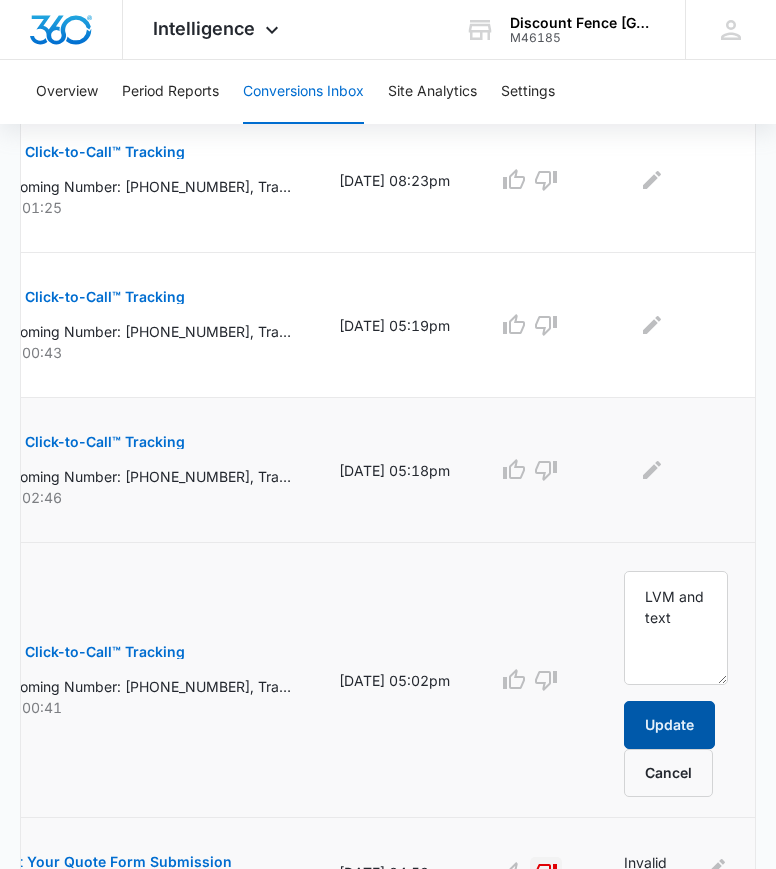 click on "Update" at bounding box center [669, 725] 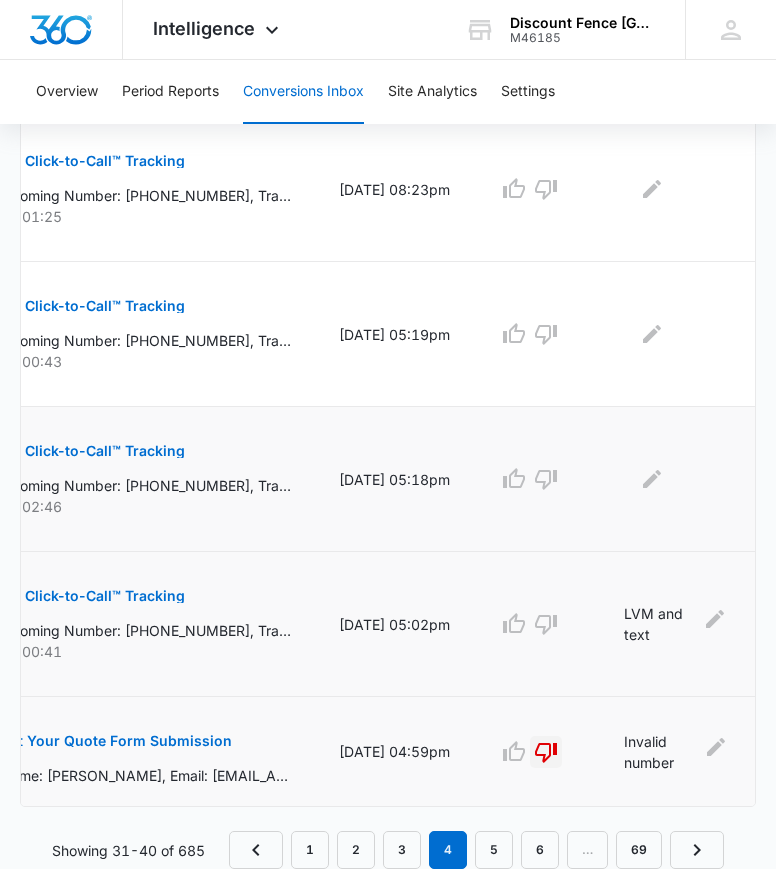 click on "My Click-to-Call™ Tracking" at bounding box center [92, 451] 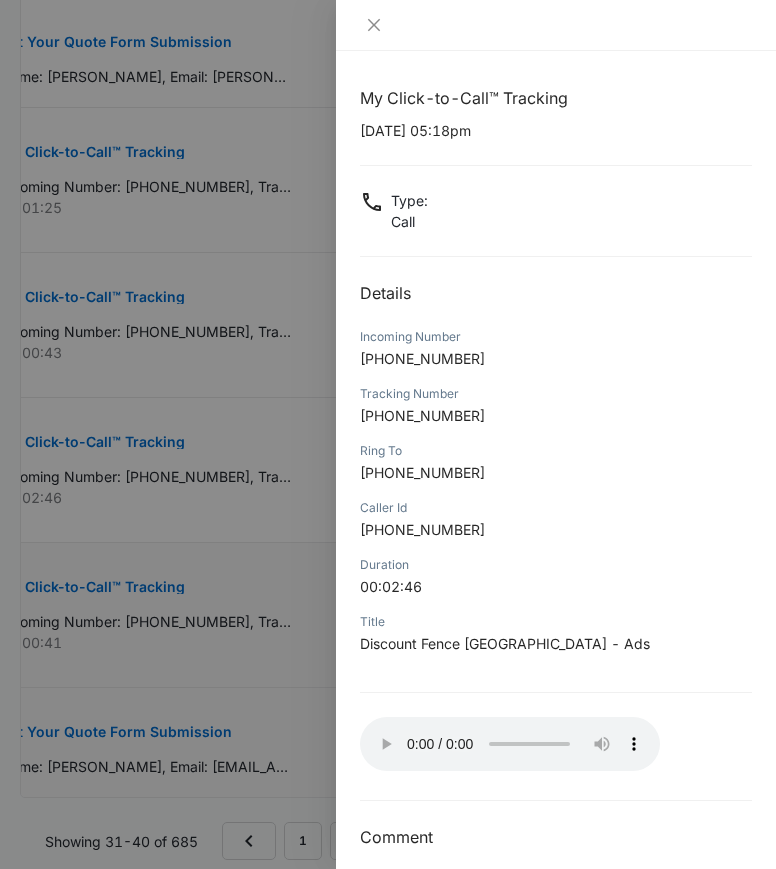 click at bounding box center [388, 434] 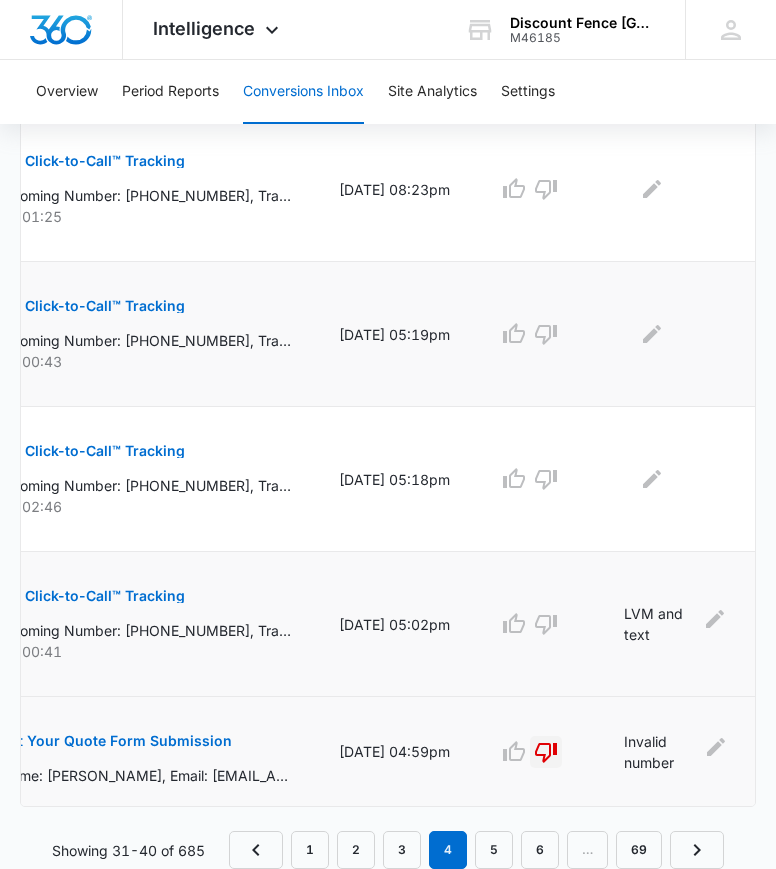 click on "My Click-to-Call™ Tracking Incoming Number: [PHONE_NUMBER], Tracking Number: [PHONE_NUMBER], Ring To: [PHONE_NUMBER], Caller Id: [PHONE_NUMBER], Duration: 00:00:43, Title: Discount Fence [GEOGRAPHIC_DATA] - Ads 00:00:43" at bounding box center (145, 327) 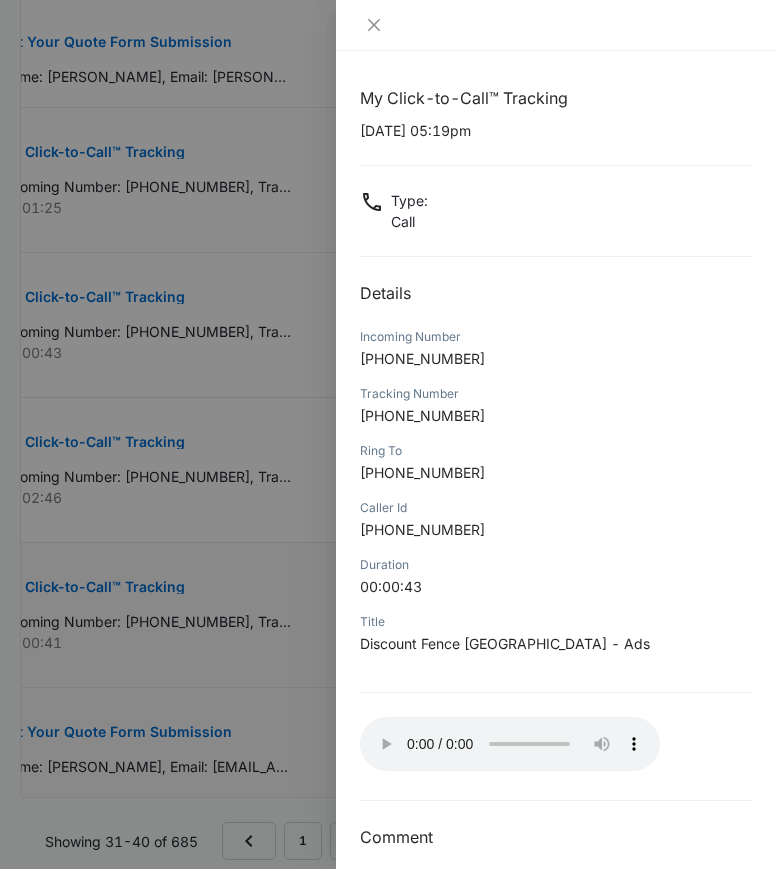 click at bounding box center (388, 434) 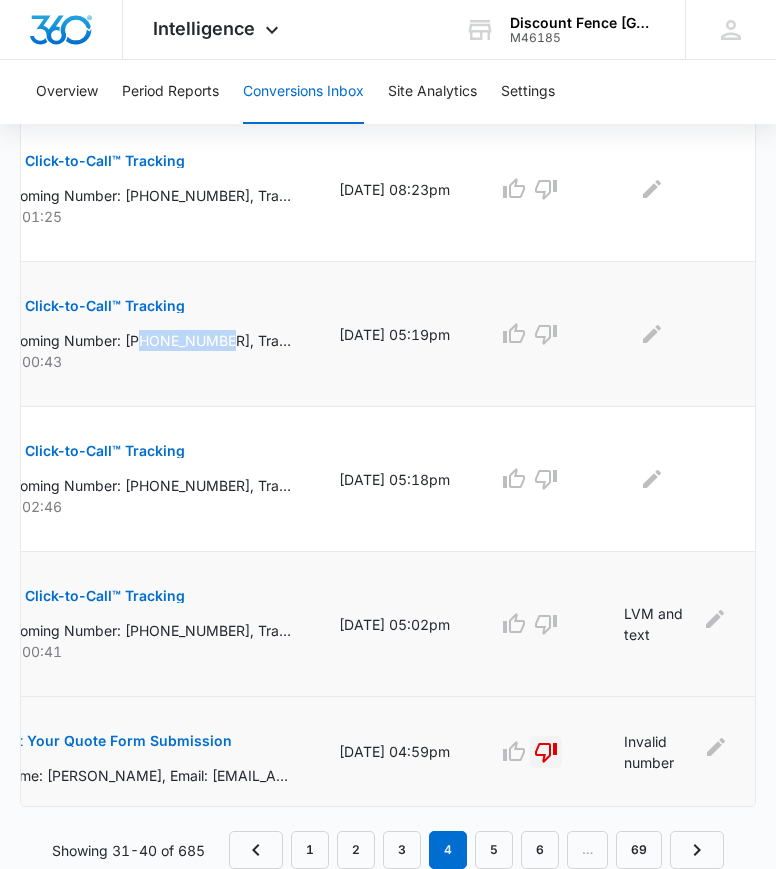 drag, startPoint x: 228, startPoint y: 323, endPoint x: 142, endPoint y: 326, distance: 86.05231 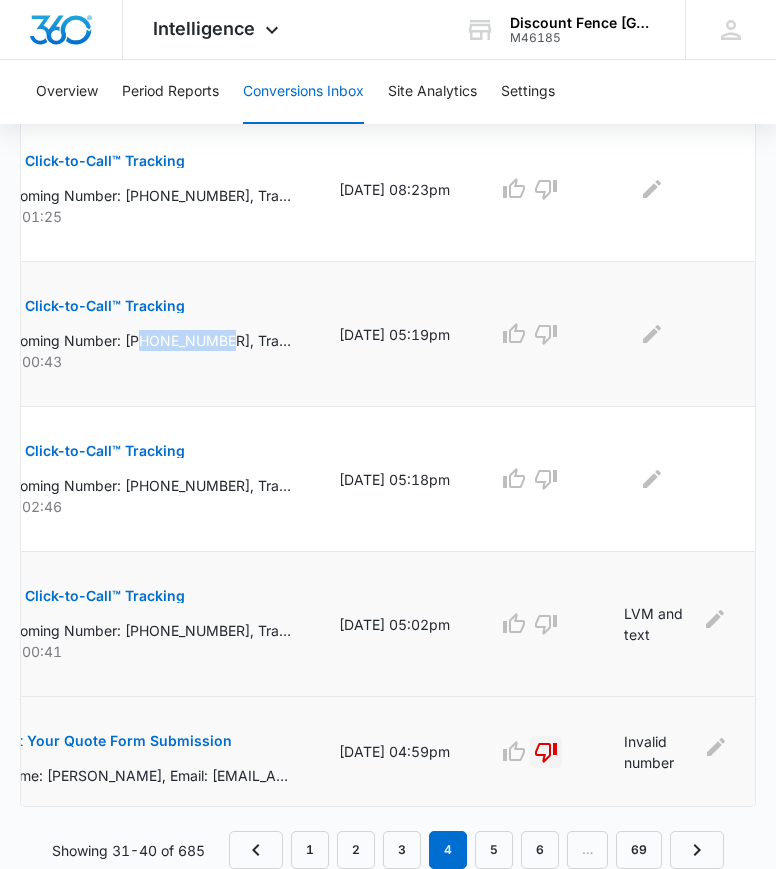 copy on "8329949143" 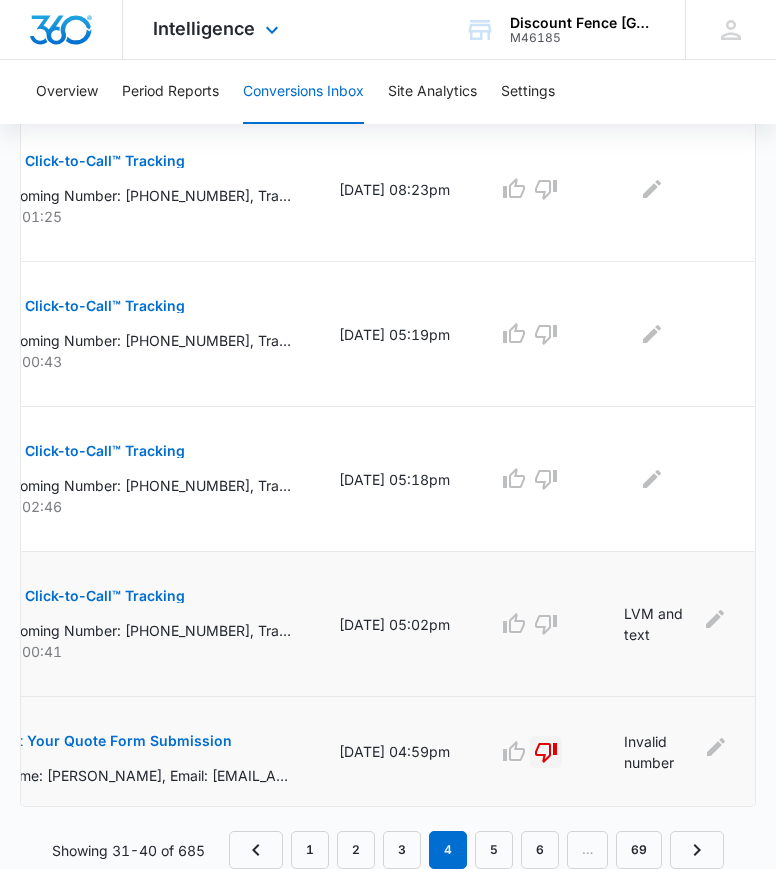 click on "Intelligence Apps Reputation Forms CRM Email Social Content Ads Intelligence Files Brand Settings Discount Fence [GEOGRAPHIC_DATA] M46185 Your Accounts View All NS [PERSON_NAME] [PERSON_NAME][EMAIL_ADDRESS][DOMAIN_NAME] My Profile Notifications Support Logout Terms & Conditions   •   Privacy Policy" at bounding box center [388, 30] 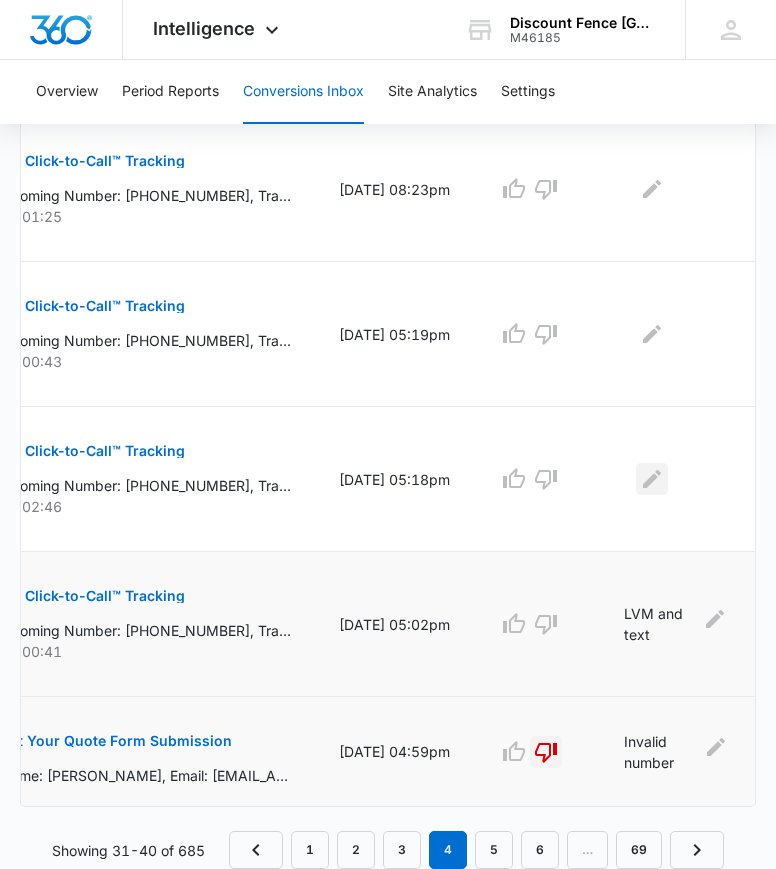click 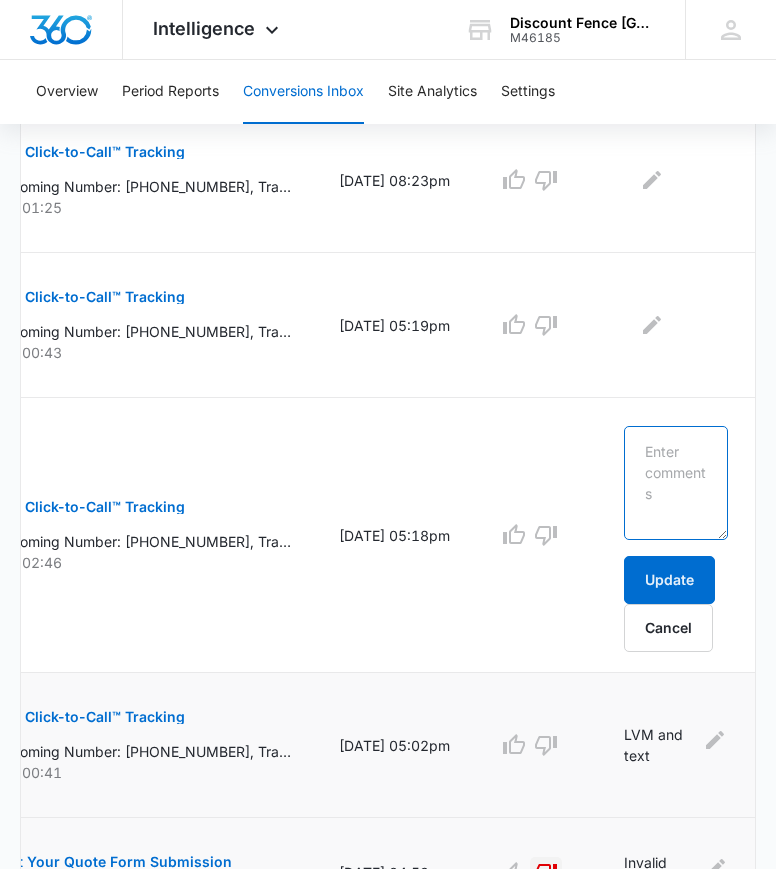 click at bounding box center [676, 483] 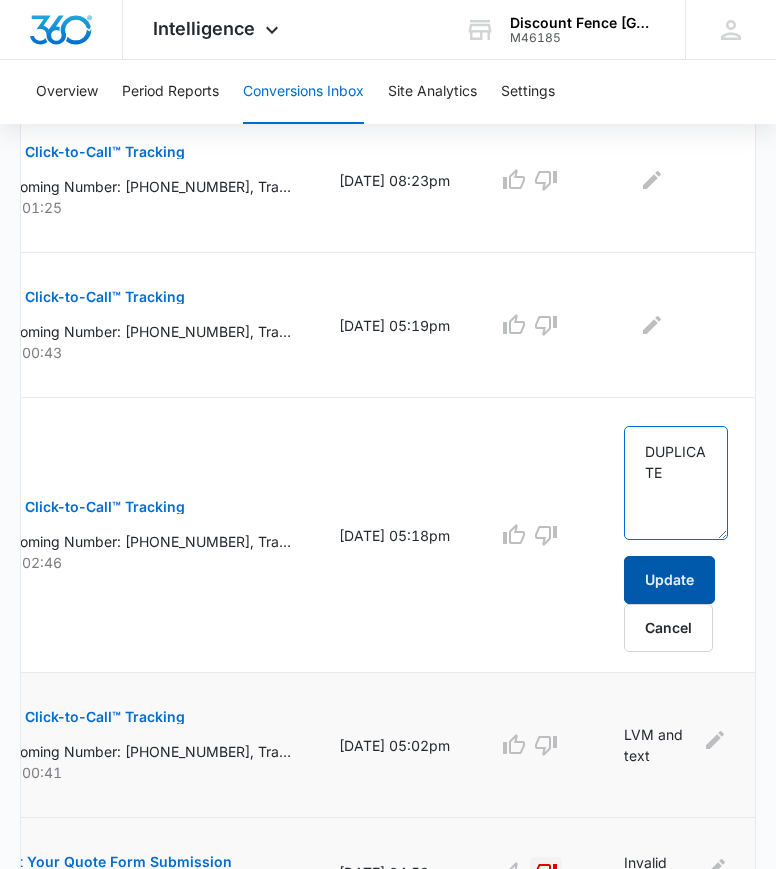 type on "DUPLICATE" 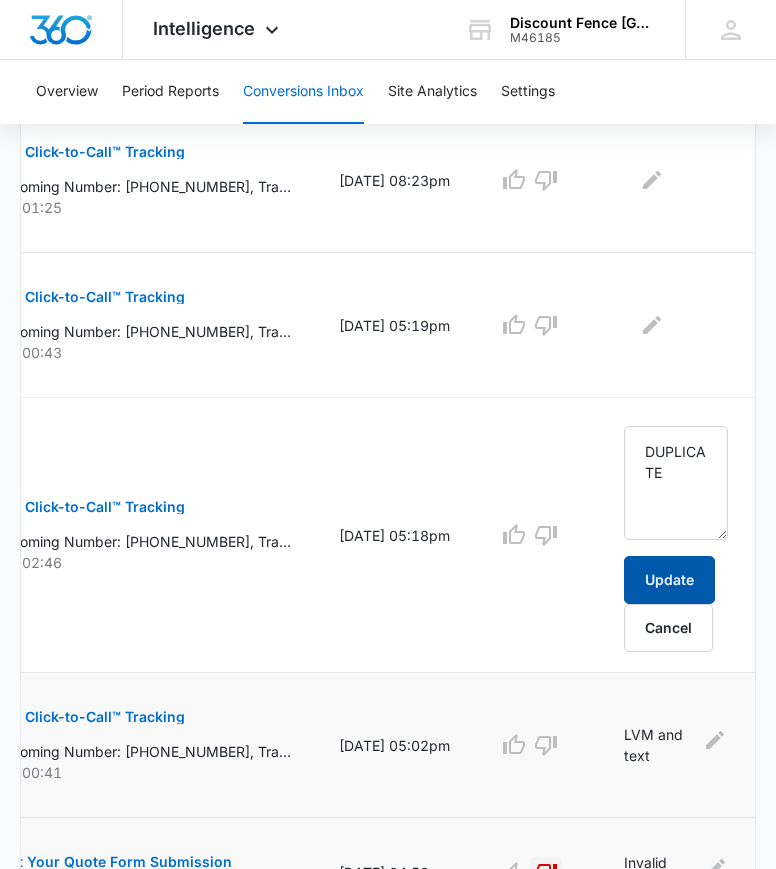 click on "Update" at bounding box center [669, 580] 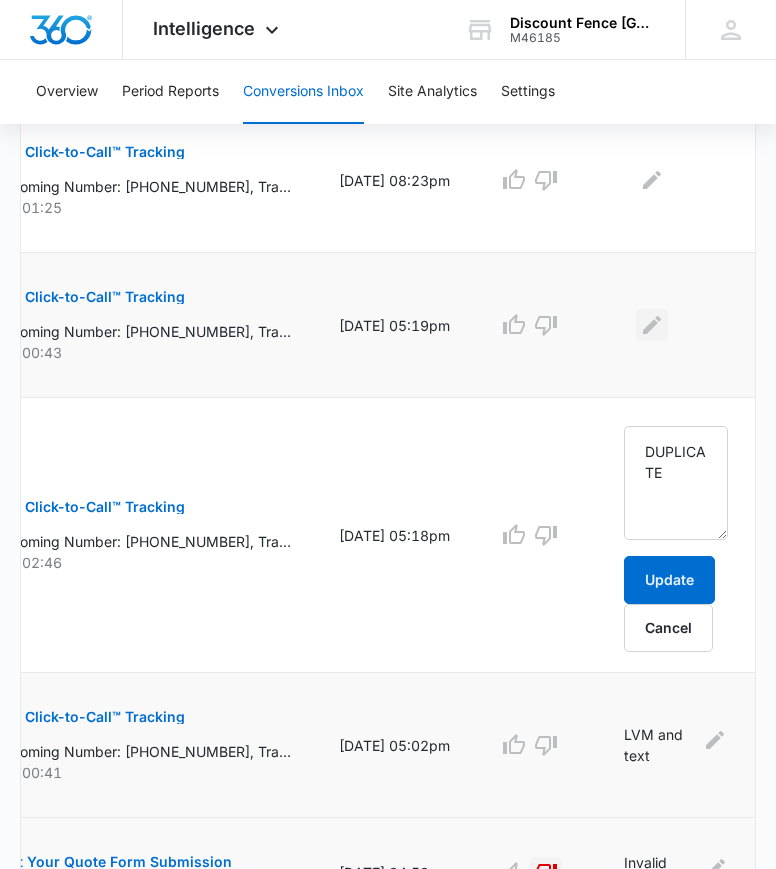 click 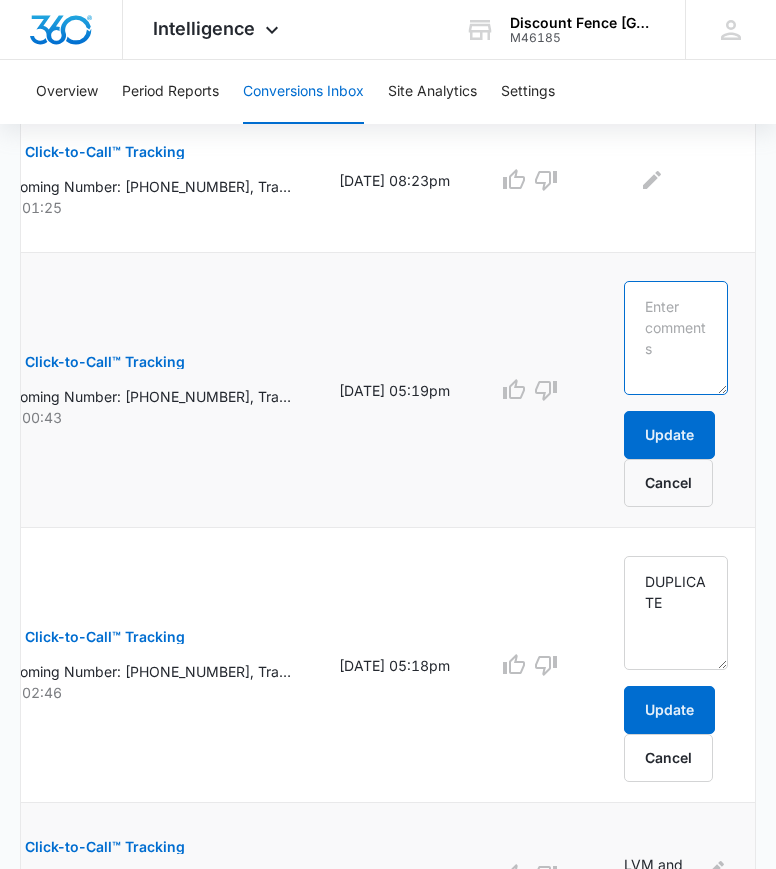 click at bounding box center (676, 338) 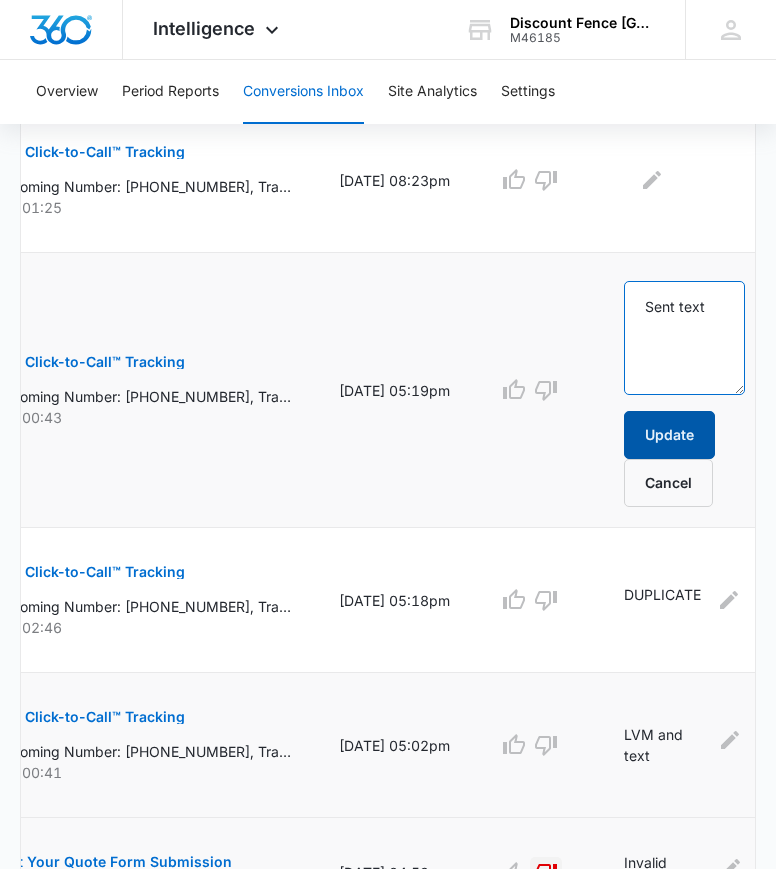 type on "Sent text" 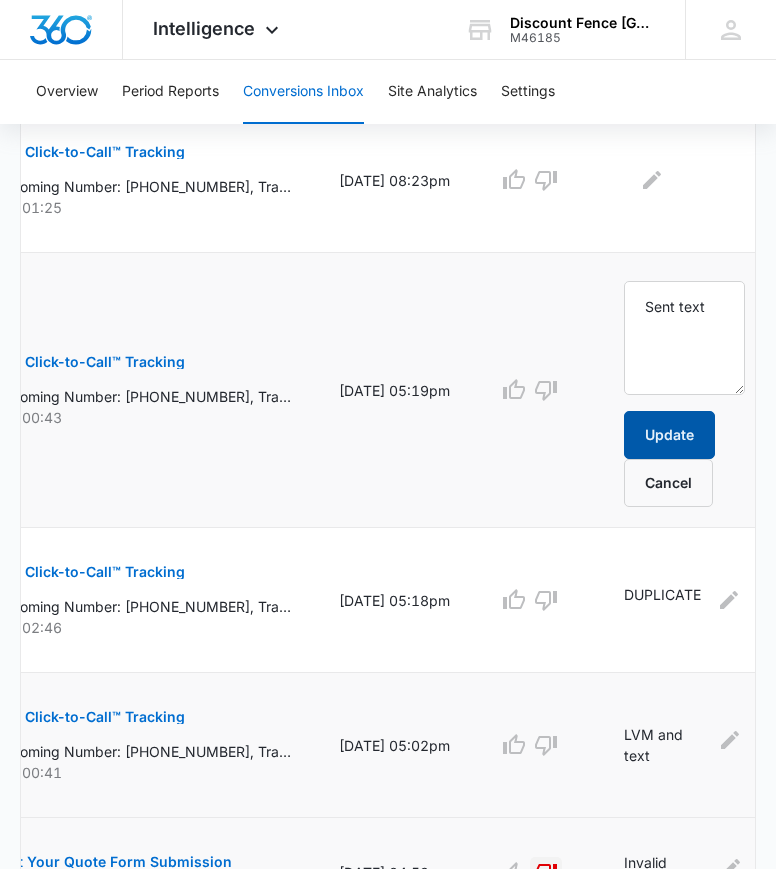 click on "Update" at bounding box center [669, 435] 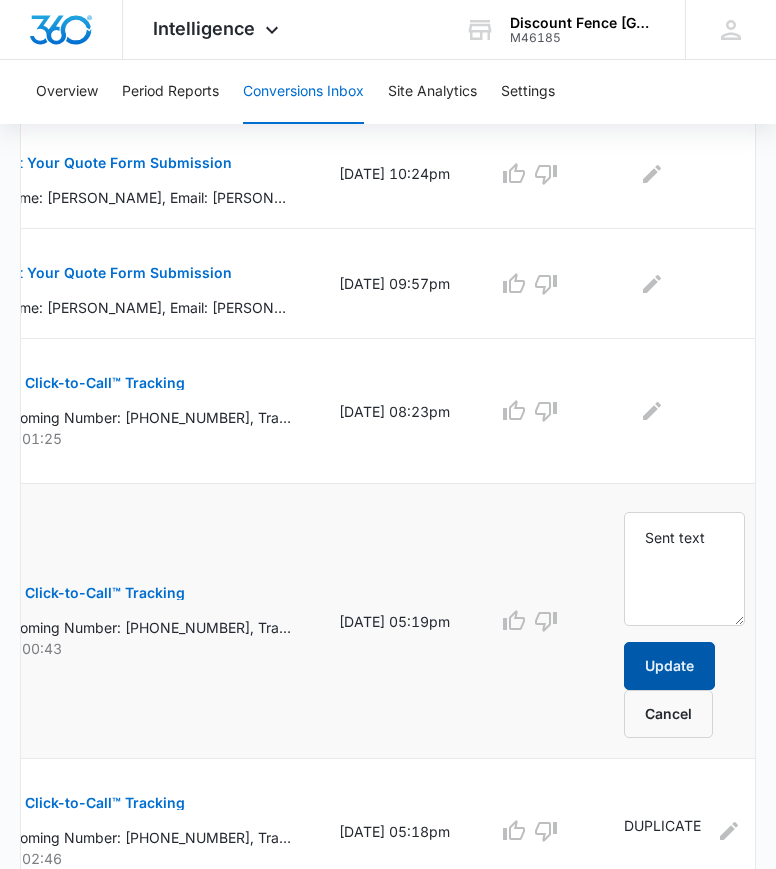 scroll, scrollTop: 1591, scrollLeft: 0, axis: vertical 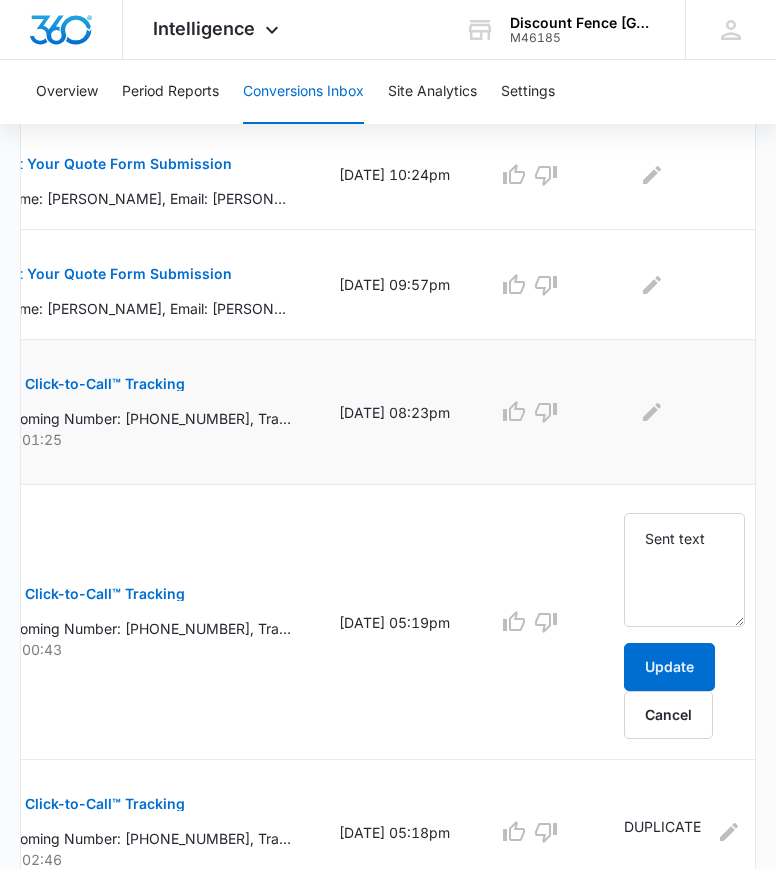 click on "My Click-to-Call™ Tracking" at bounding box center [92, 384] 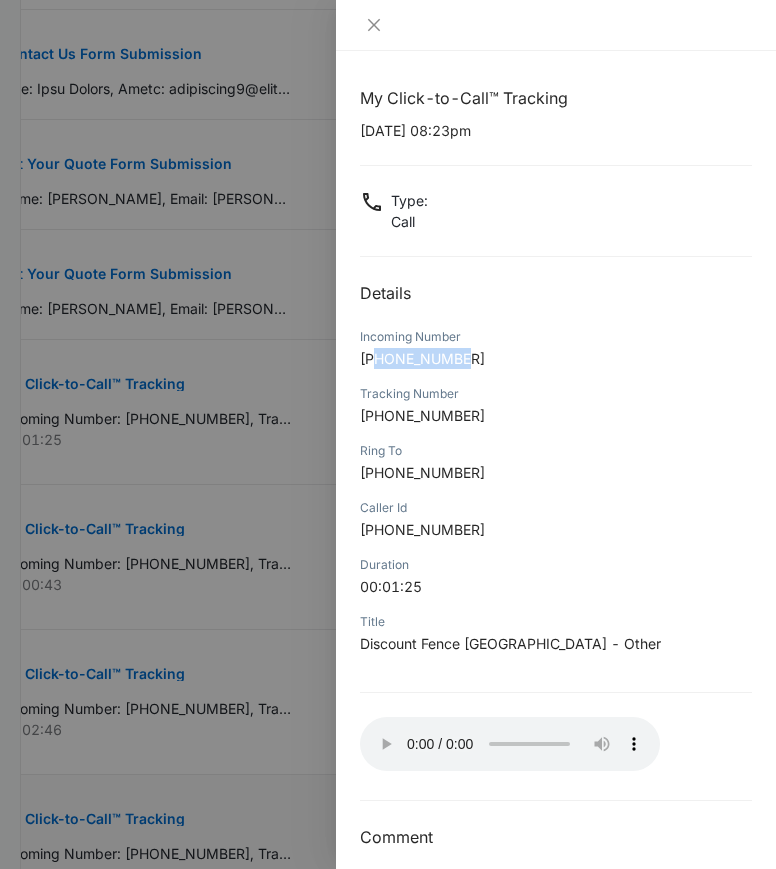 drag, startPoint x: 473, startPoint y: 361, endPoint x: 374, endPoint y: 365, distance: 99.08077 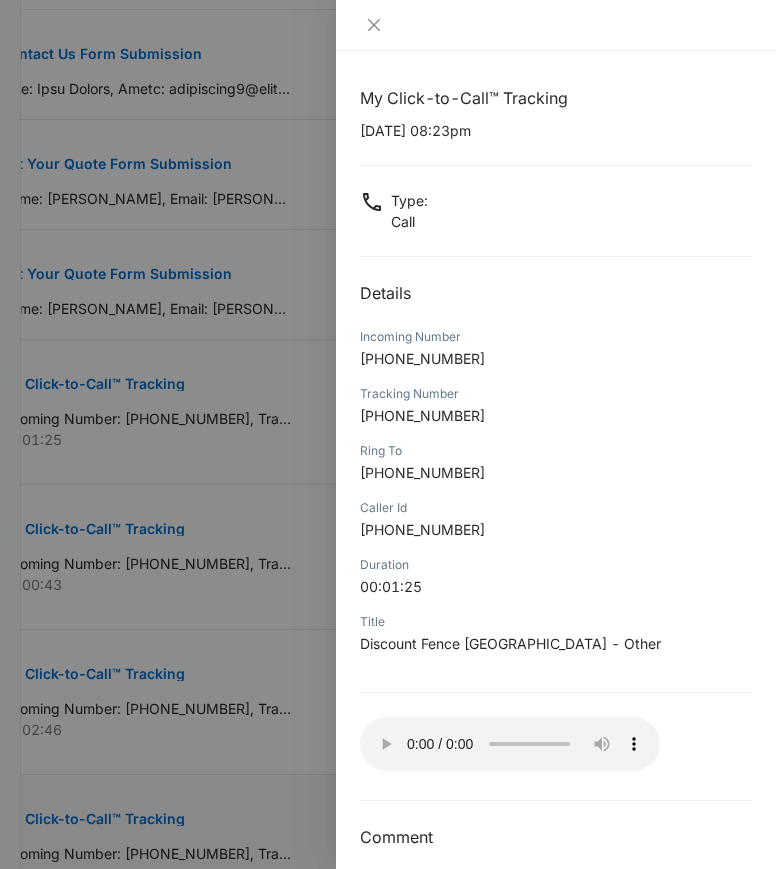 click at bounding box center (388, 434) 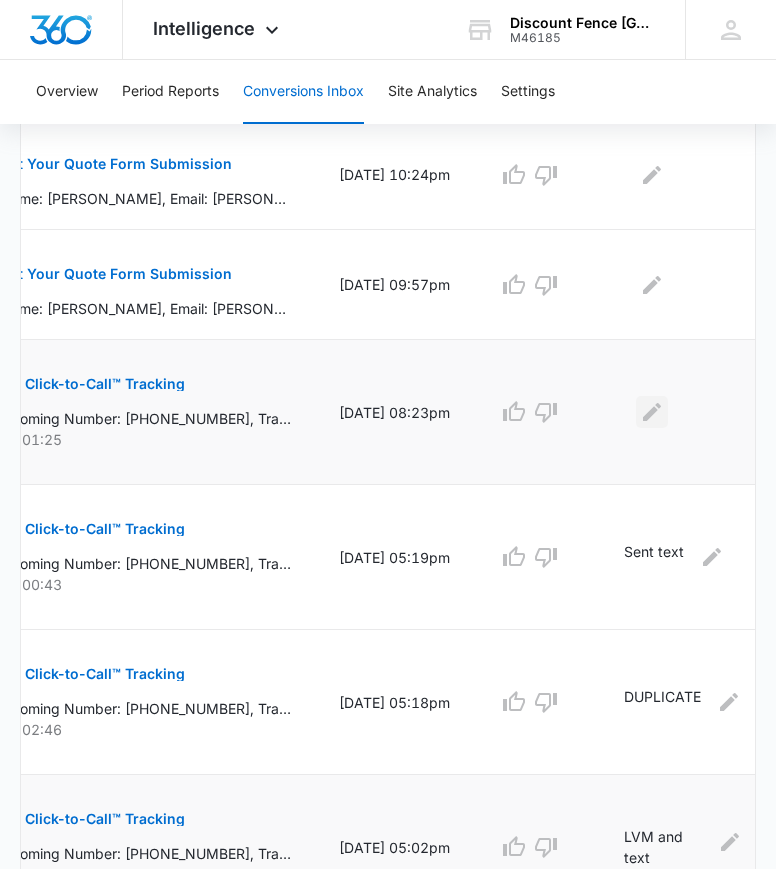 click 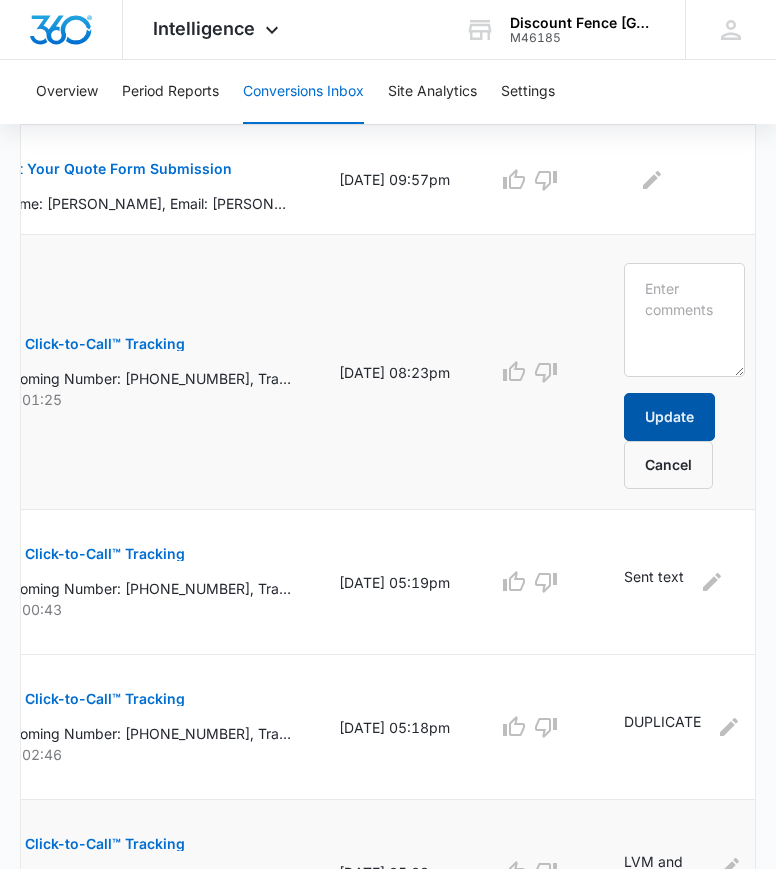 scroll, scrollTop: 1694, scrollLeft: 0, axis: vertical 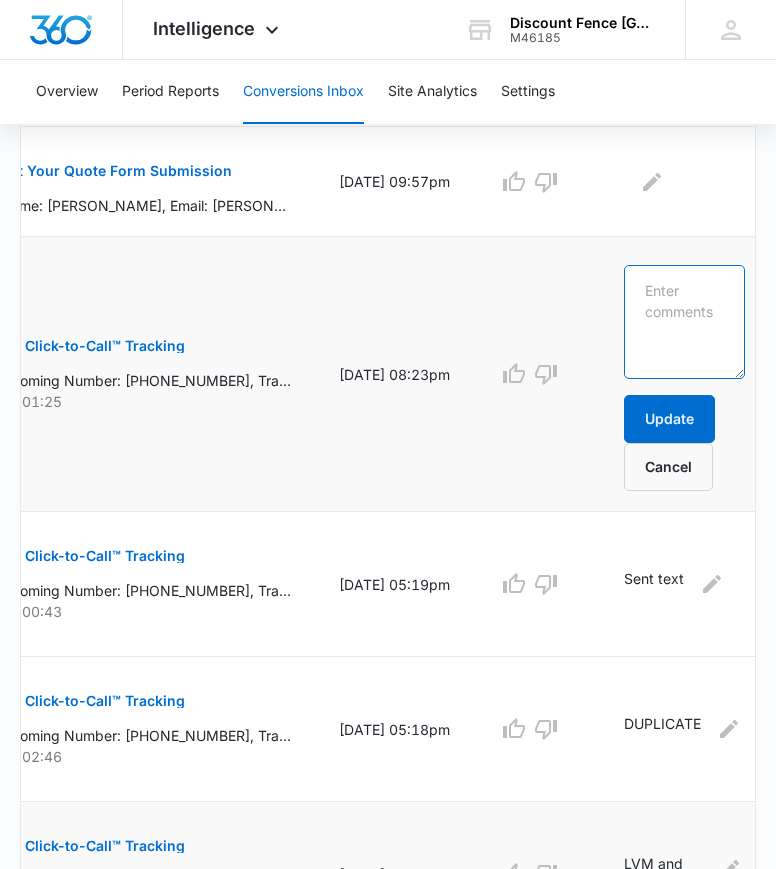 click at bounding box center [684, 322] 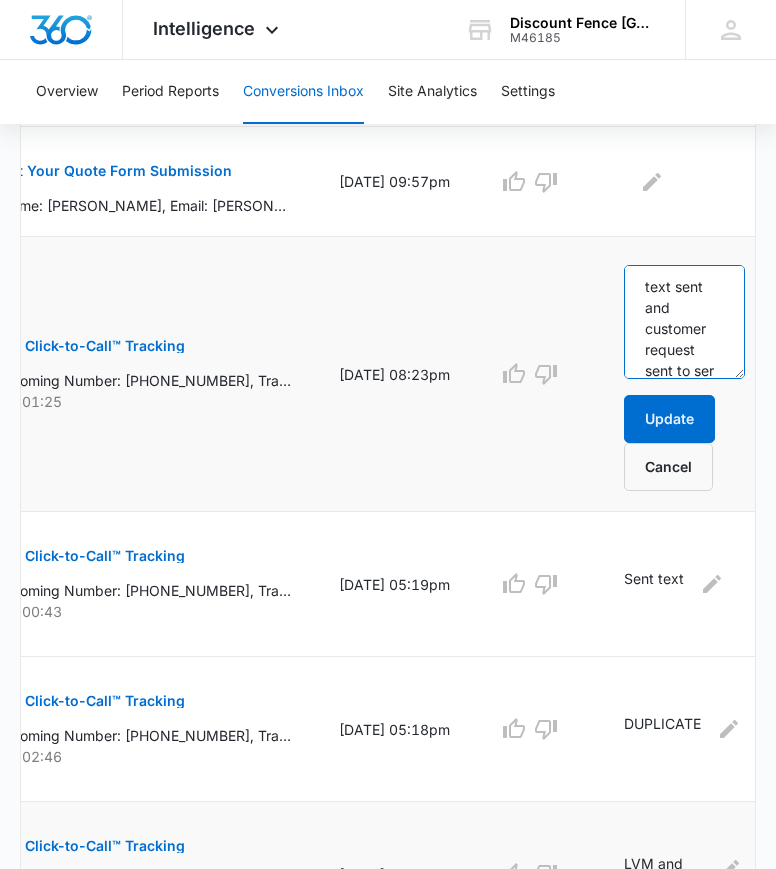 scroll, scrollTop: 26, scrollLeft: 0, axis: vertical 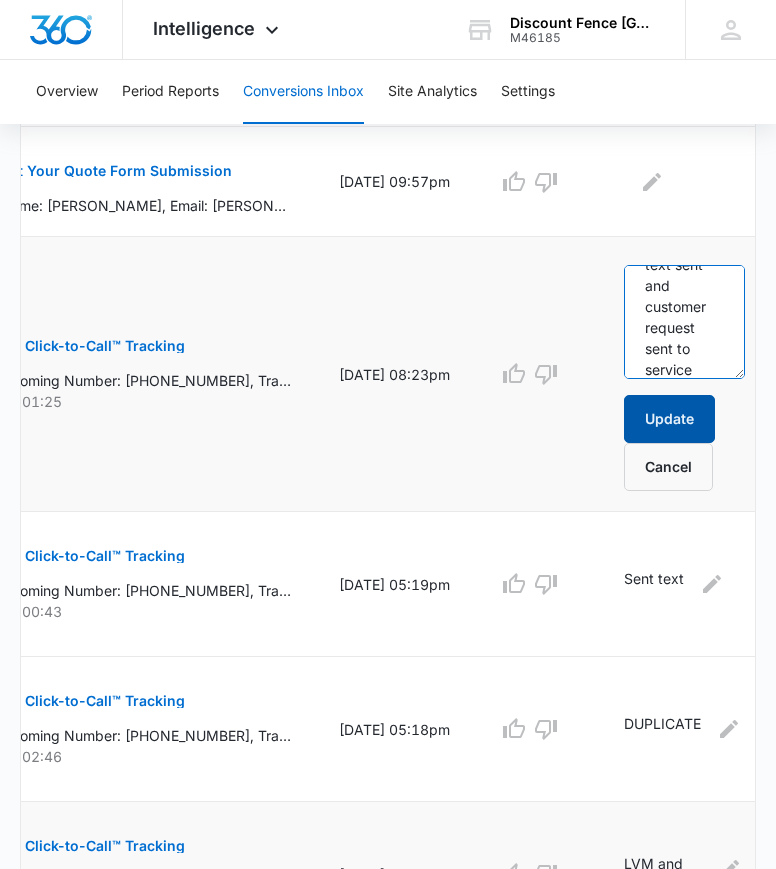 type on "text sent and customer request sent to service" 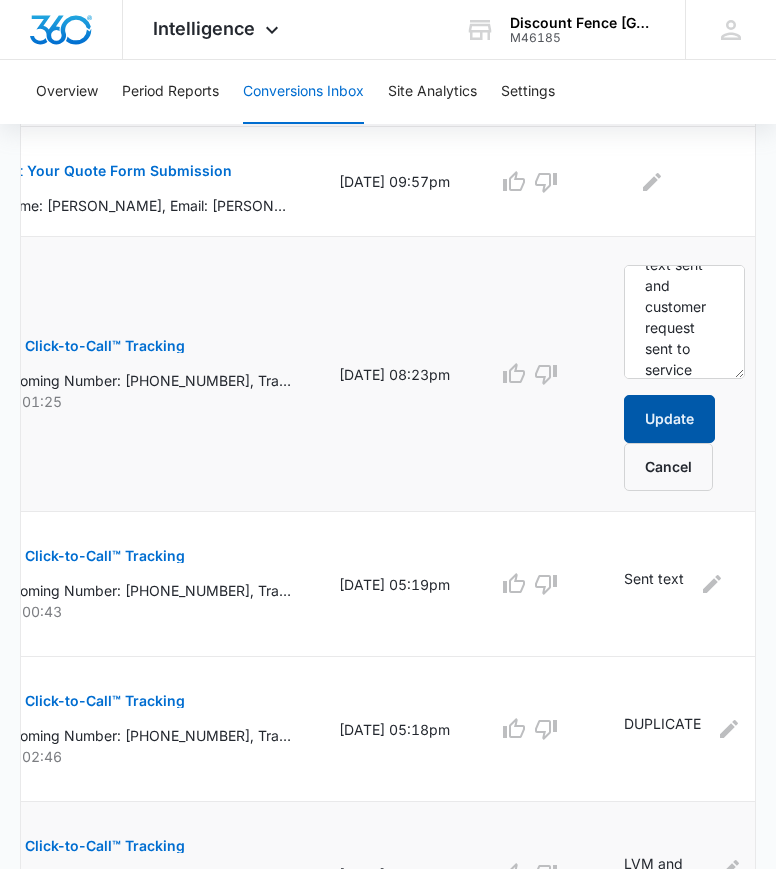 click on "Update" at bounding box center (669, 419) 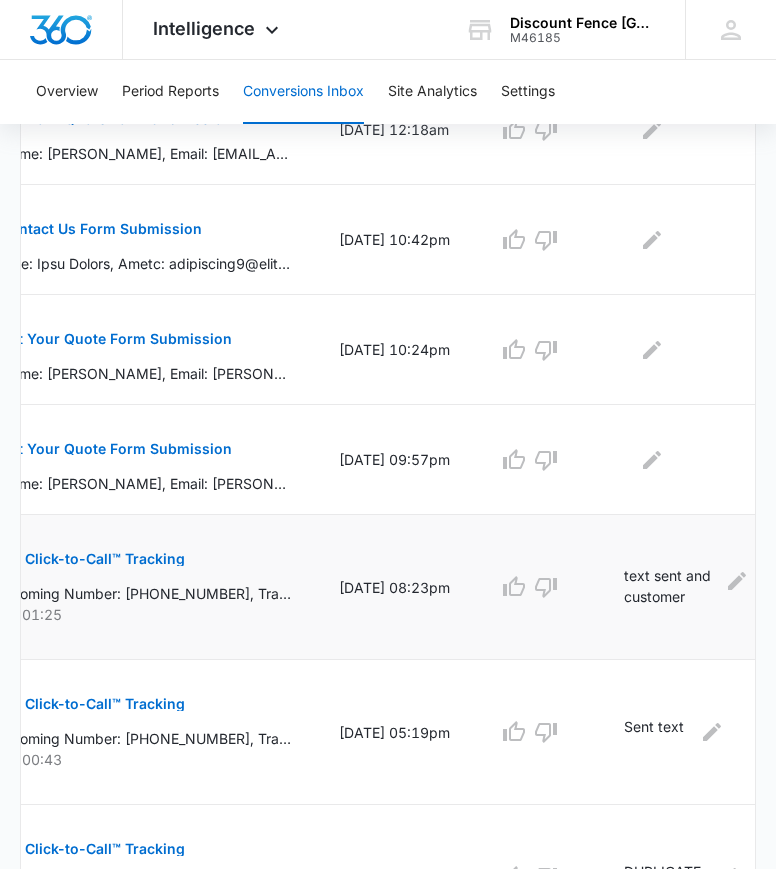 scroll, scrollTop: 1414, scrollLeft: 0, axis: vertical 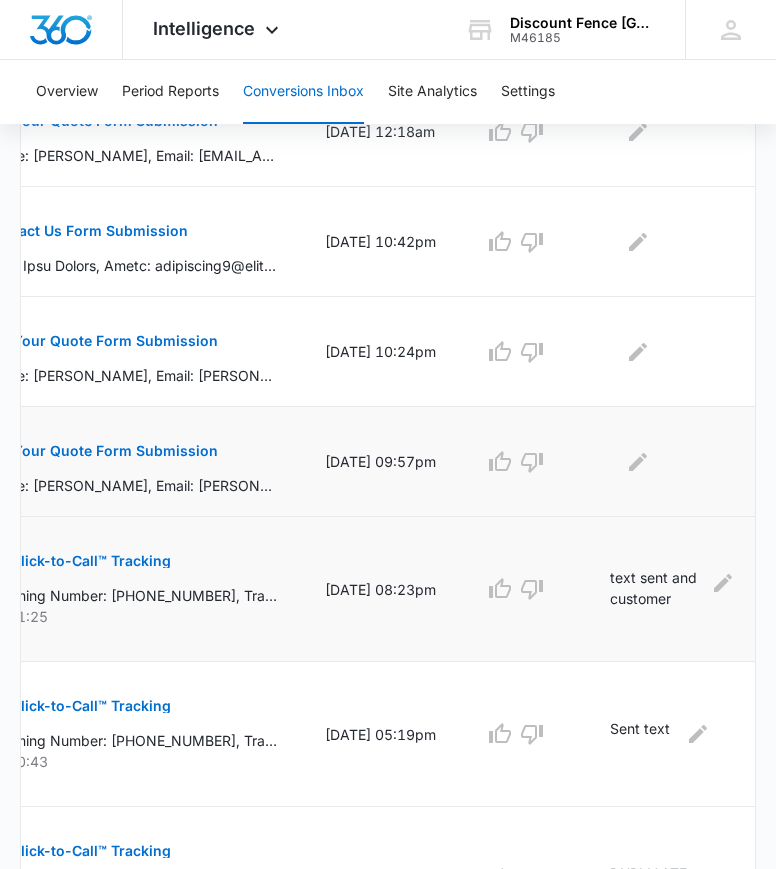 click on "Get Your Quote Form Submission" at bounding box center (102, 451) 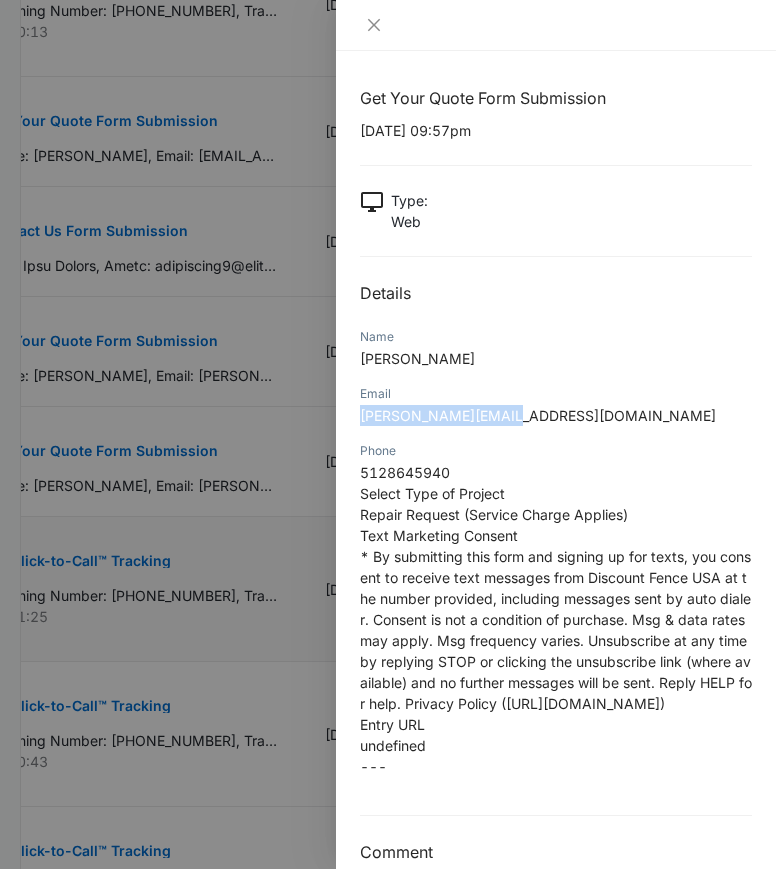 drag, startPoint x: 538, startPoint y: 415, endPoint x: 358, endPoint y: 426, distance: 180.3358 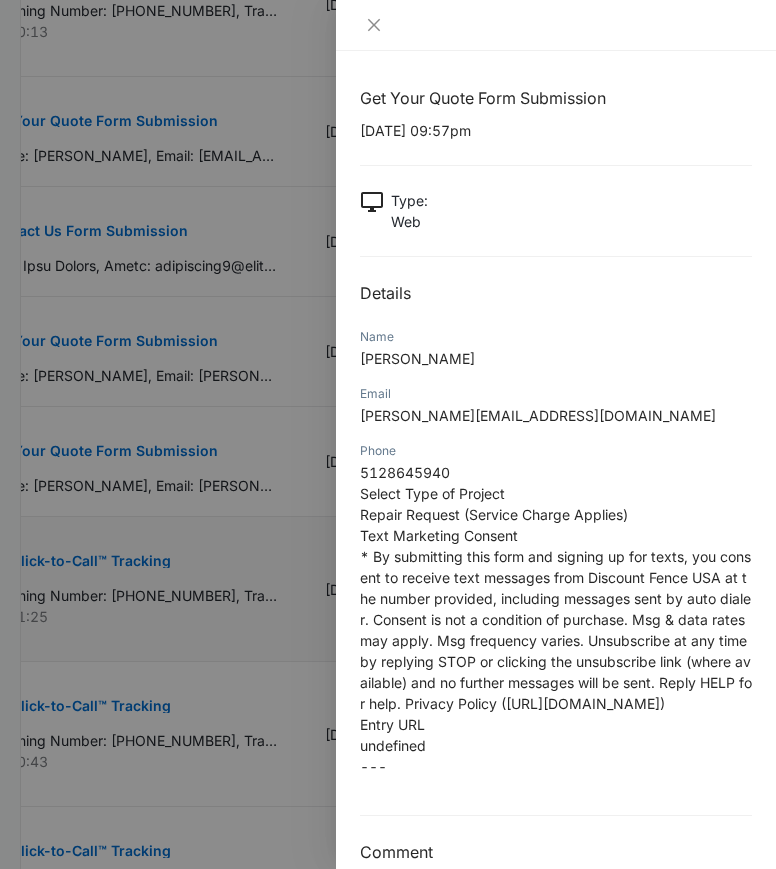 click on "Phone" at bounding box center (556, 451) 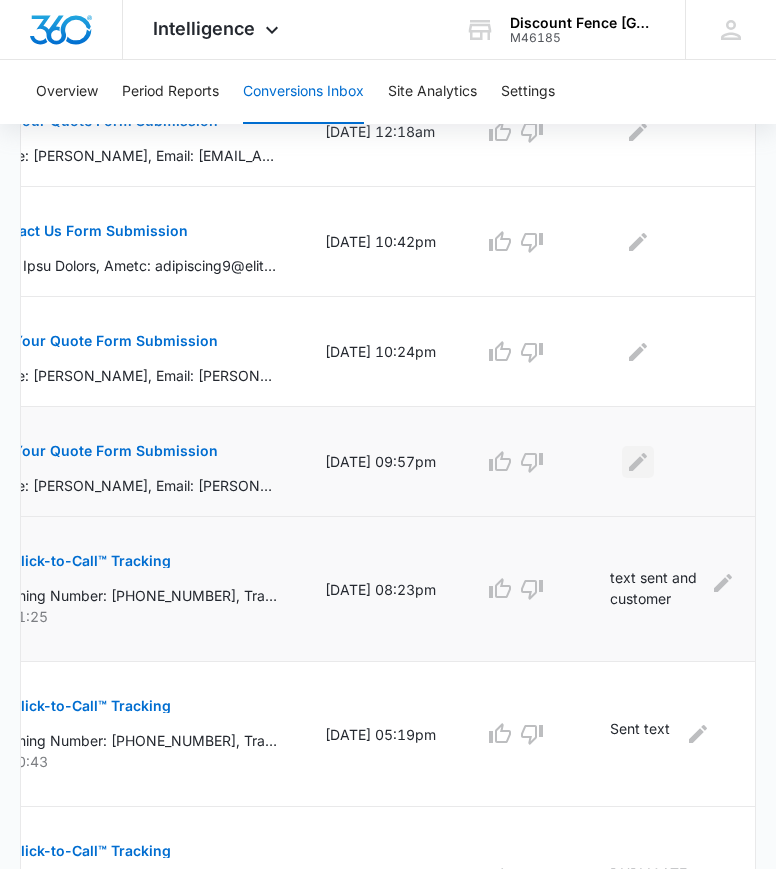 click 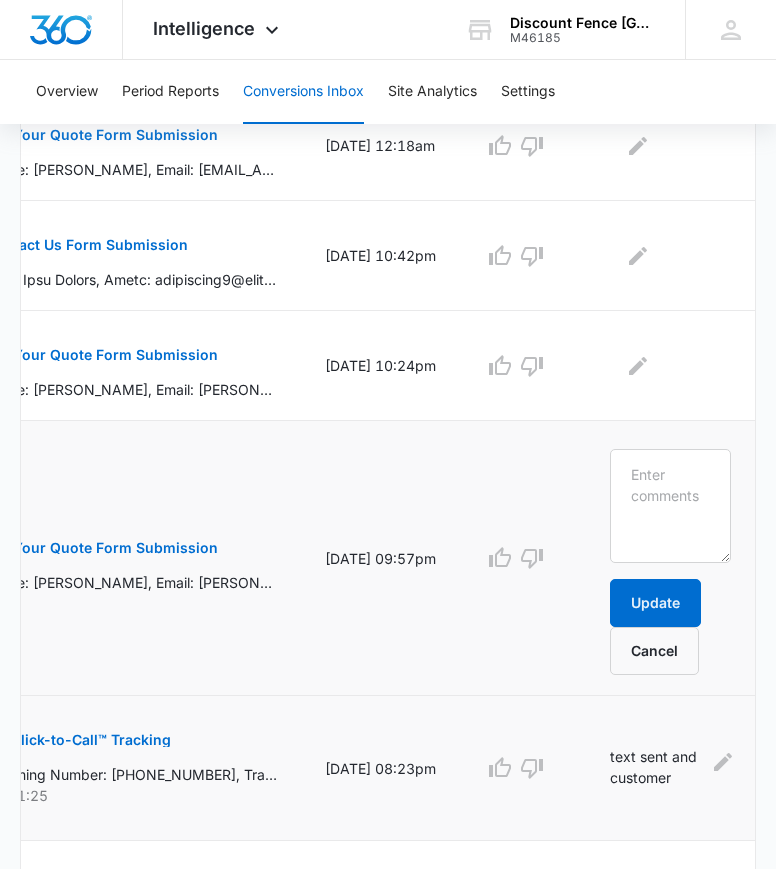 scroll, scrollTop: 1401, scrollLeft: 0, axis: vertical 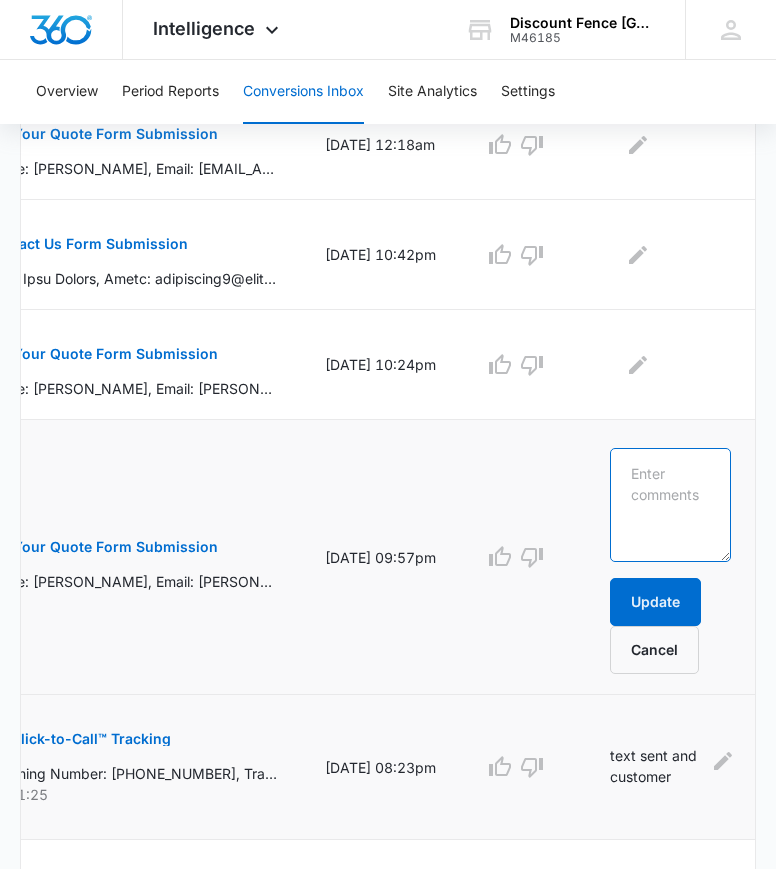 click at bounding box center (670, 505) 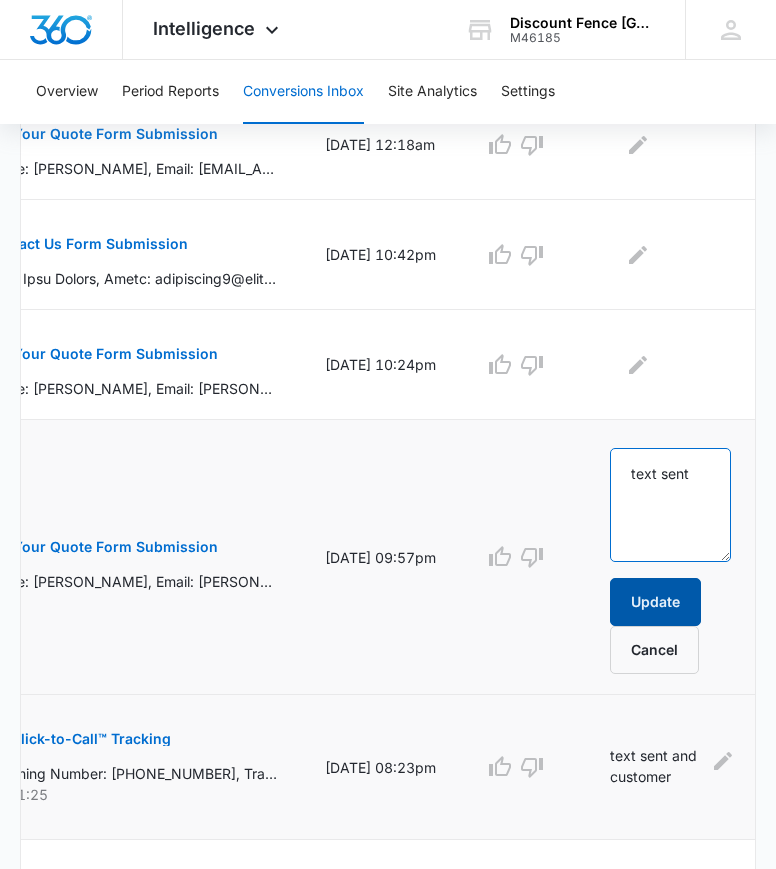 type on "text sent" 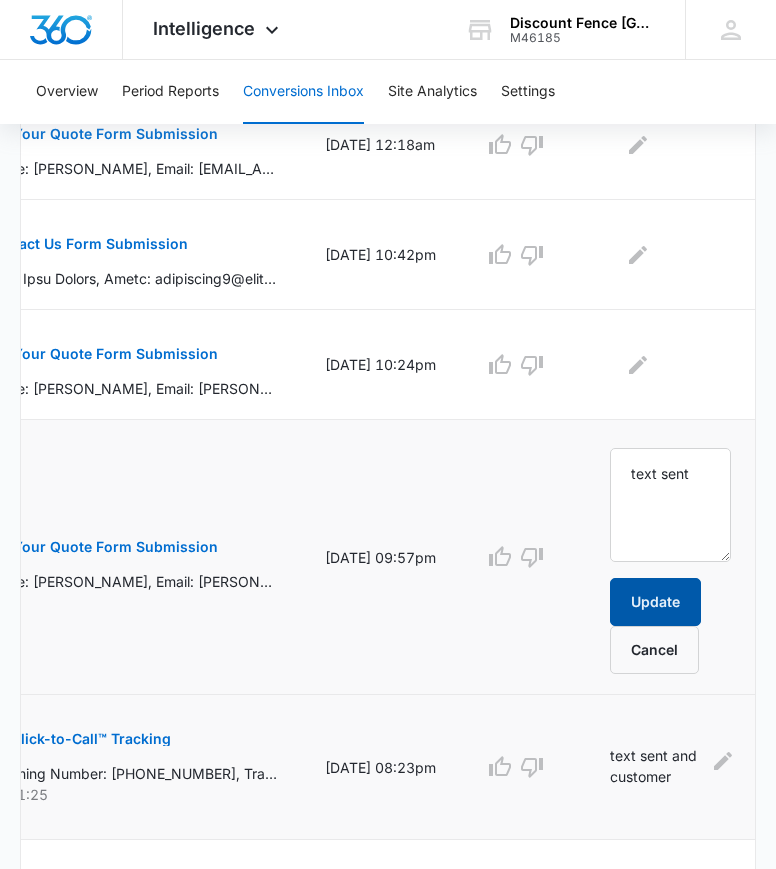click on "Update" at bounding box center [655, 602] 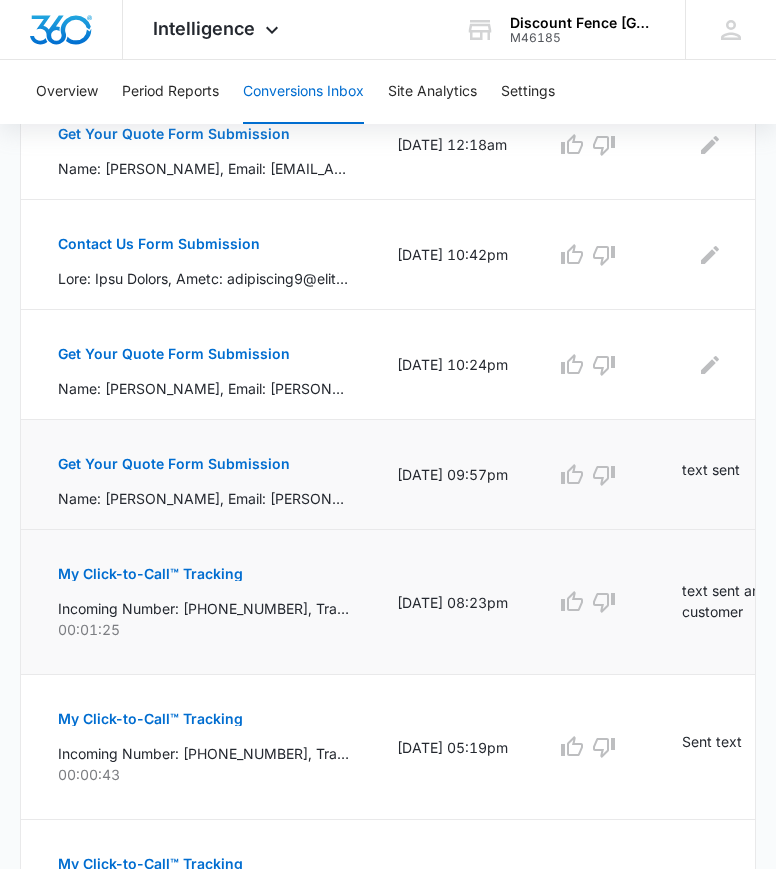 scroll, scrollTop: 0, scrollLeft: 310, axis: horizontal 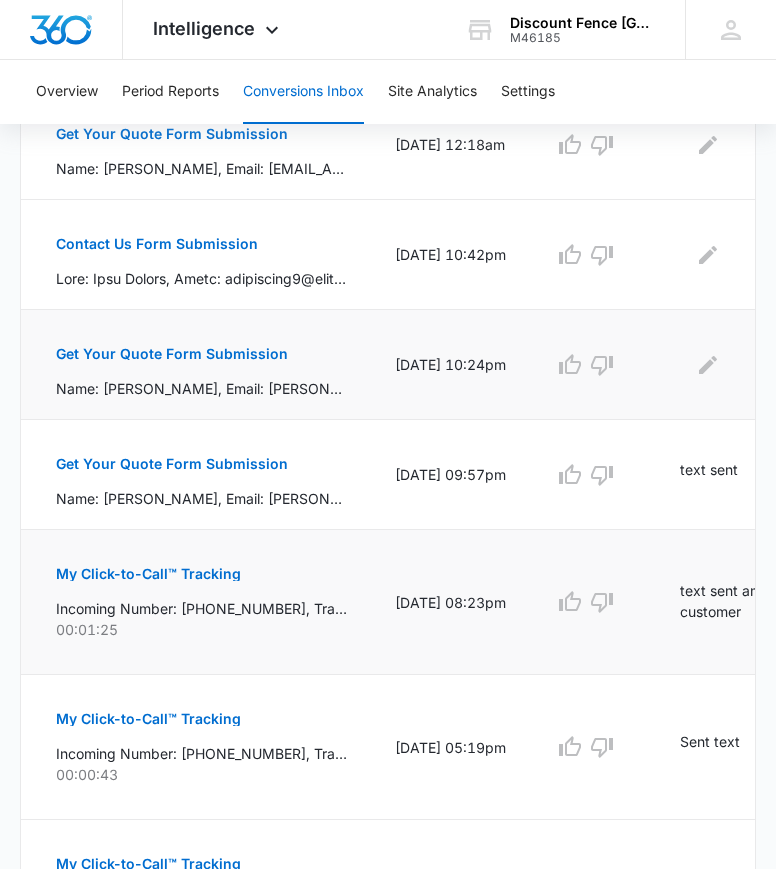 click on "Get Your Quote Form Submission" at bounding box center (172, 354) 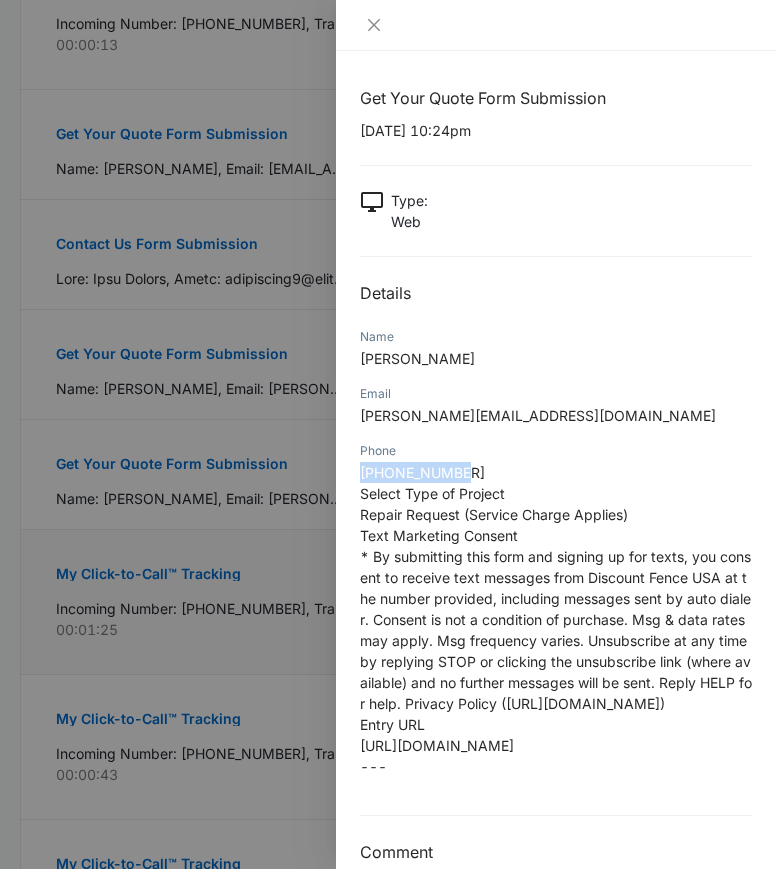 drag, startPoint x: 476, startPoint y: 469, endPoint x: 360, endPoint y: 480, distance: 116.520386 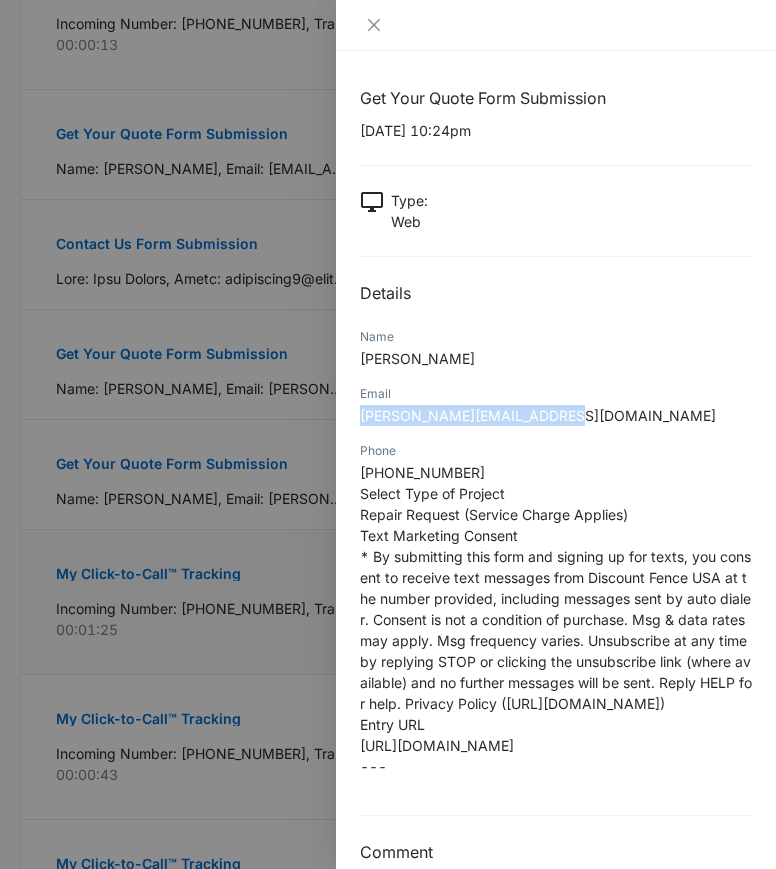 drag, startPoint x: 568, startPoint y: 415, endPoint x: 352, endPoint y: 423, distance: 216.1481 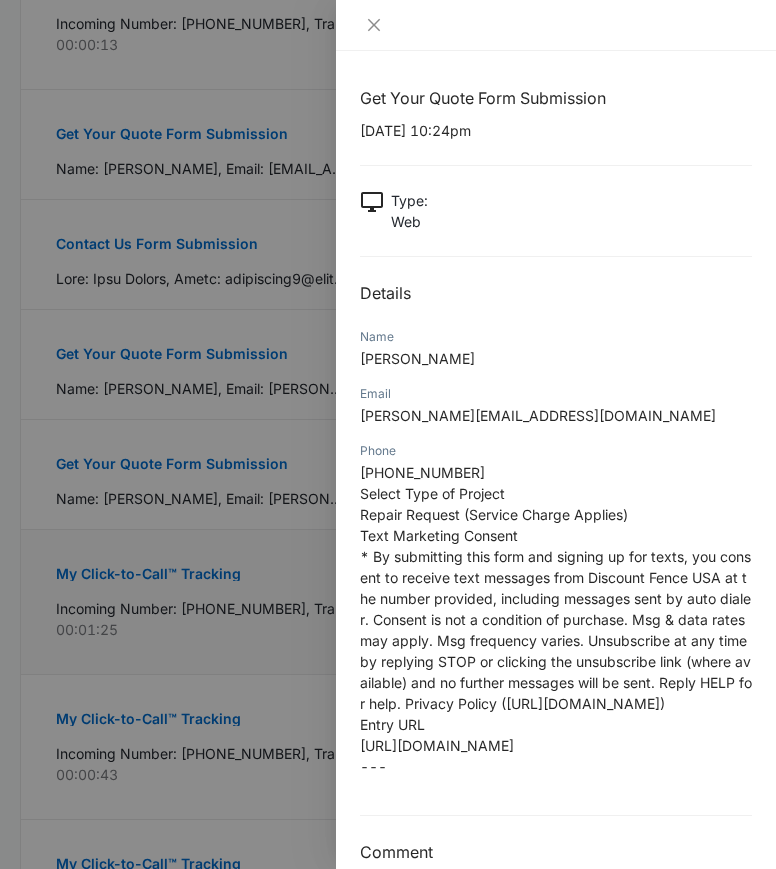 click at bounding box center (388, 434) 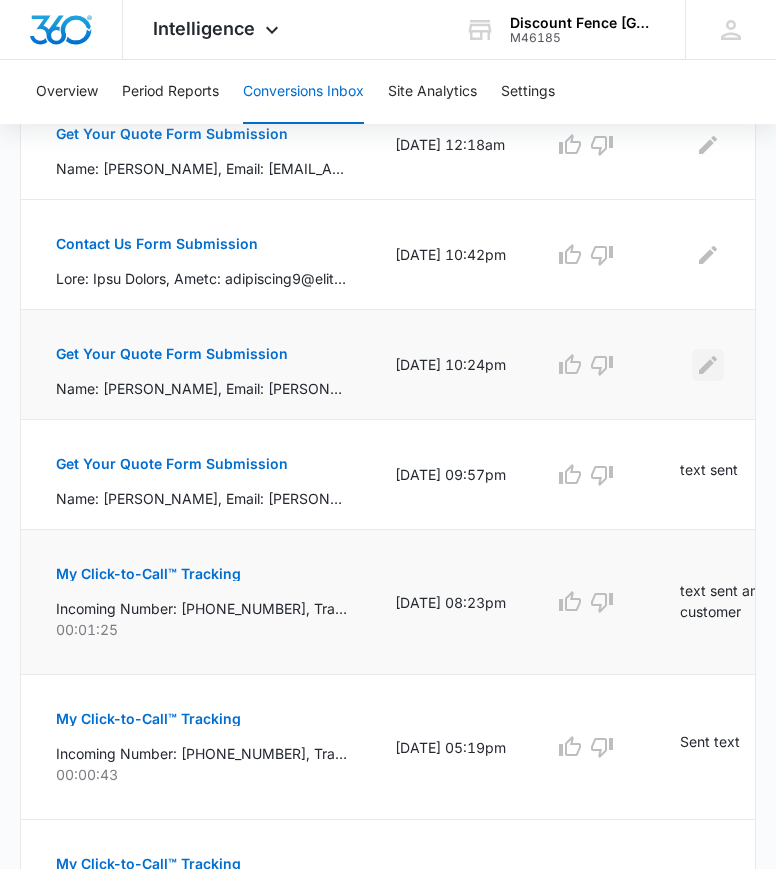 click 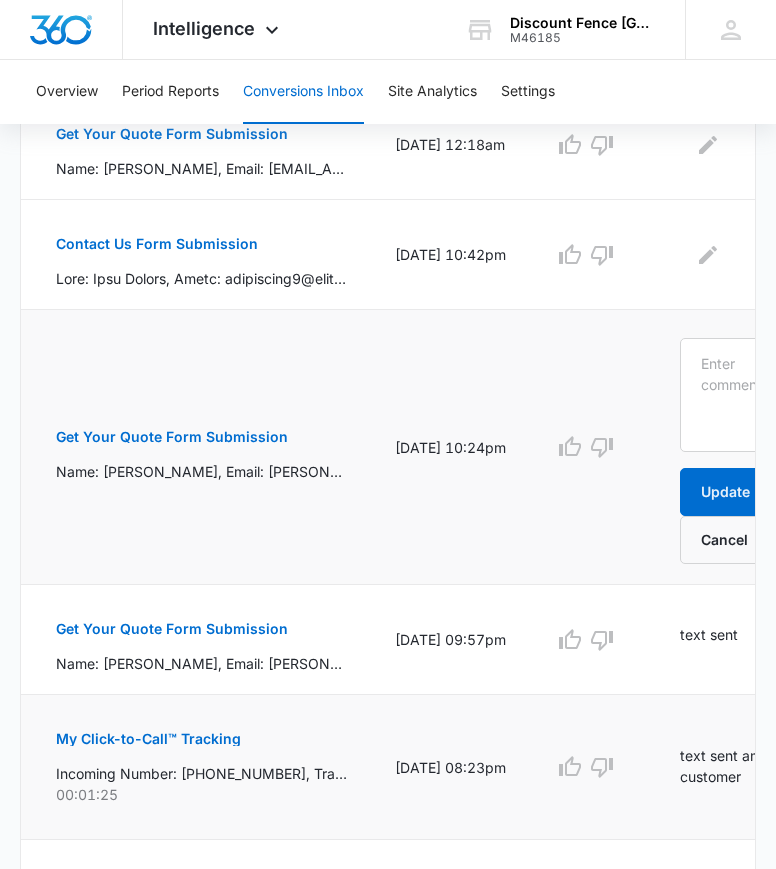 scroll, scrollTop: 1987, scrollLeft: 0, axis: vertical 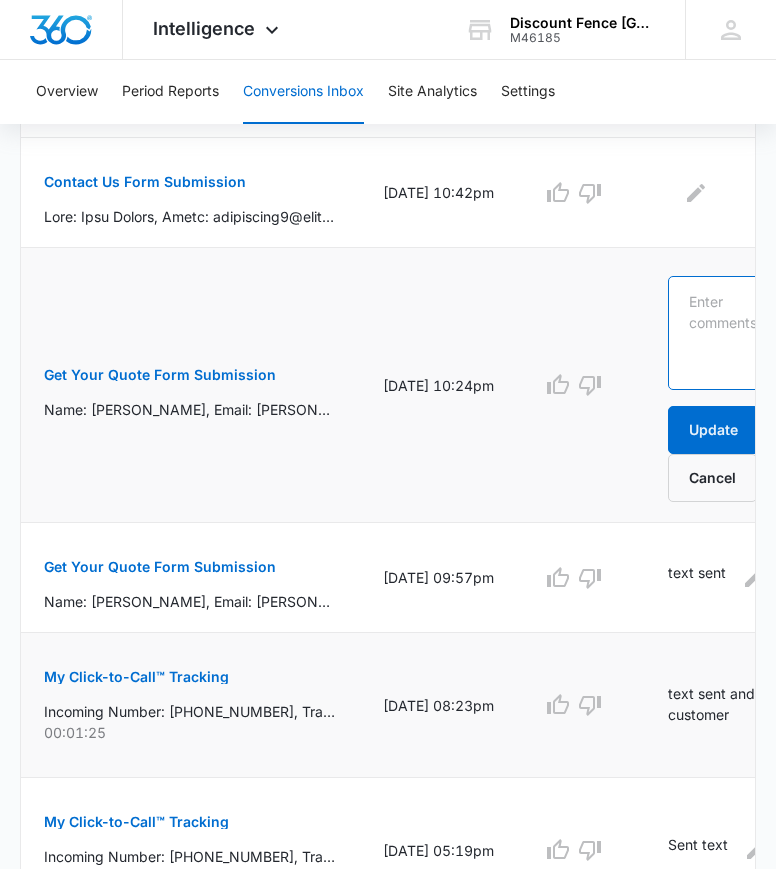 click at bounding box center (728, 333) 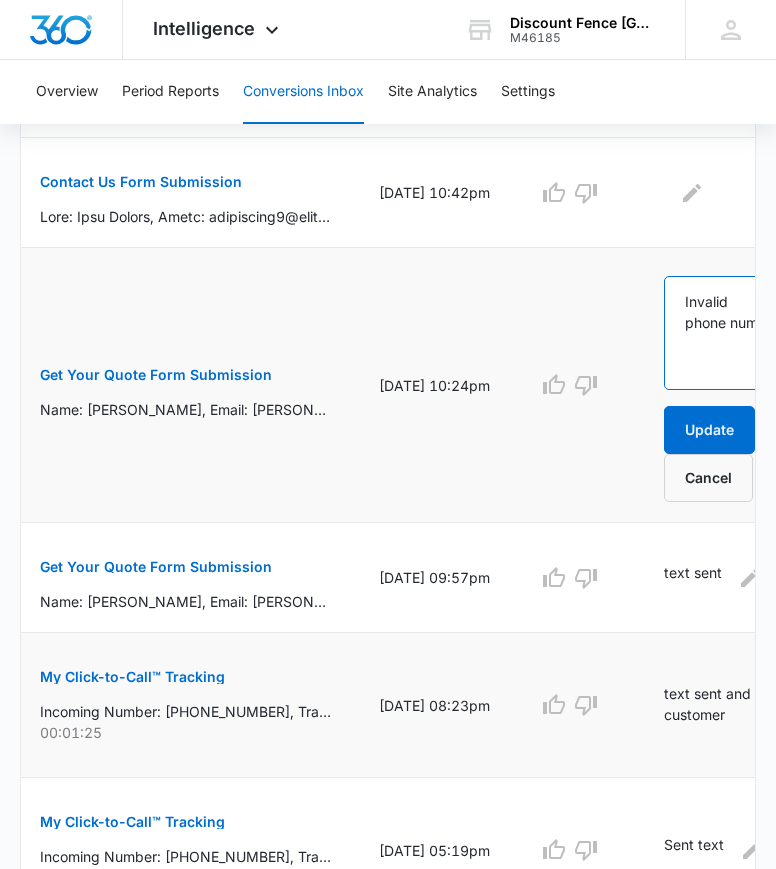 scroll, scrollTop: 0, scrollLeft: 328, axis: horizontal 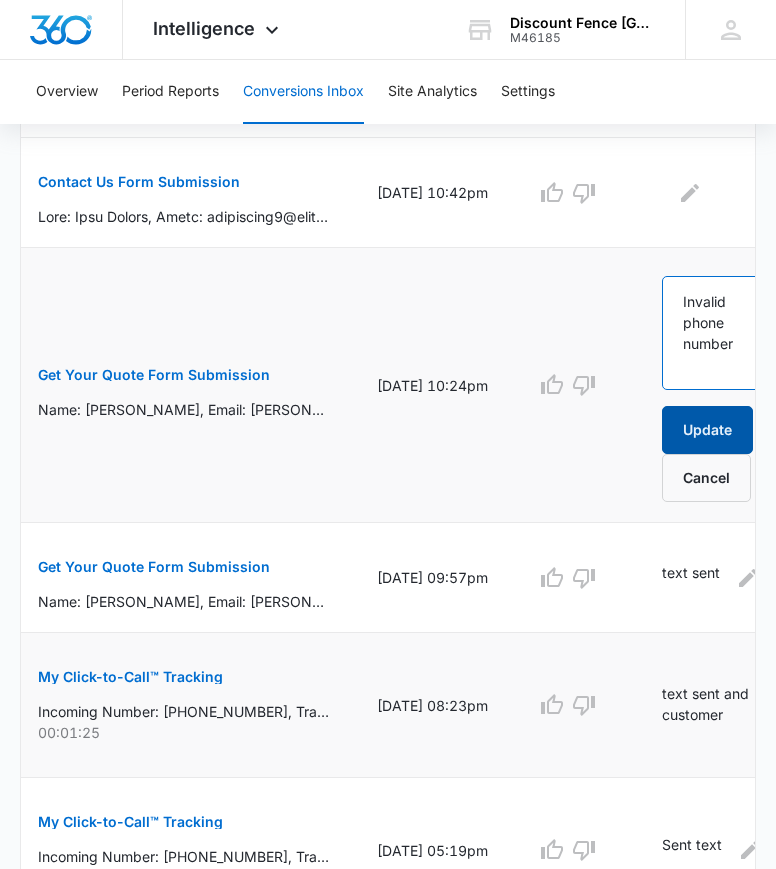 type on "Invalid phone number" 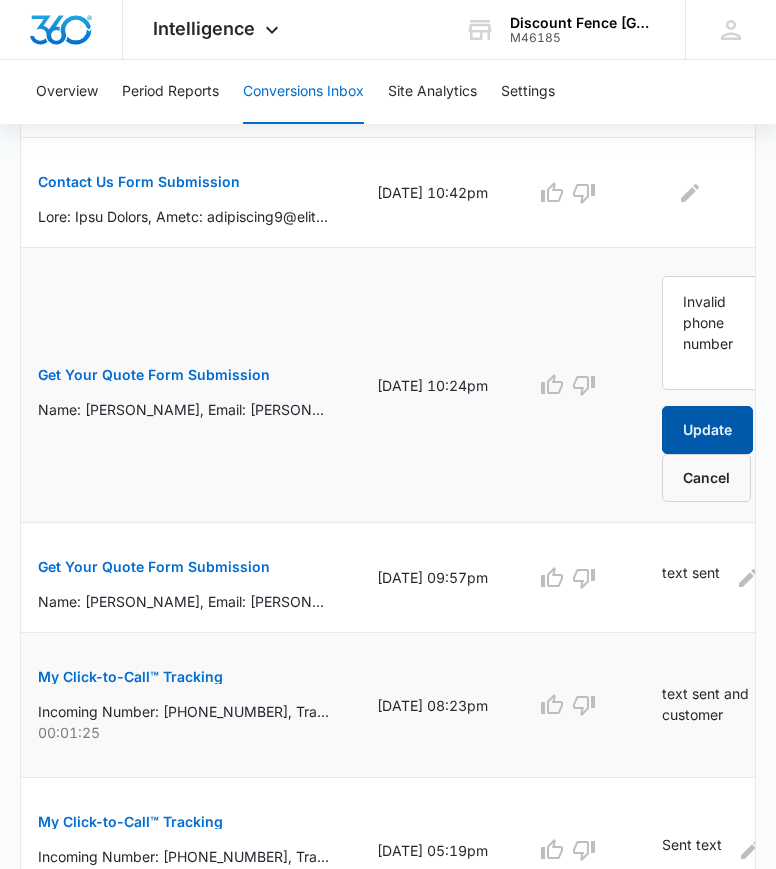 click on "Update" at bounding box center (707, 430) 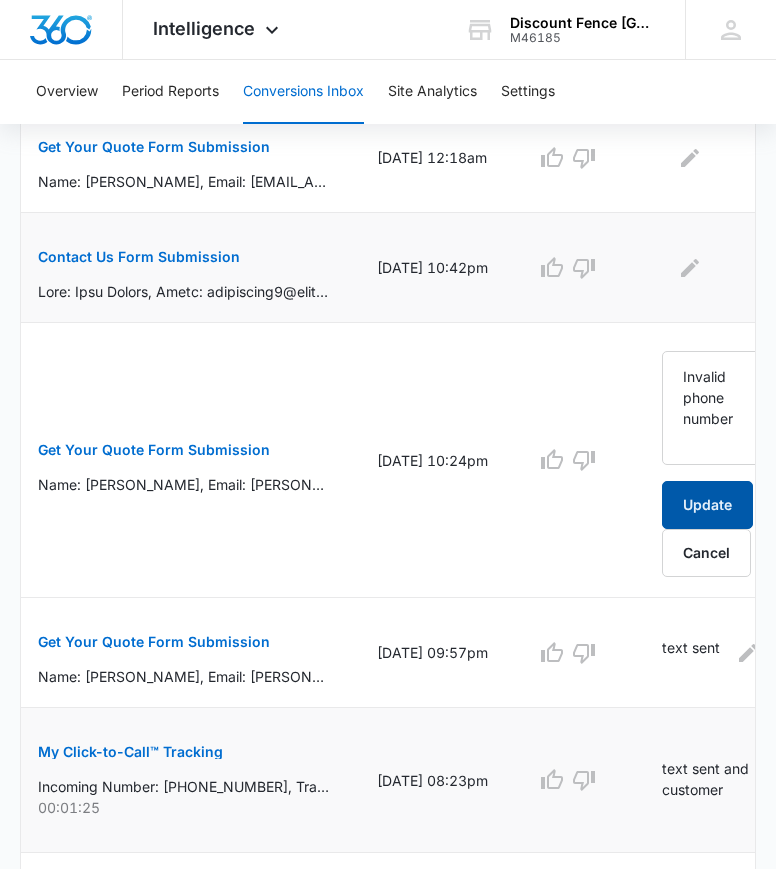 scroll, scrollTop: 1321, scrollLeft: 0, axis: vertical 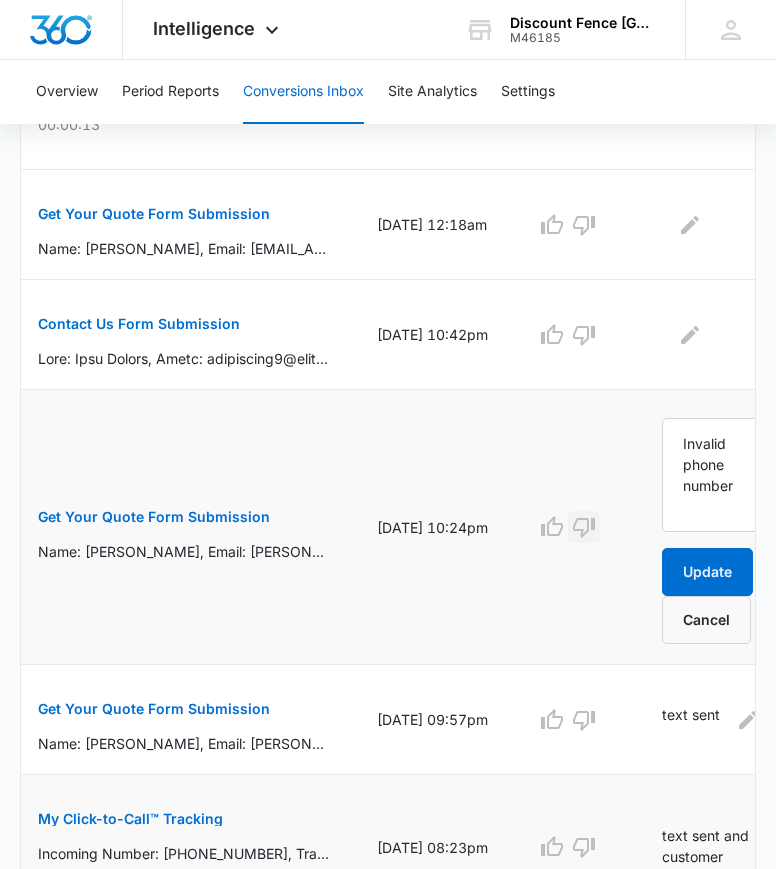 click 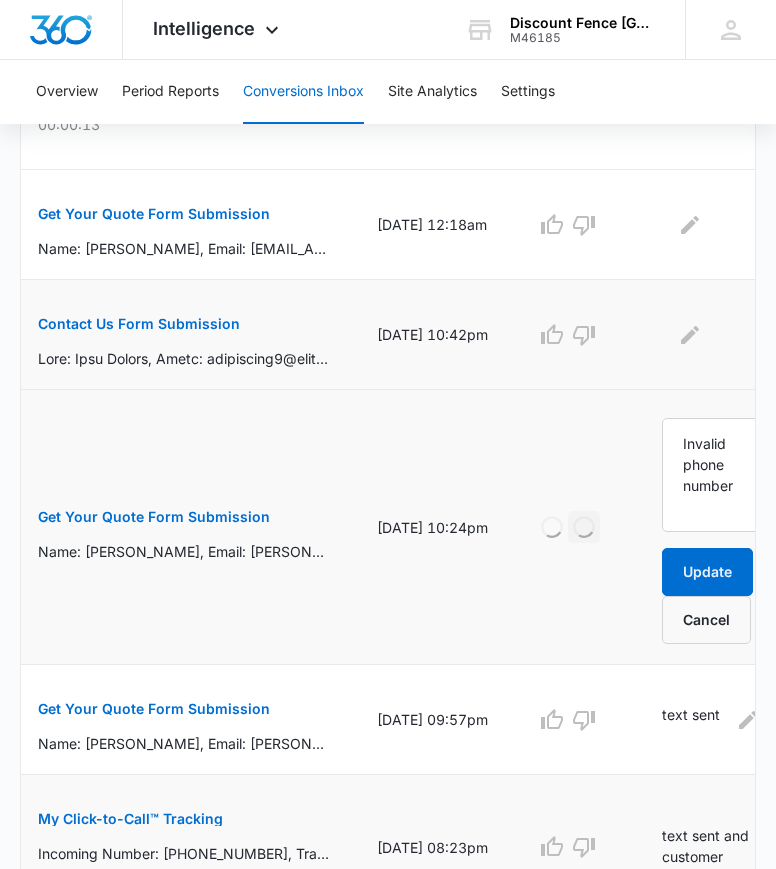 click on "Contact Us Form Submission" at bounding box center (139, 324) 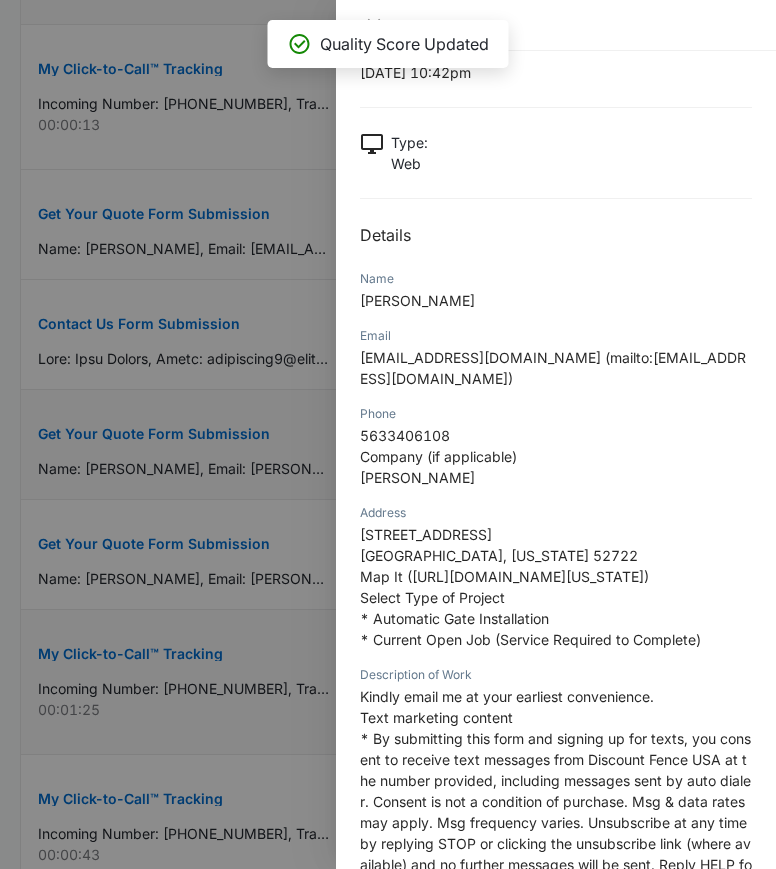 scroll, scrollTop: 59, scrollLeft: 0, axis: vertical 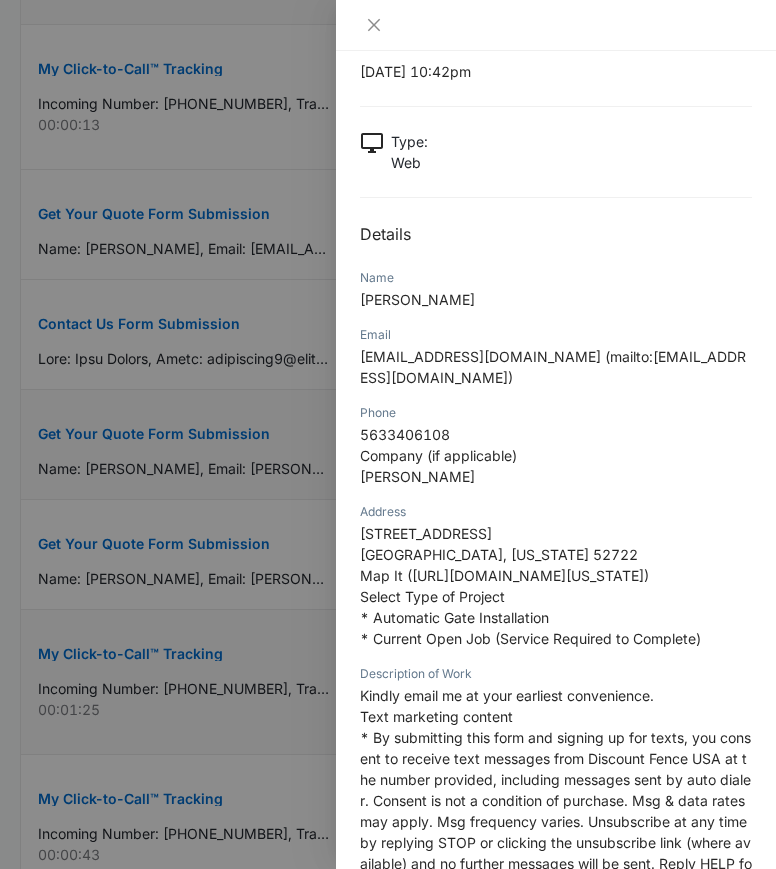 click at bounding box center [388, 434] 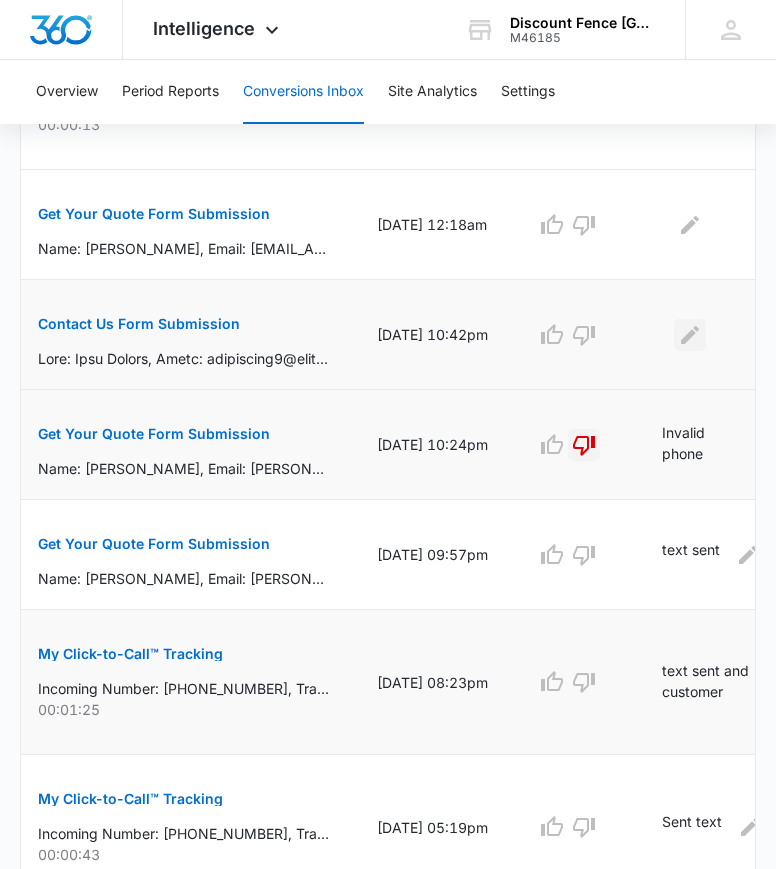 click 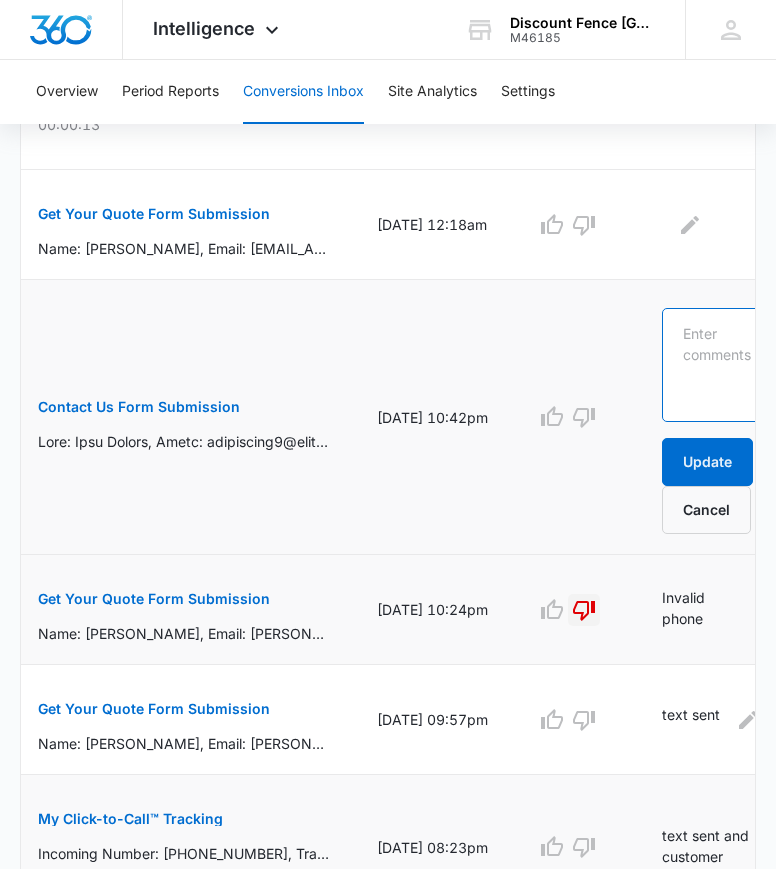 click at bounding box center (722, 365) 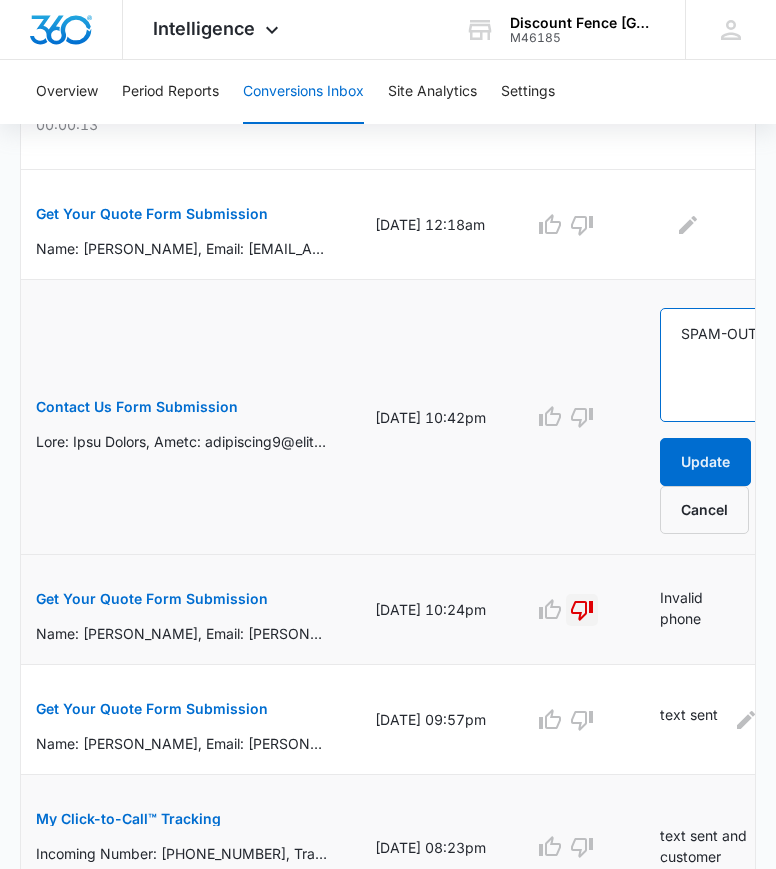 scroll, scrollTop: 0, scrollLeft: 333, axis: horizontal 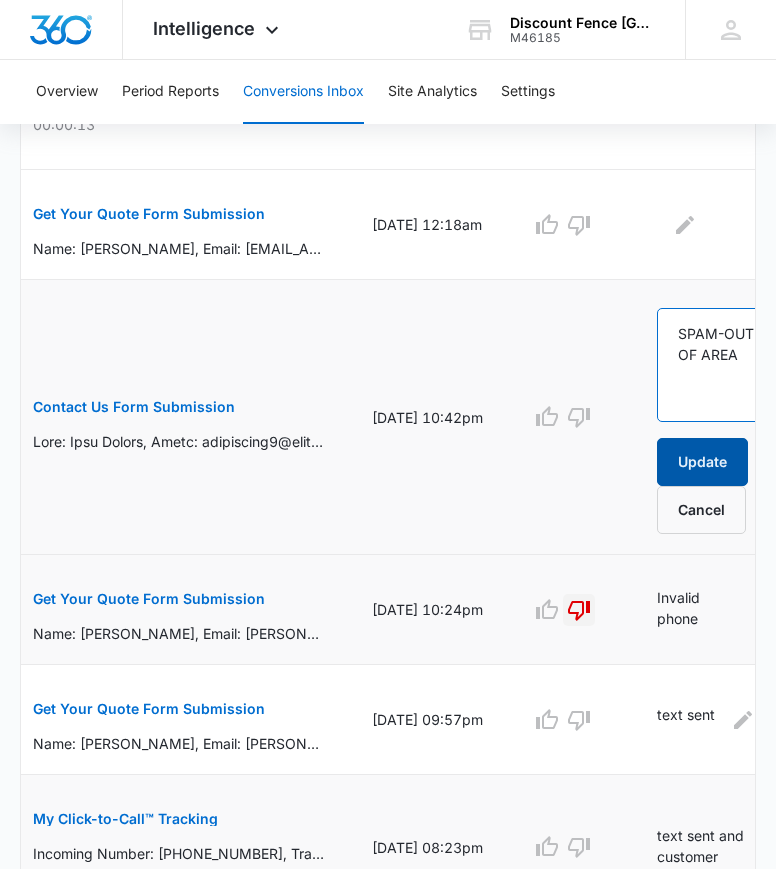 type on "SPAM-OUT OF AREA" 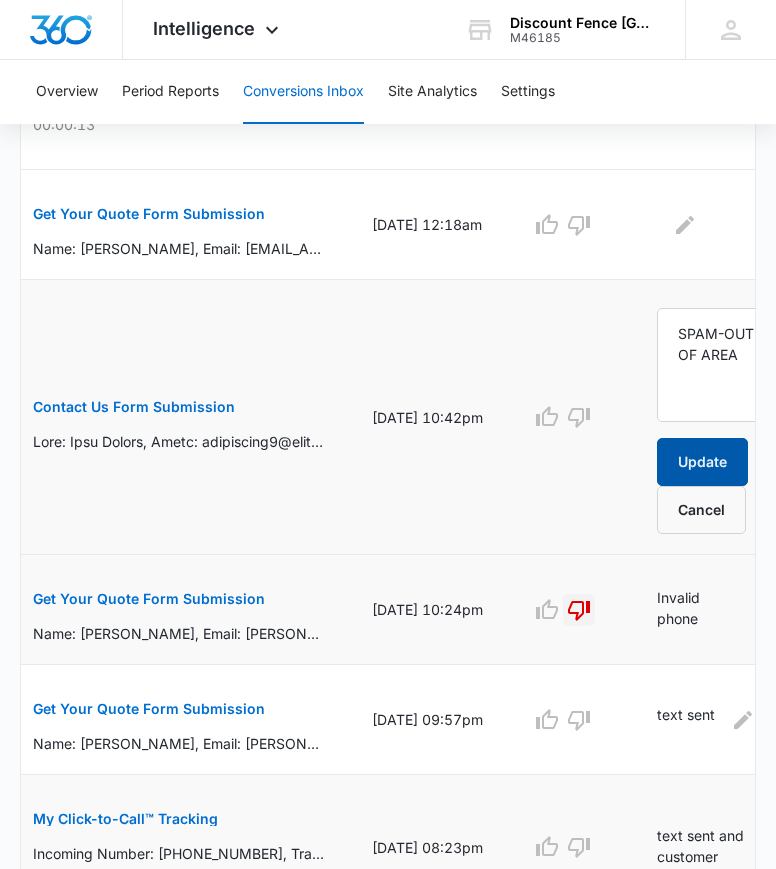 click on "Update" at bounding box center [702, 462] 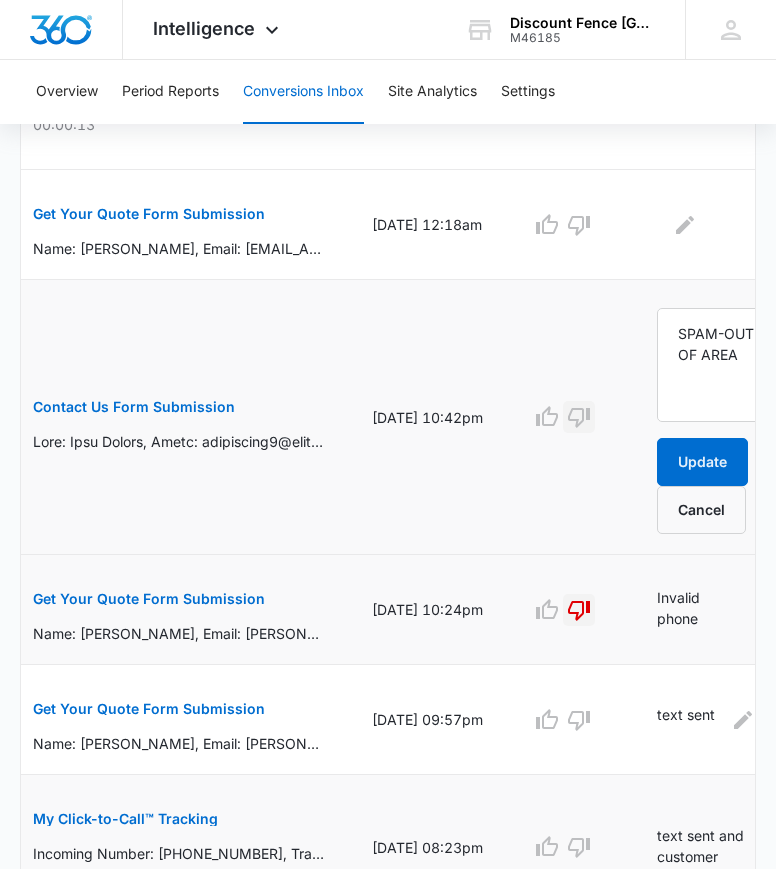 click 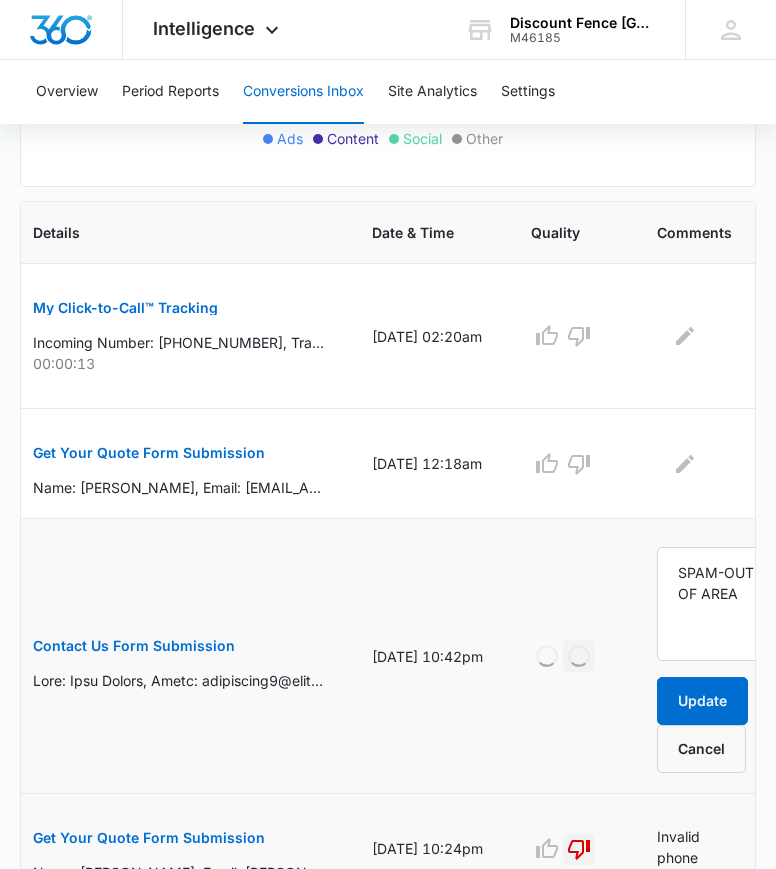 scroll, scrollTop: 1081, scrollLeft: 0, axis: vertical 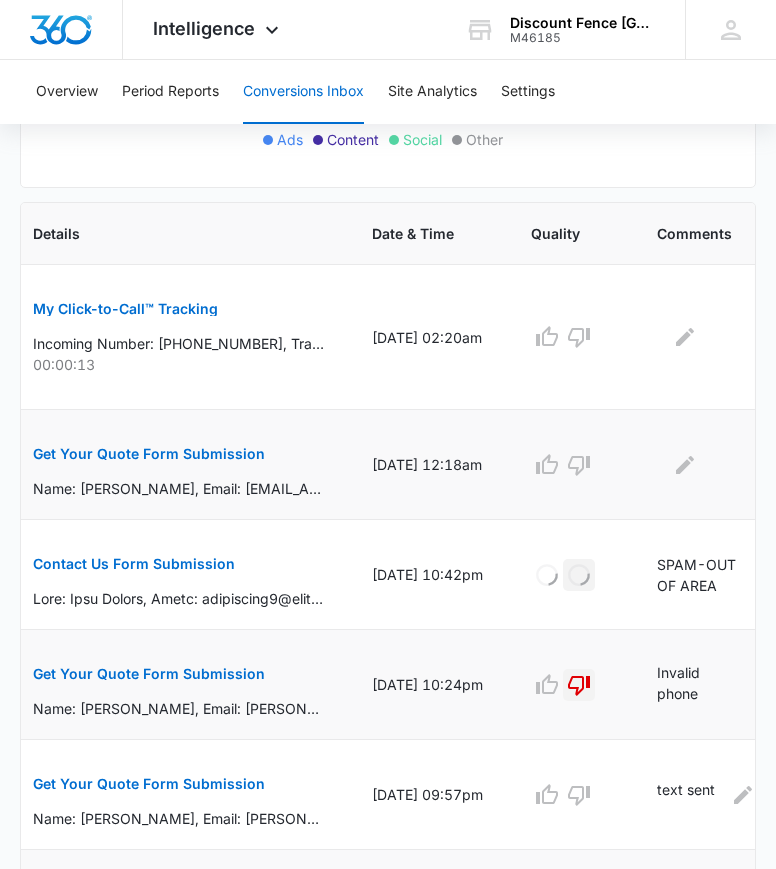 click on "Get Your Quote Form Submission" at bounding box center [149, 454] 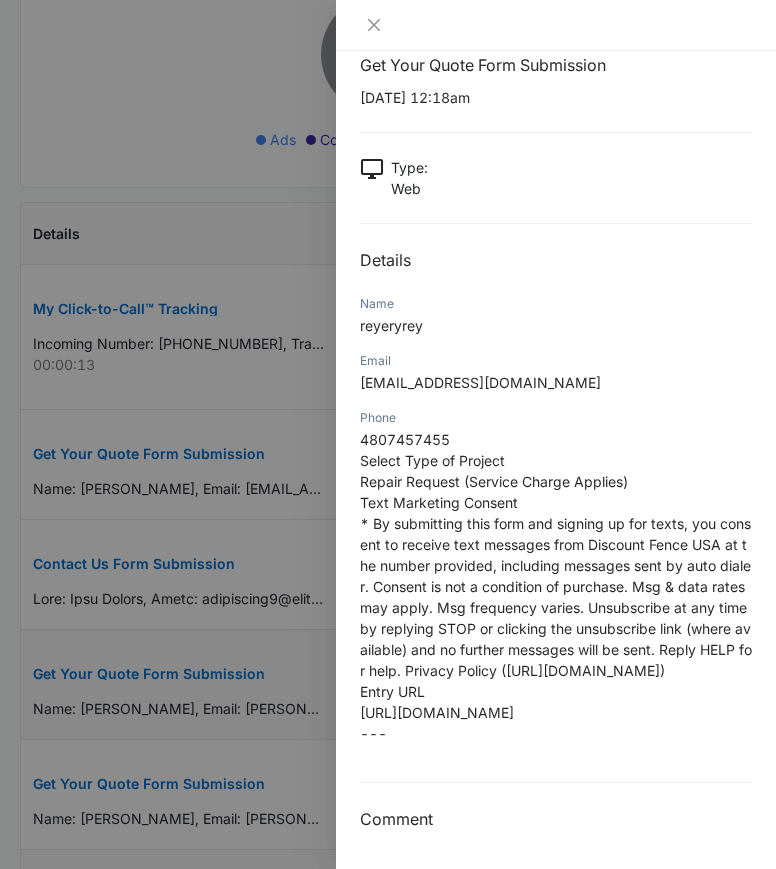 scroll, scrollTop: 0, scrollLeft: 0, axis: both 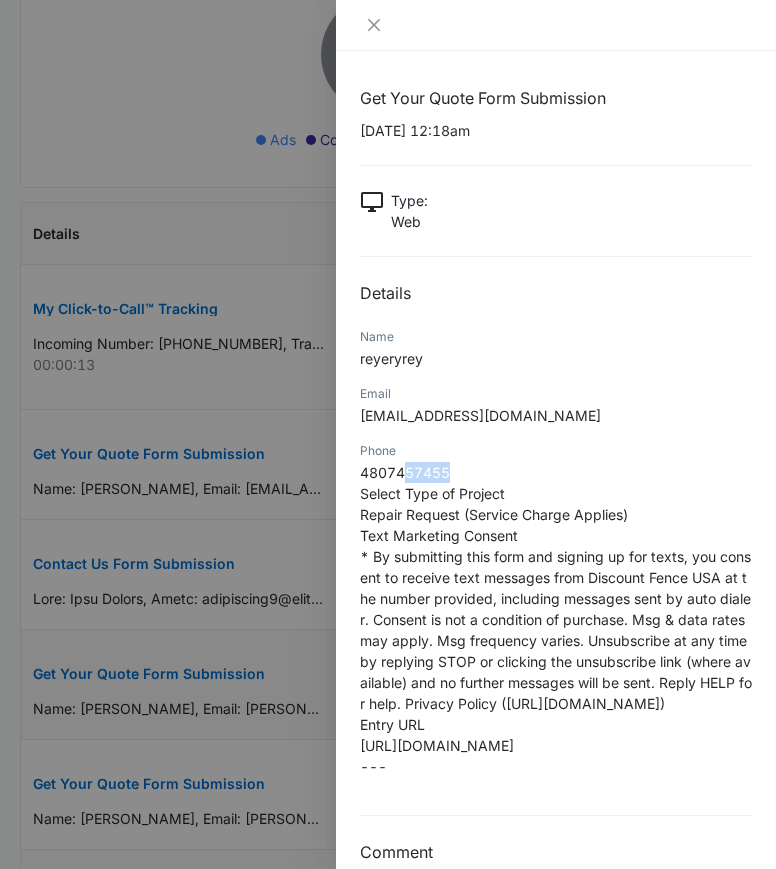 drag, startPoint x: 457, startPoint y: 469, endPoint x: 406, endPoint y: 464, distance: 51.24451 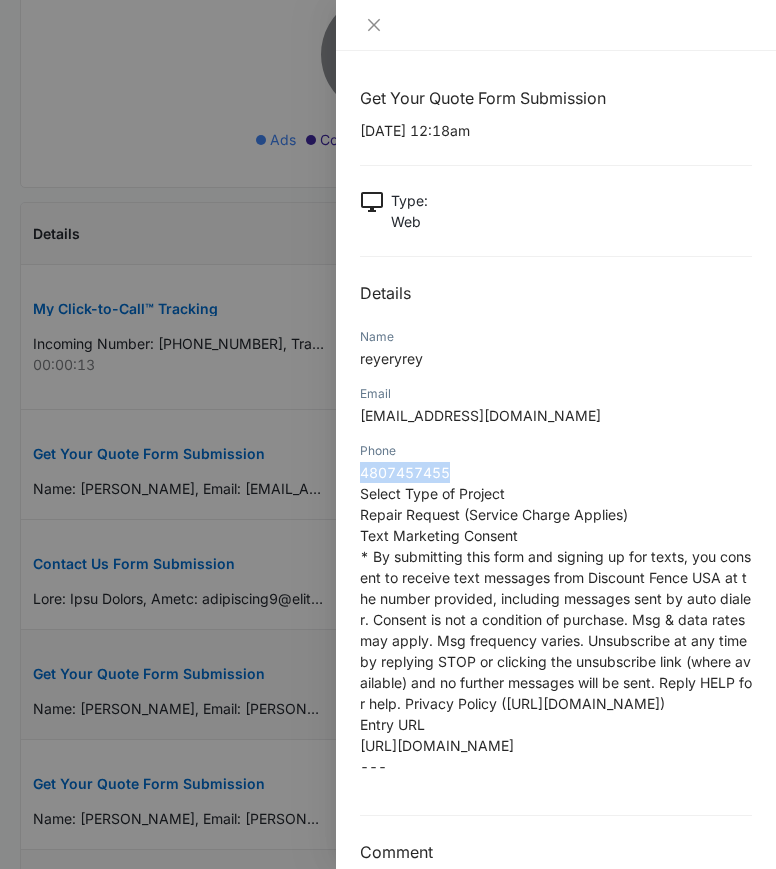 drag, startPoint x: 463, startPoint y: 475, endPoint x: 358, endPoint y: 473, distance: 105.01904 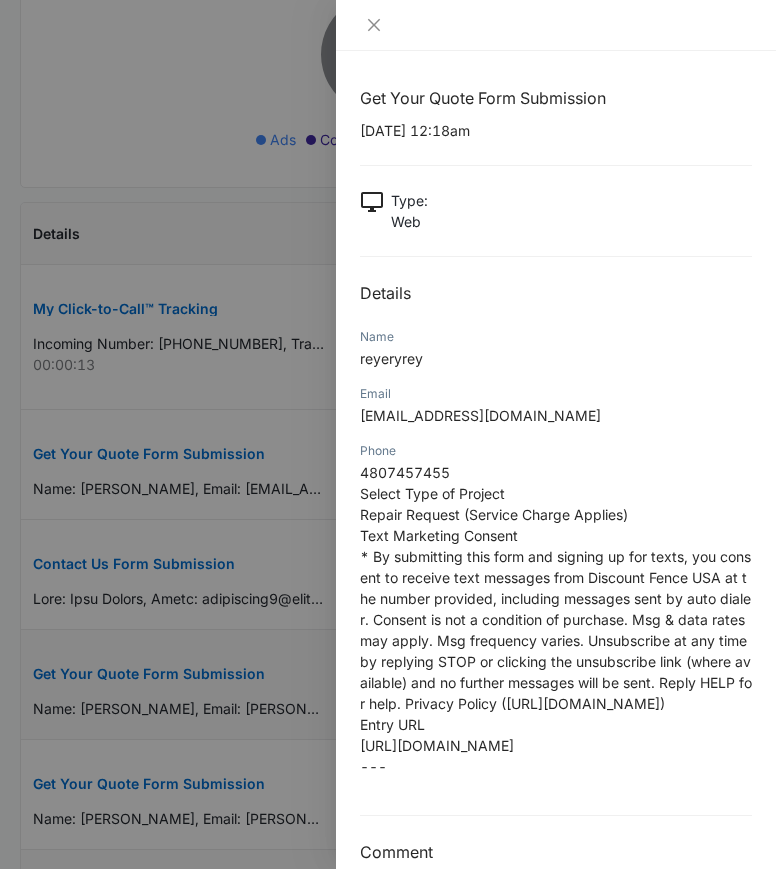 click at bounding box center [388, 434] 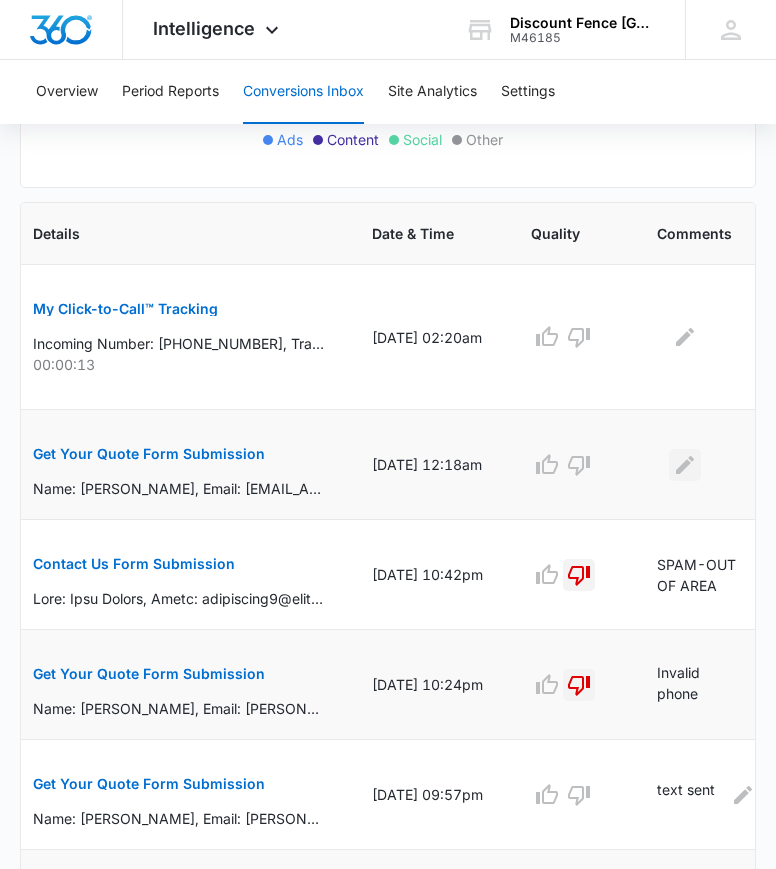 click 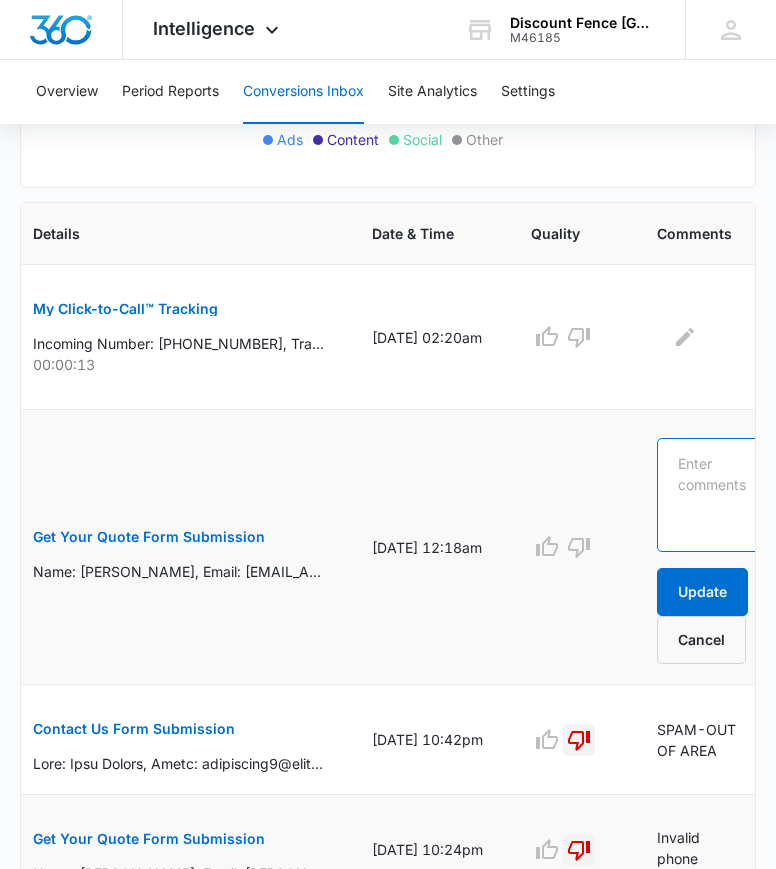click at bounding box center [717, 495] 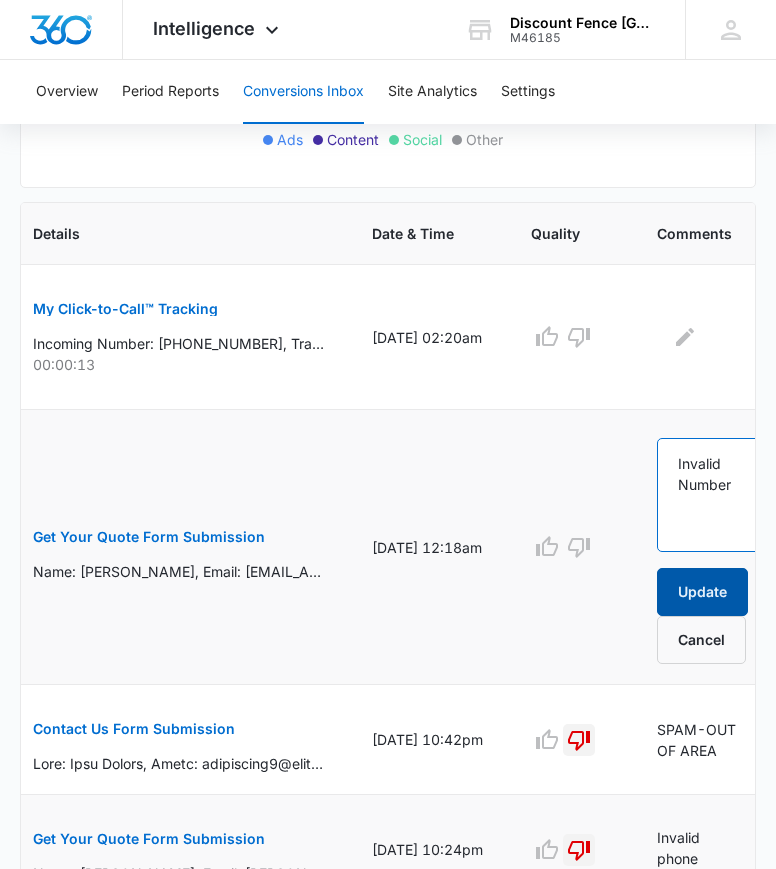 type on "Invalid Number" 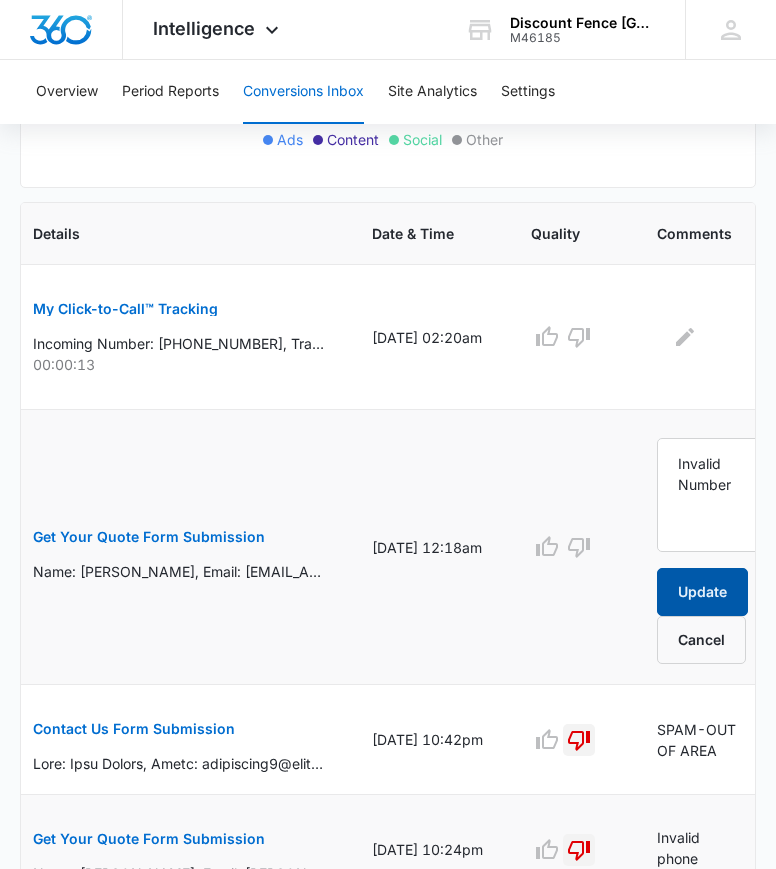 click on "Update" at bounding box center [702, 592] 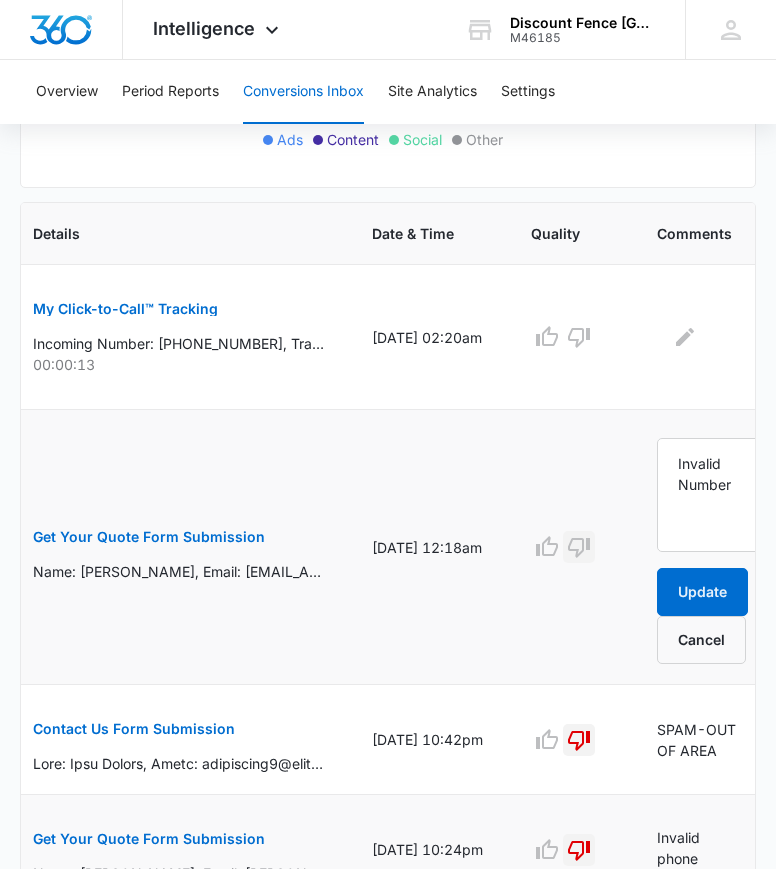 click 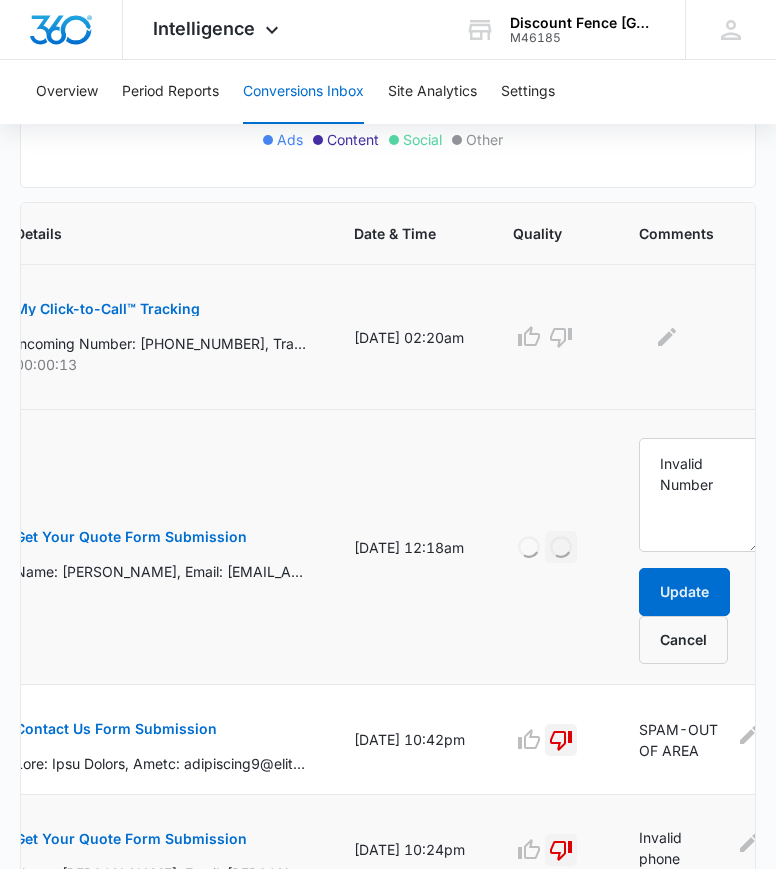 scroll, scrollTop: 0, scrollLeft: 352, axis: horizontal 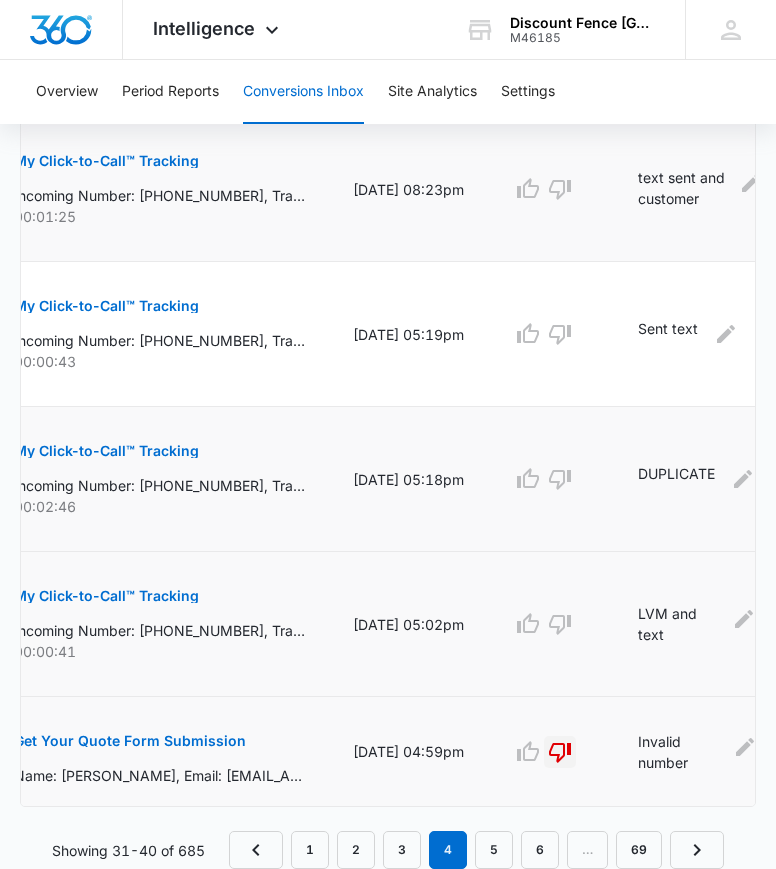 click on "My Click-to-Call™ Tracking" at bounding box center (106, 451) 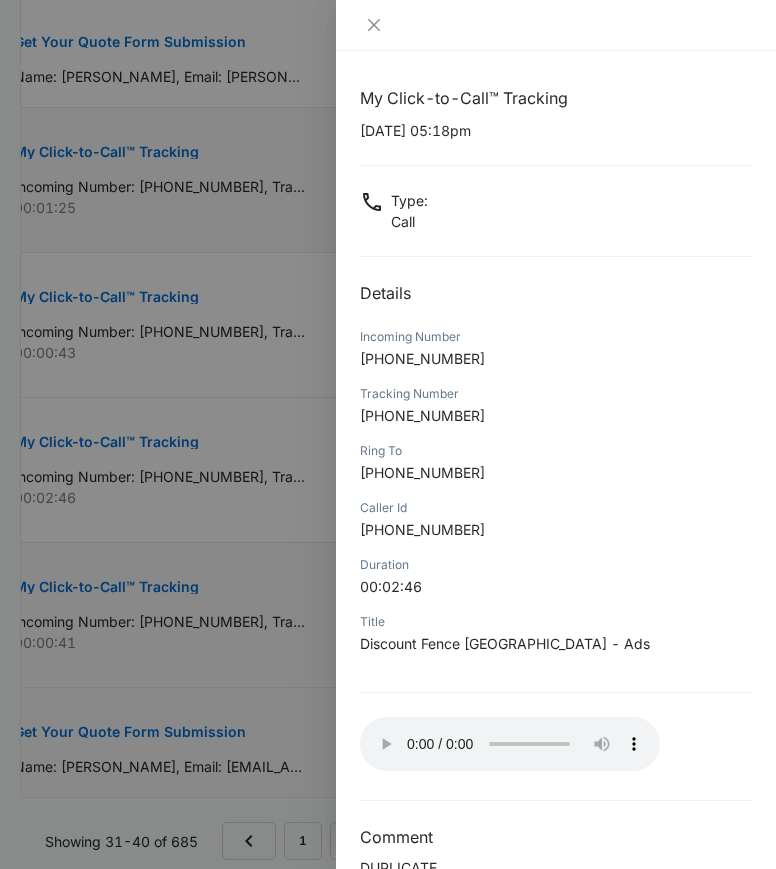 type 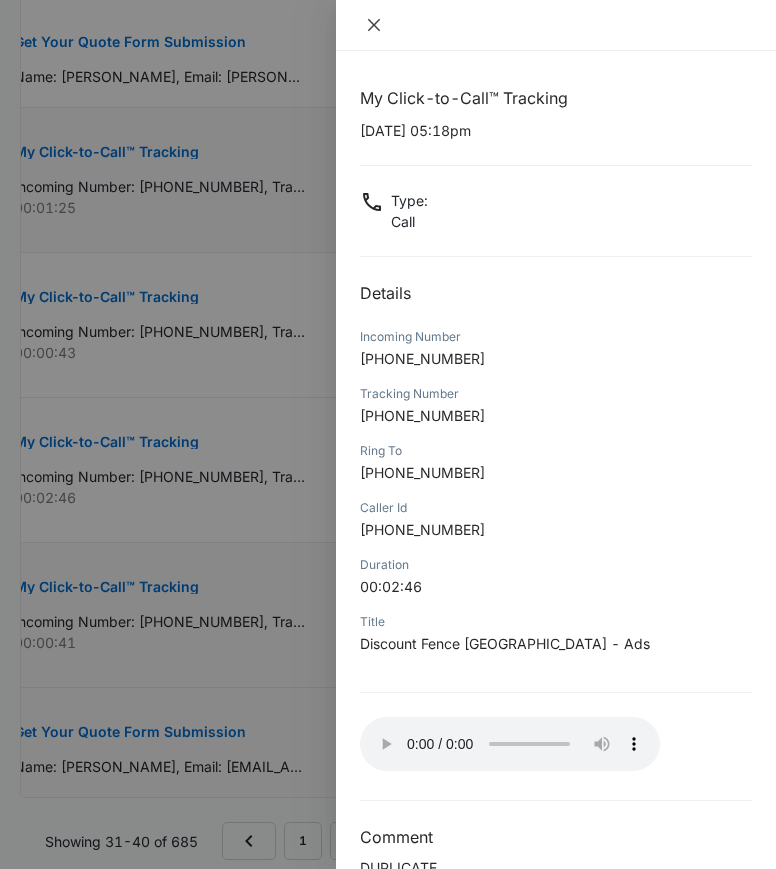 click 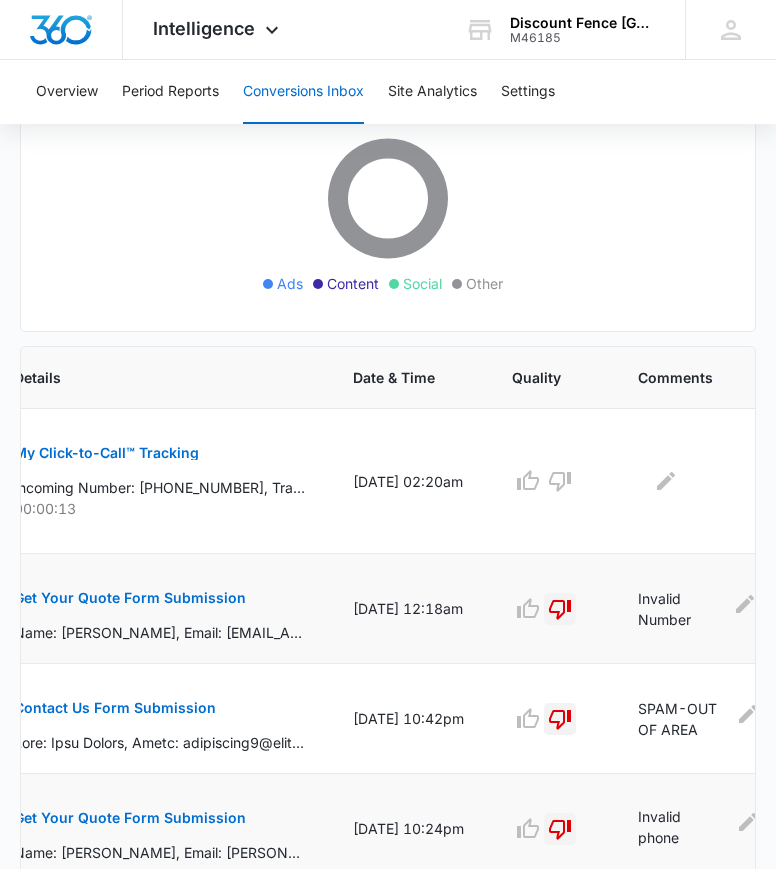 scroll, scrollTop: 936, scrollLeft: 0, axis: vertical 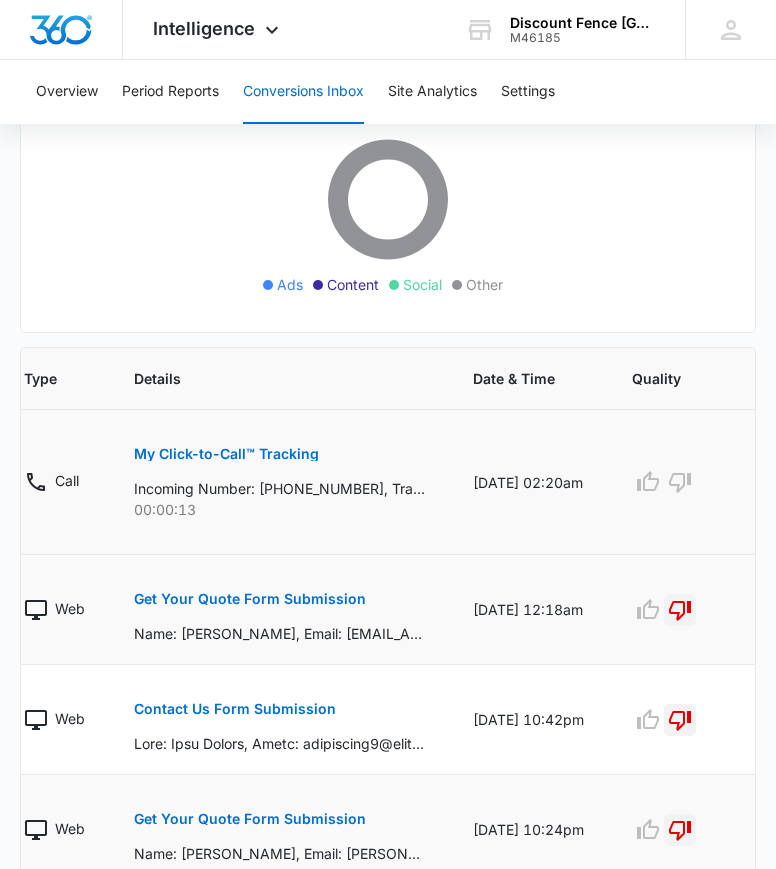 click on "My Click-to-Call™ Tracking" at bounding box center (226, 454) 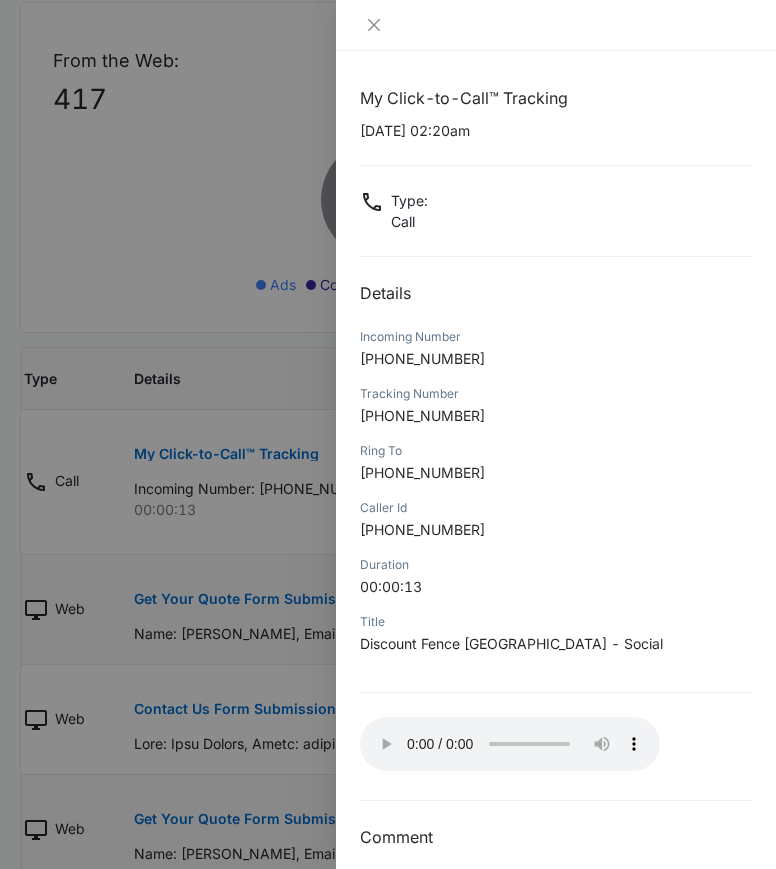 click at bounding box center [388, 434] 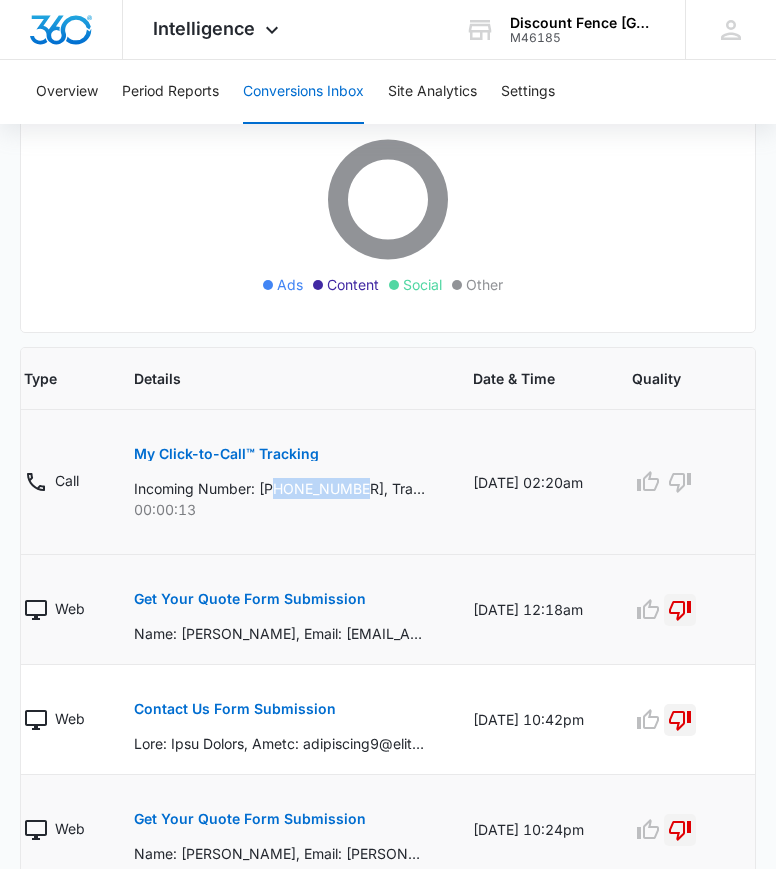 drag, startPoint x: 363, startPoint y: 481, endPoint x: 275, endPoint y: 481, distance: 88 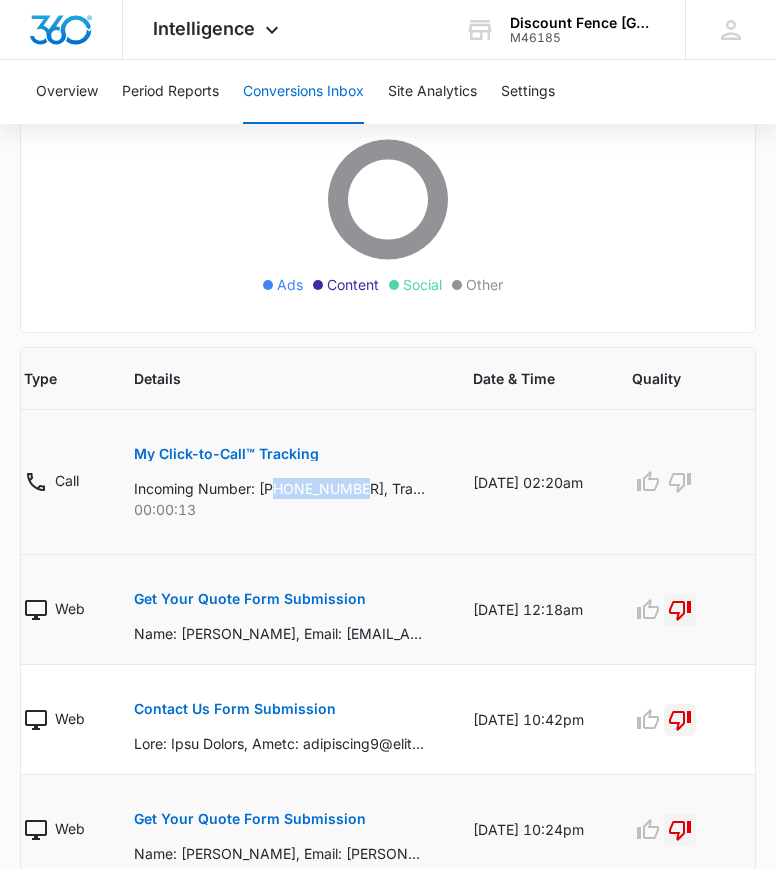 copy on "2292050437" 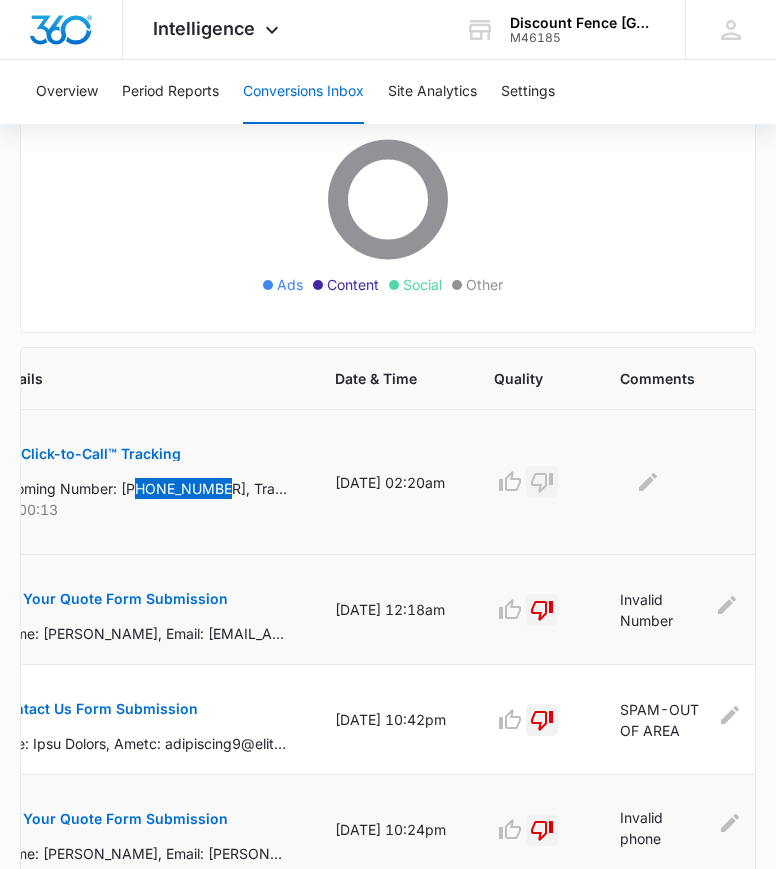 scroll, scrollTop: 0, scrollLeft: 385, axis: horizontal 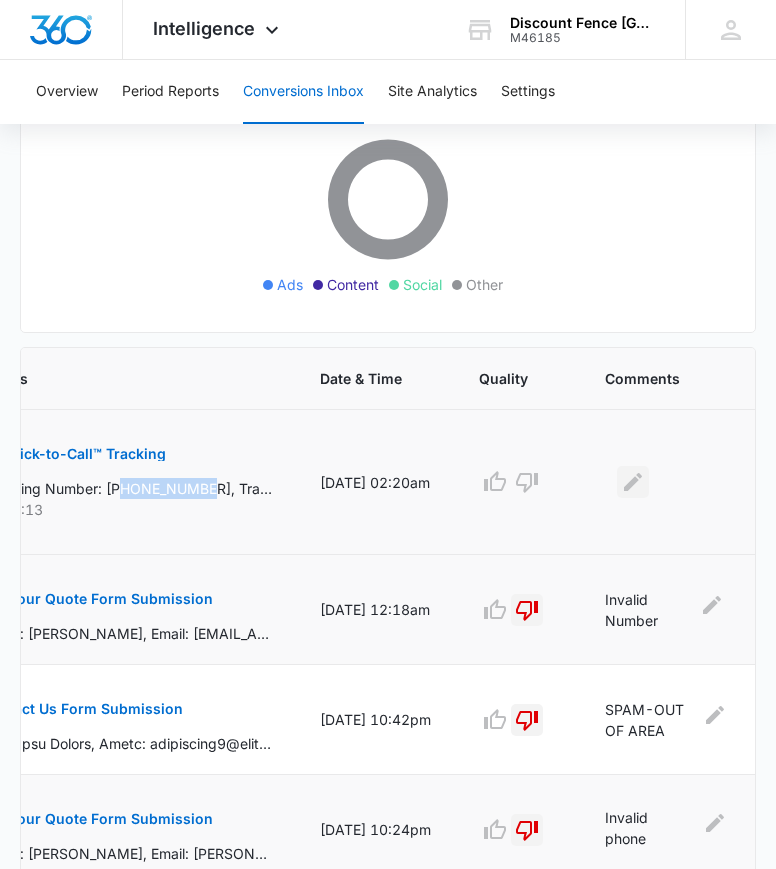 click 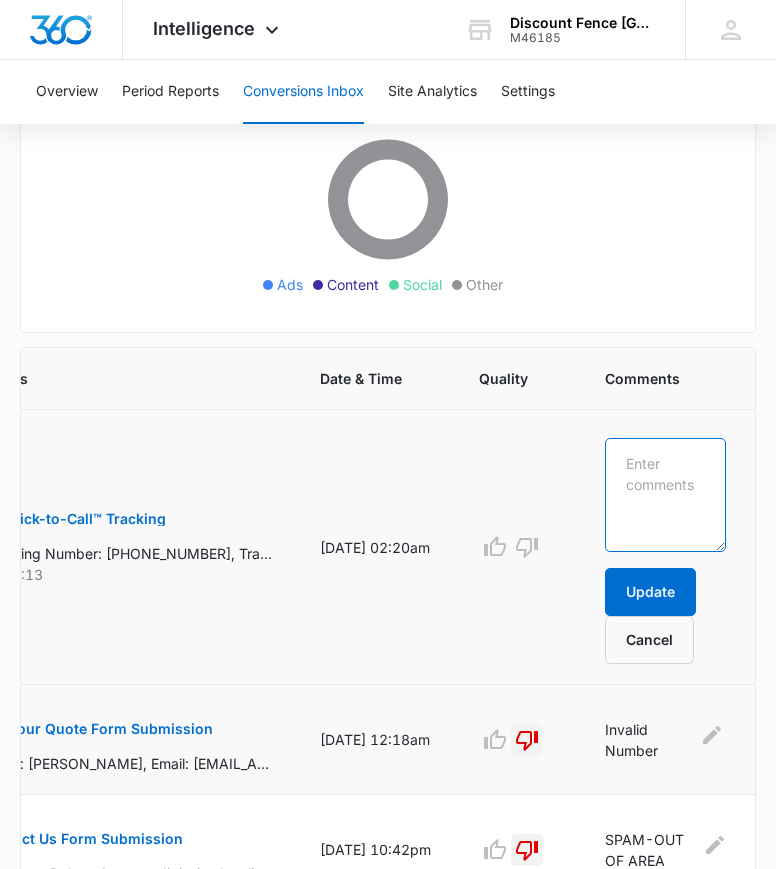 click at bounding box center [665, 495] 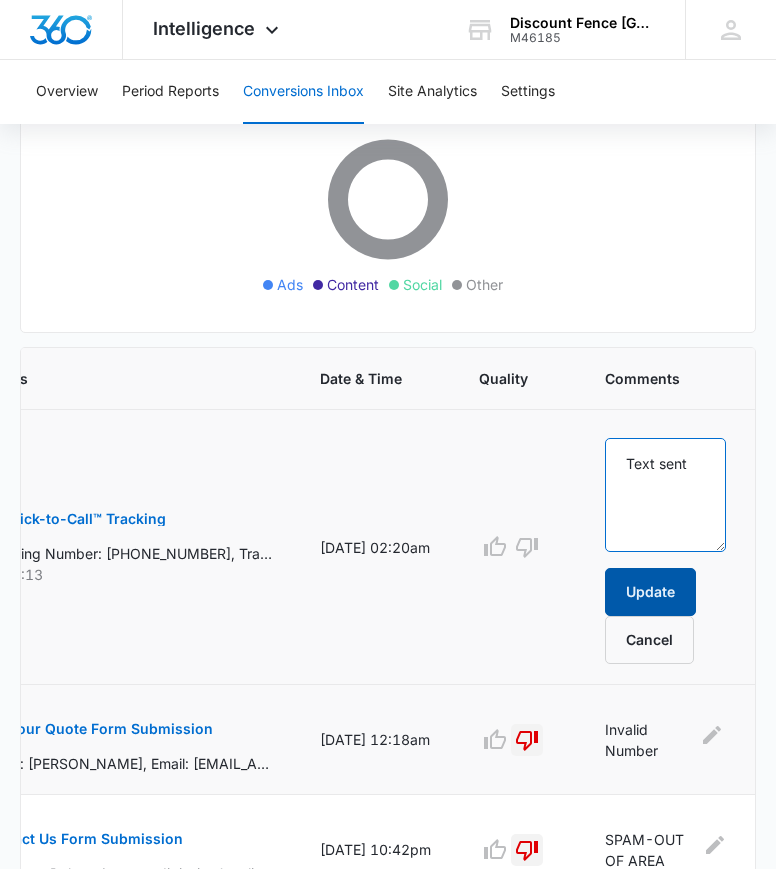 type on "Text sent" 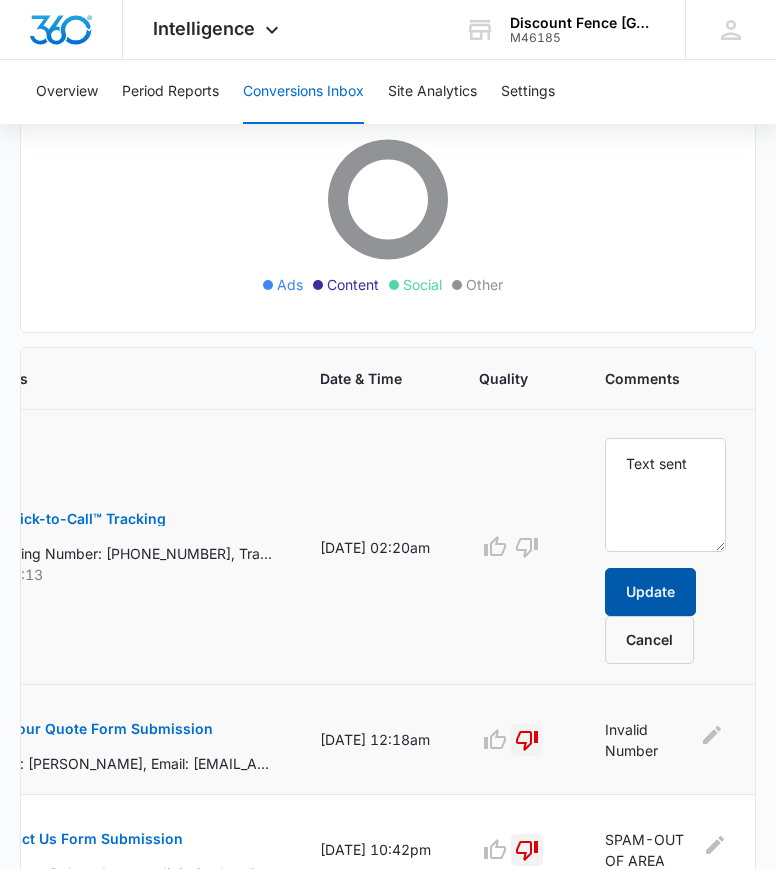 click on "Update" at bounding box center [650, 592] 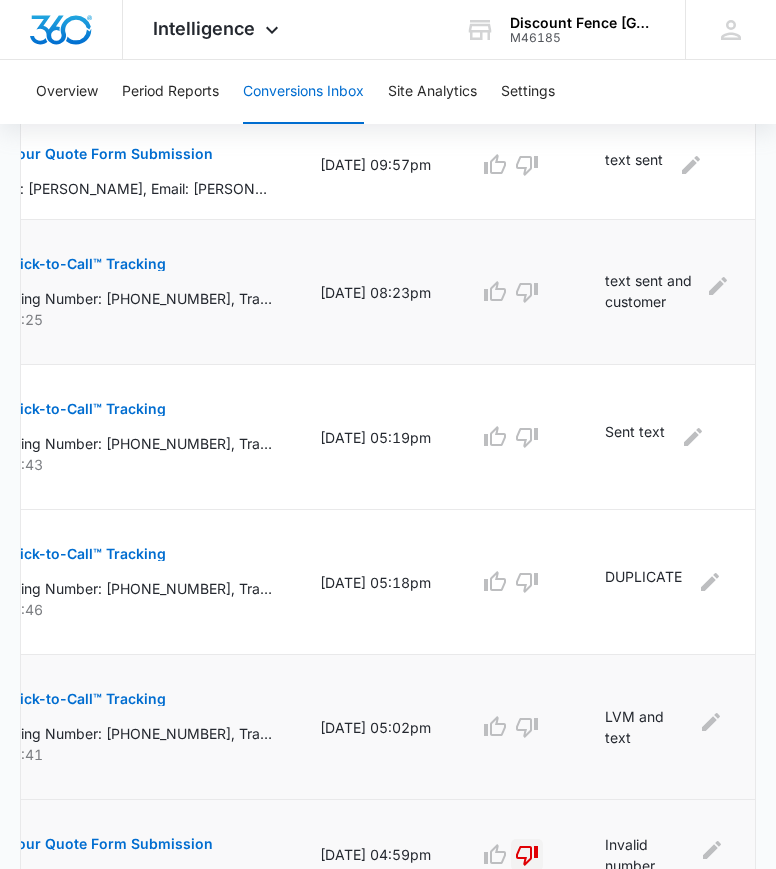 scroll, scrollTop: 1952, scrollLeft: 0, axis: vertical 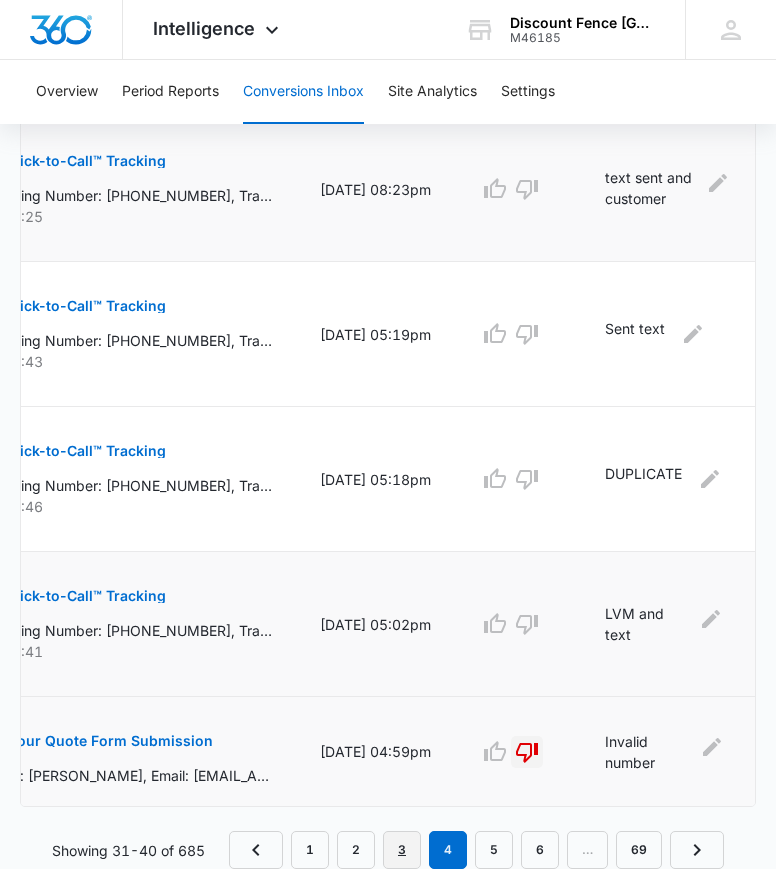click on "3" at bounding box center (402, 850) 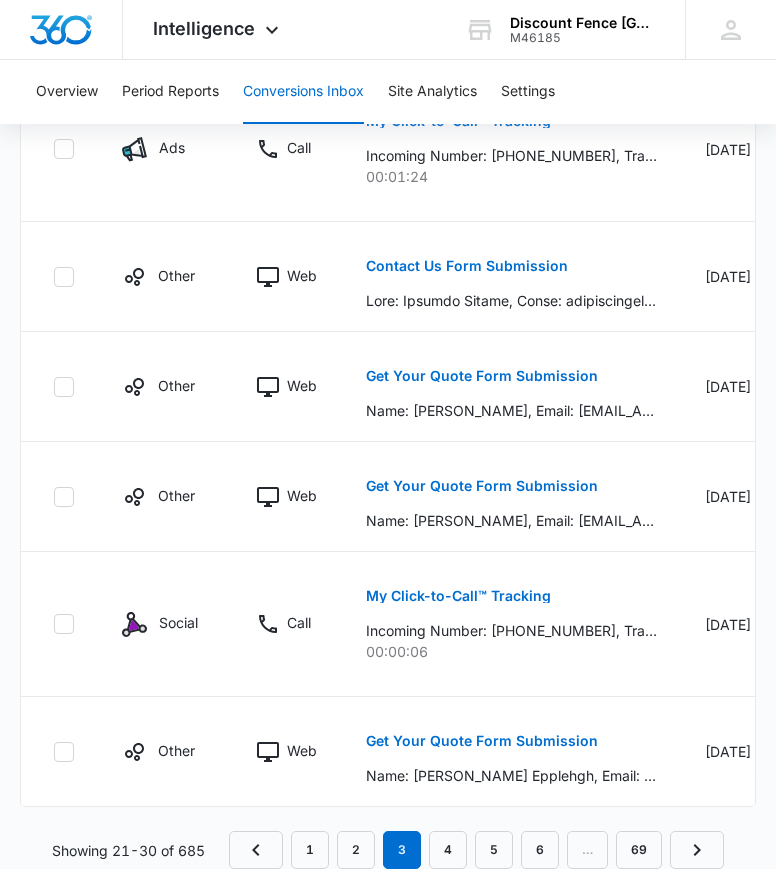 scroll, scrollTop: 1788, scrollLeft: 0, axis: vertical 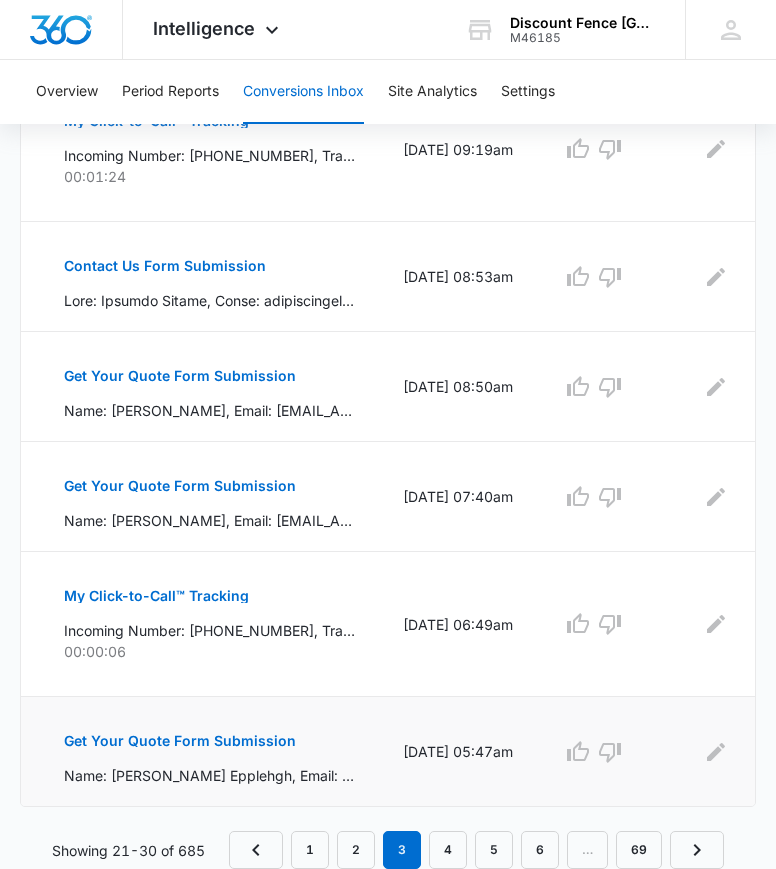 click on "Get Your Quote Form Submission" at bounding box center (180, 741) 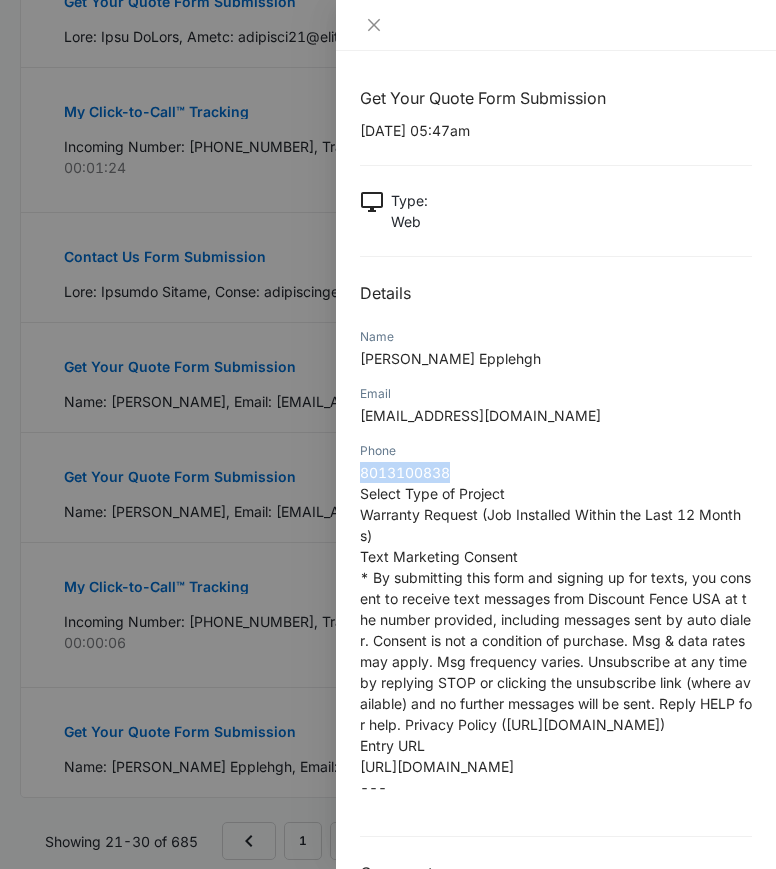 drag, startPoint x: 458, startPoint y: 475, endPoint x: 360, endPoint y: 476, distance: 98.005104 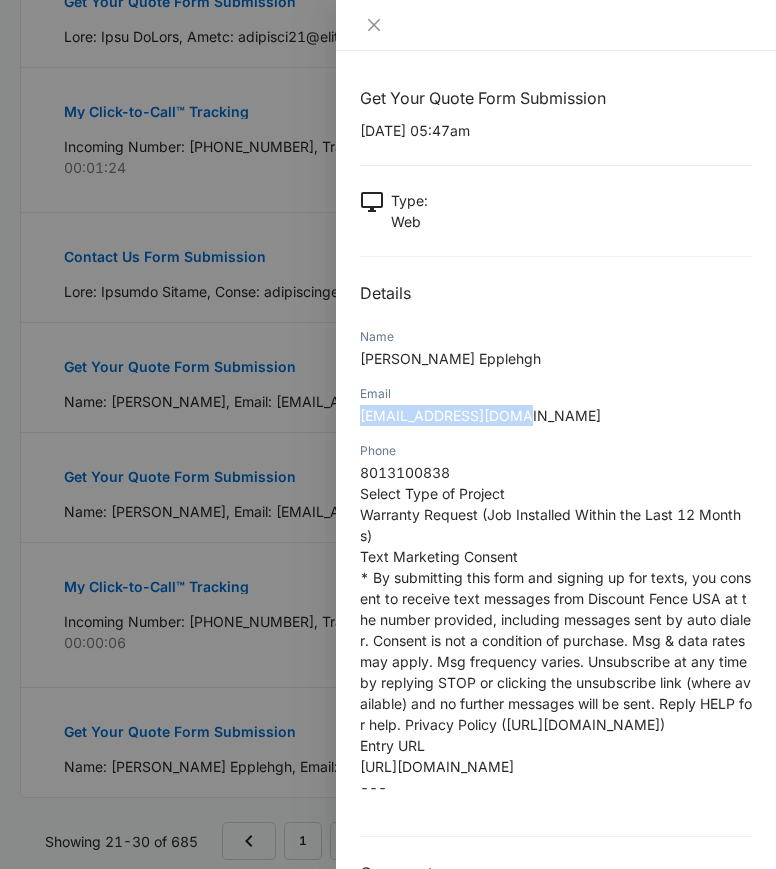 drag, startPoint x: 518, startPoint y: 417, endPoint x: 348, endPoint y: 420, distance: 170.02647 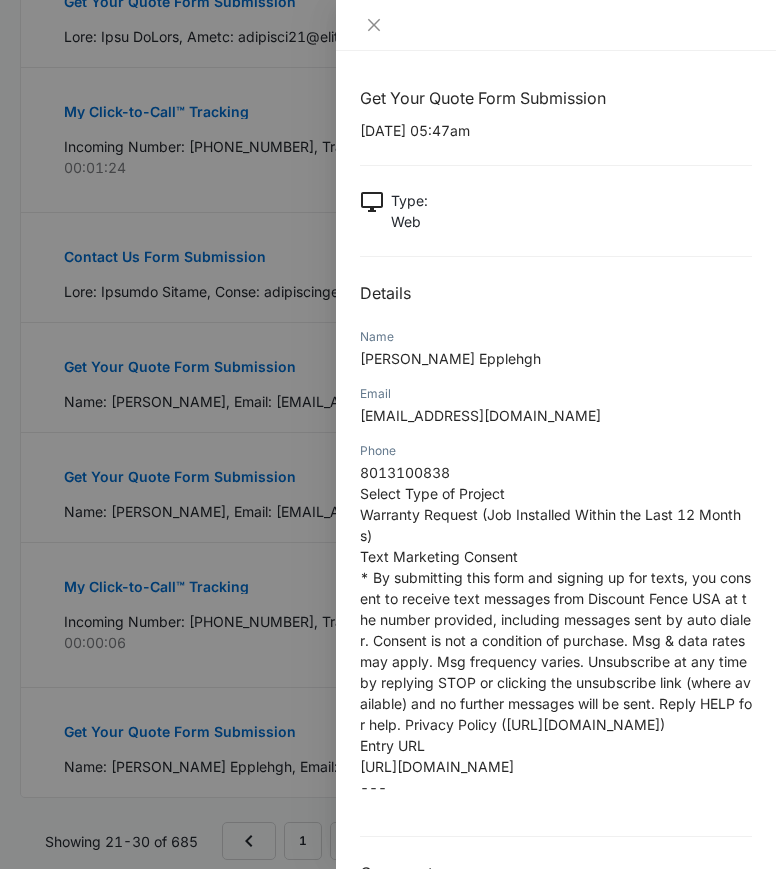 click on "Get Your Quote Form Submission [DATE] 05:47am Type : Web Details Name [PERSON_NAME] Epplehgh Email [EMAIL_ADDRESS][DOMAIN_NAME] Phone [PHONE_NUMBER] Select Type of Project Warranty Request (Job Installed Within the Last 12 Months) Text Marketing Consent * By submitting this form and signing up for texts, you consent to receive text messages from Discount Fence USA at the number provided, including messages sent by auto dialer. Consent is not a condition of purchase. Msg & data rates may apply. Msg frequency varies. Unsubscribe at any time by replying STOP or clicking the unsubscribe link (where available) and no further messages will be sent. Reply HELP for help. Privacy Policy ([URL][DOMAIN_NAME]) Entry URL --- Comment" at bounding box center [556, 460] 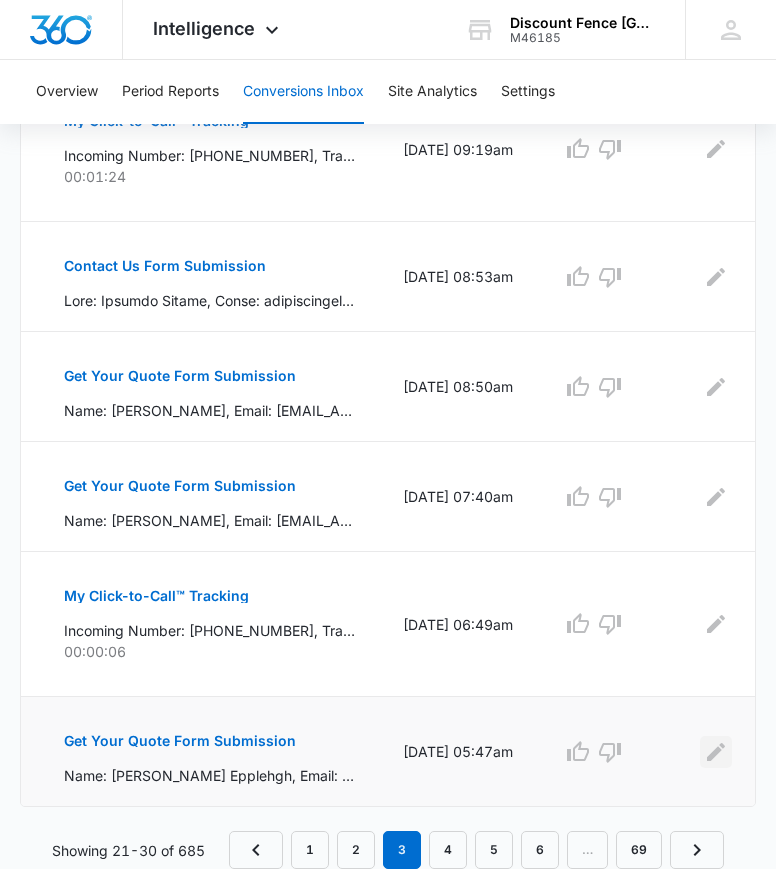 click 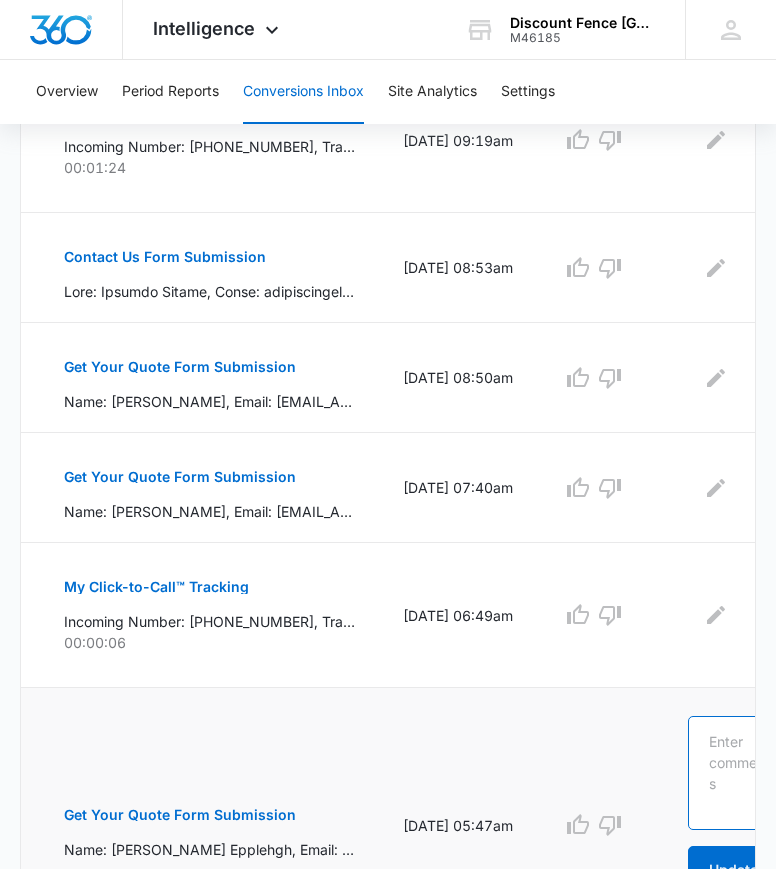 click at bounding box center [740, 773] 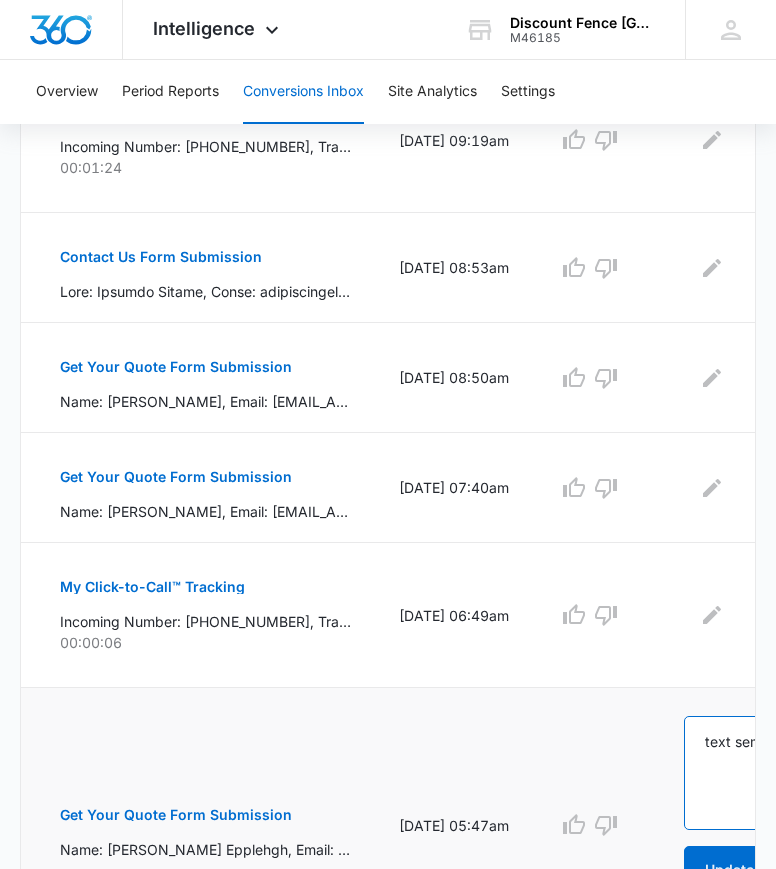 scroll, scrollTop: 0, scrollLeft: 311, axis: horizontal 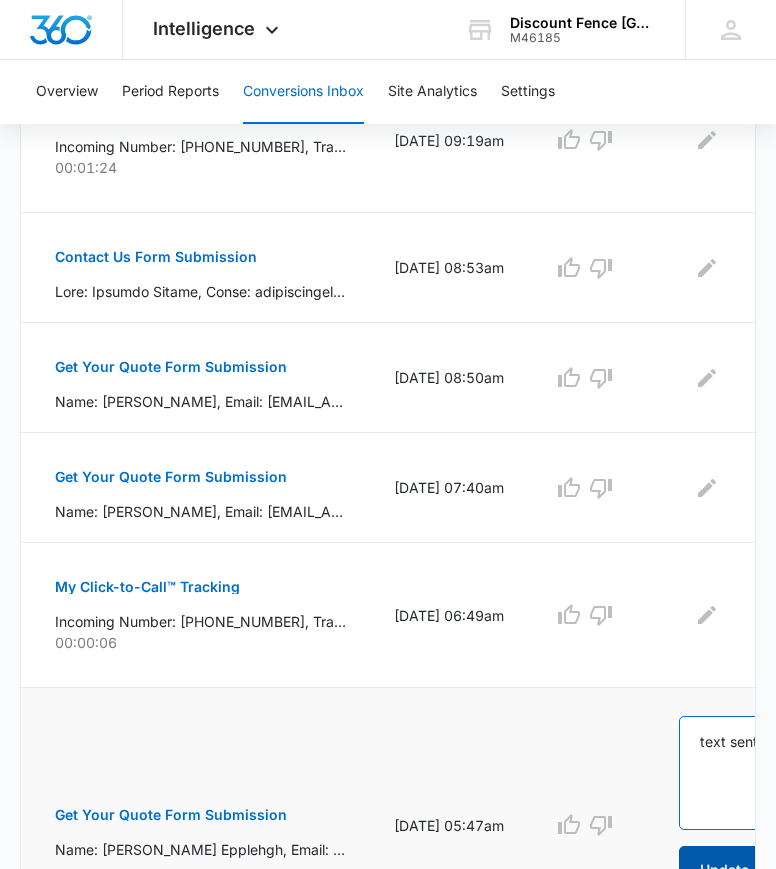 type on "text sent" 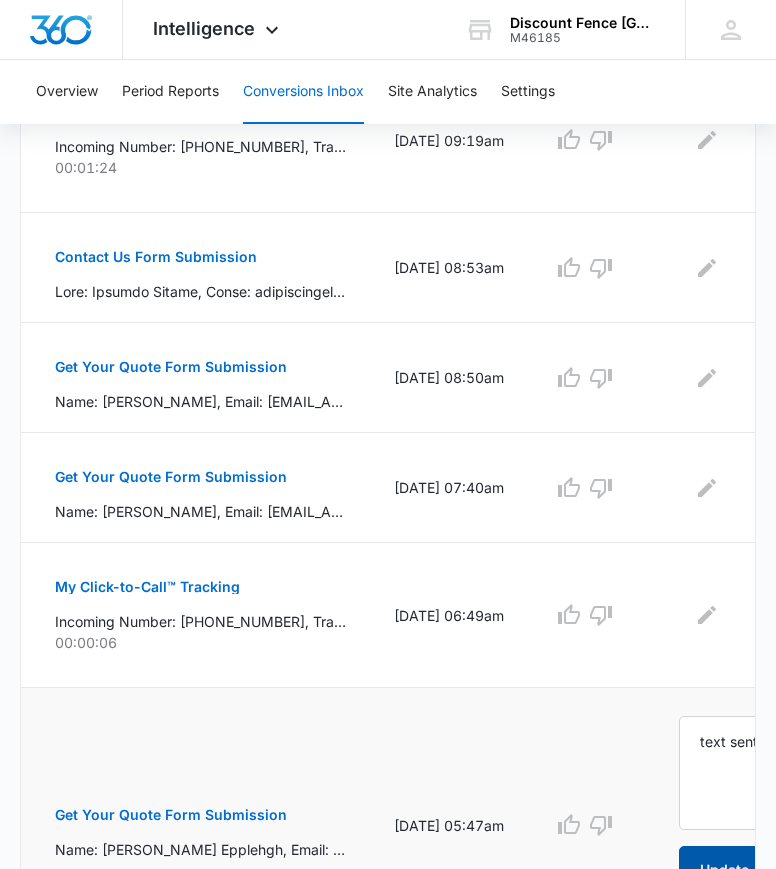 click on "Update" at bounding box center (724, 870) 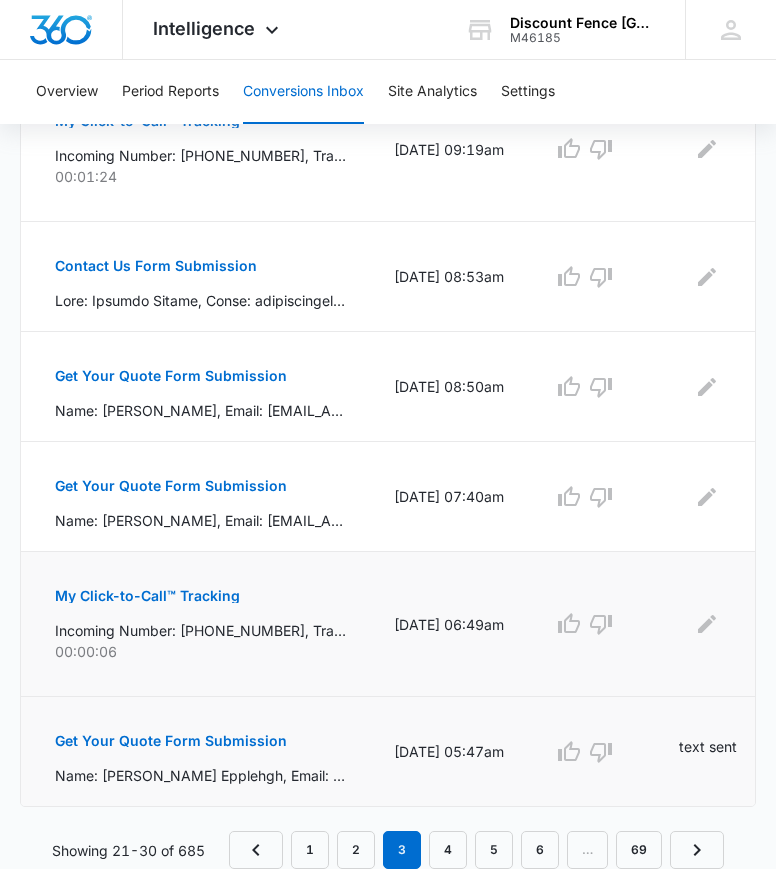 click on "My Click-to-Call™ Tracking Incoming Number: [PHONE_NUMBER], Tracking Number: [PHONE_NUMBER], Ring To: [PHONE_NUMBER], Caller Id: [PHONE_NUMBER], Duration: 00:00:06, Title: Discount Fence [GEOGRAPHIC_DATA] - Social 00:00:06" at bounding box center [200, 617] 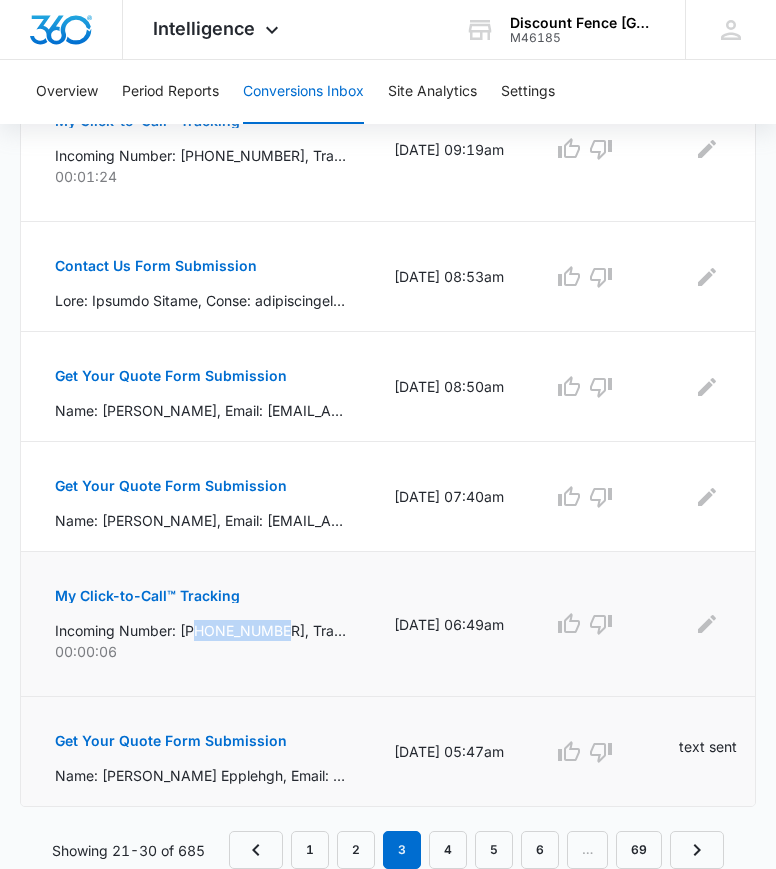 drag, startPoint x: 284, startPoint y: 617, endPoint x: 199, endPoint y: 621, distance: 85.09406 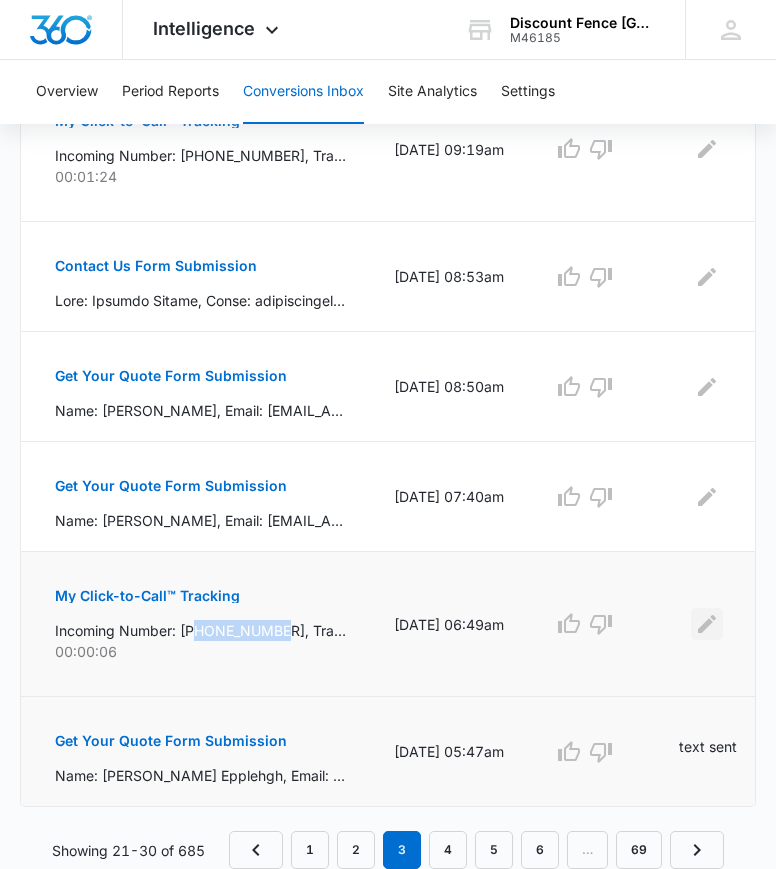 click 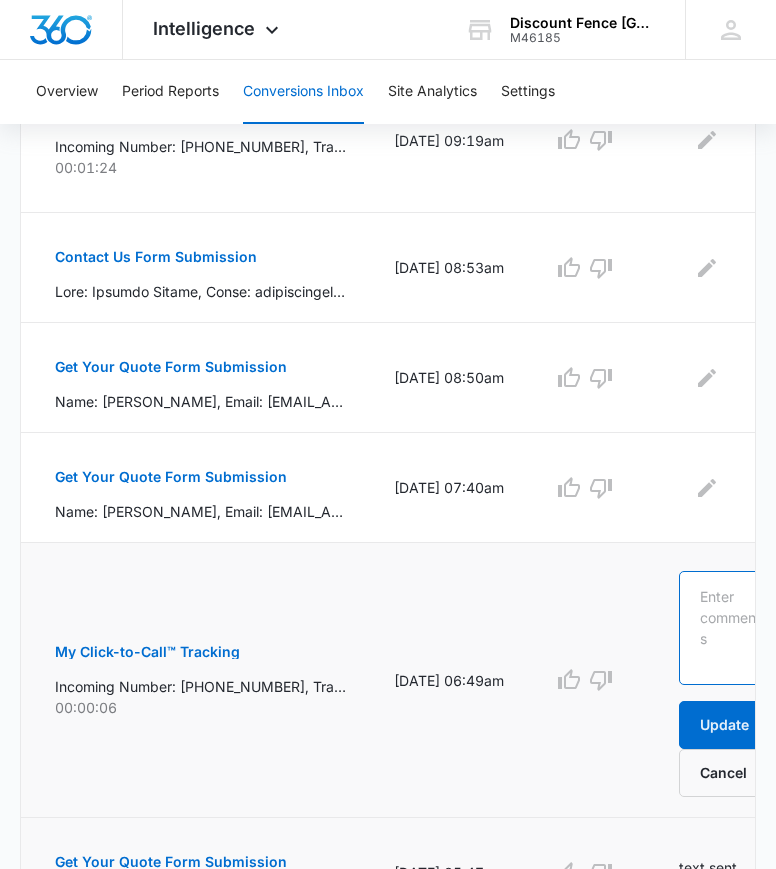 click at bounding box center (731, 628) 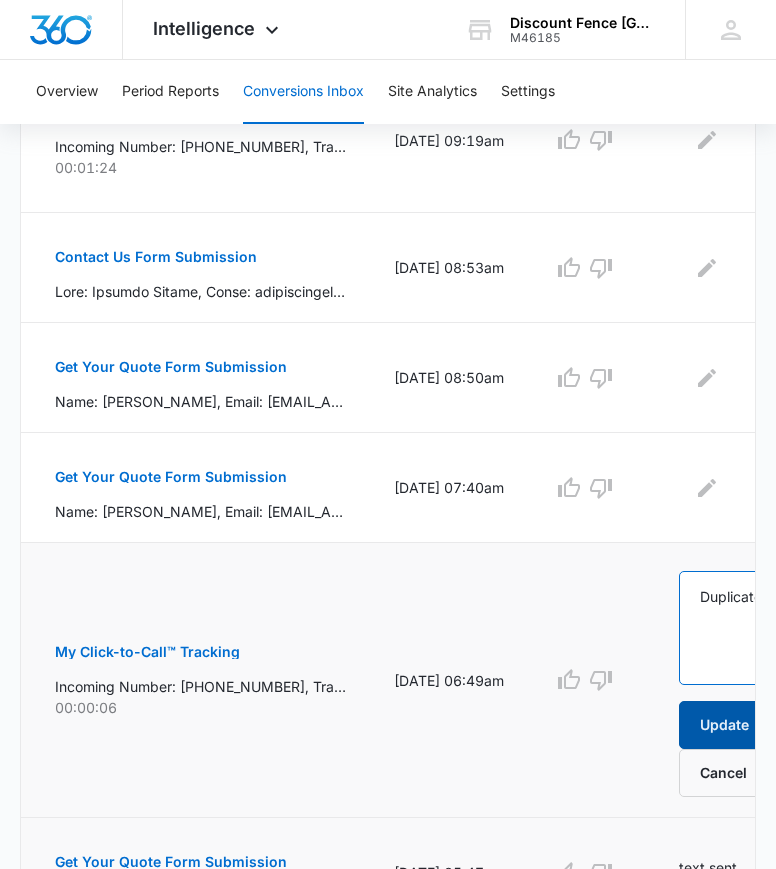 type on "Duplicate" 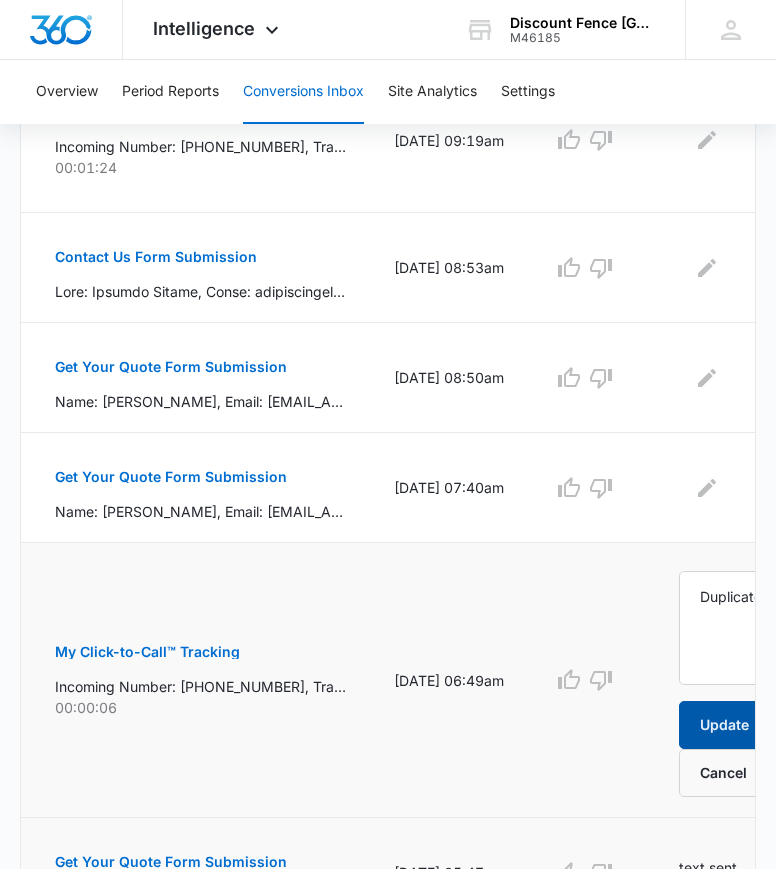 click on "Update" at bounding box center [724, 725] 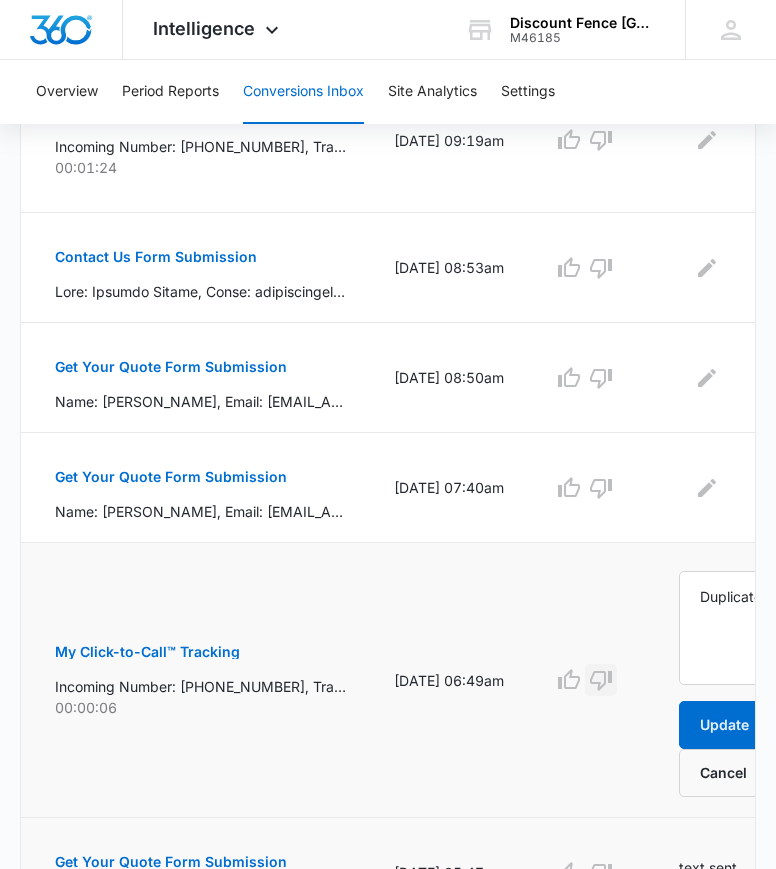 click 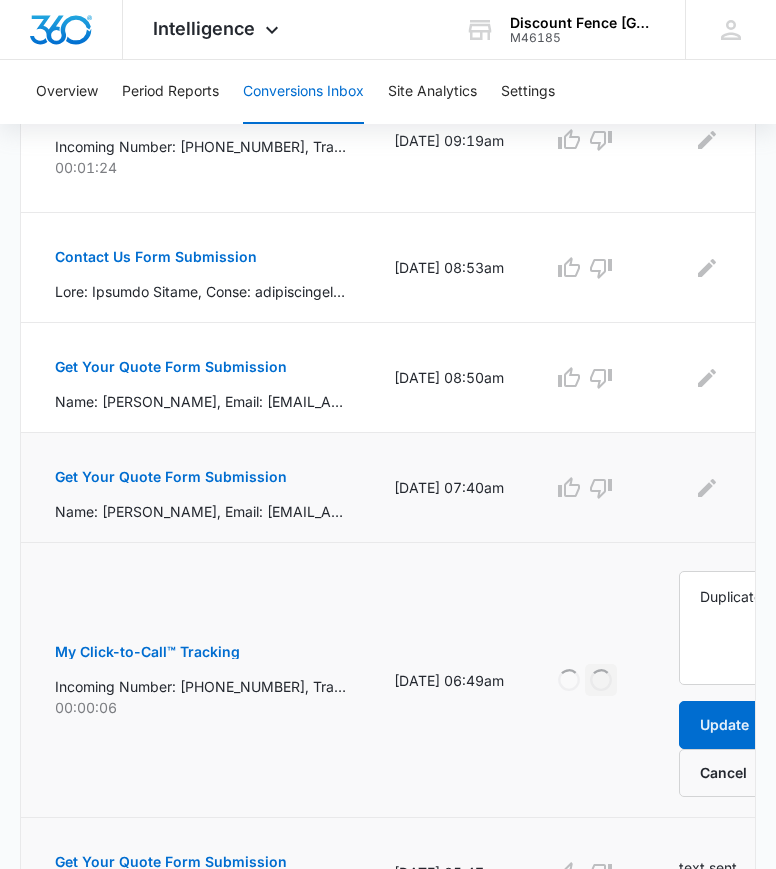 click on "Get Your Quote Form Submission" at bounding box center (200, 487) 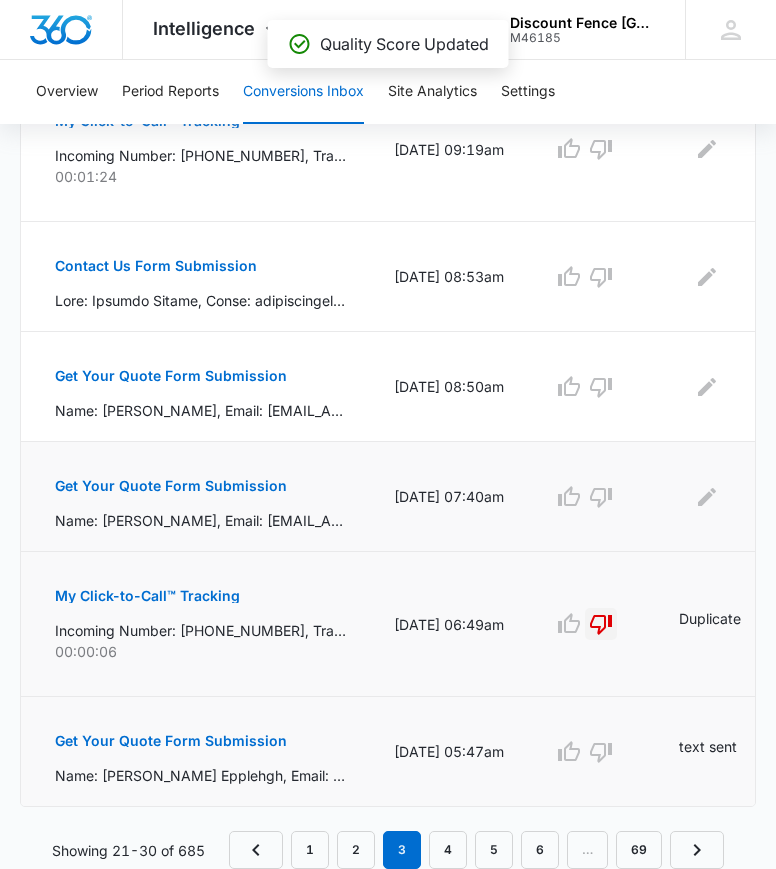 click on "Get Your Quote Form Submission" at bounding box center [200, 496] 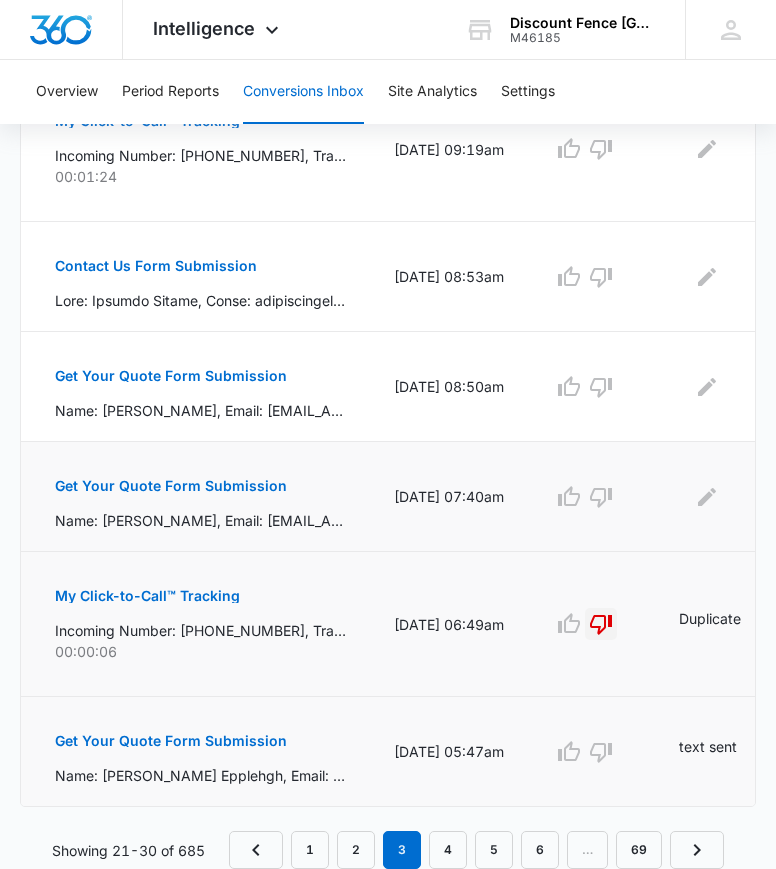 click on "Get Your Quote Form Submission" at bounding box center (200, 496) 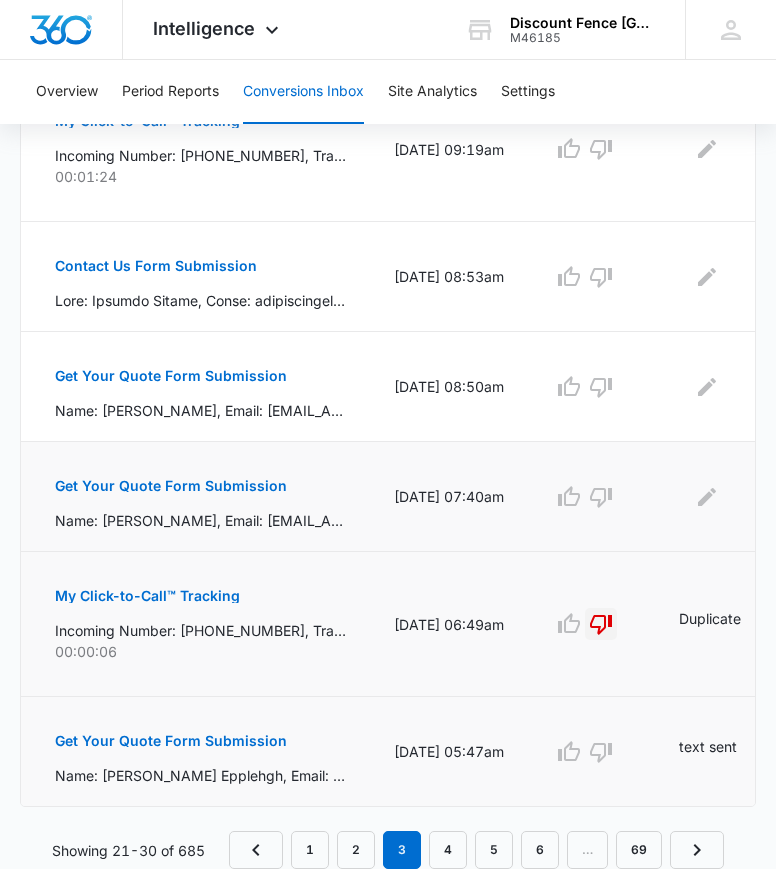click on "Get Your Quote Form Submission" at bounding box center [200, 496] 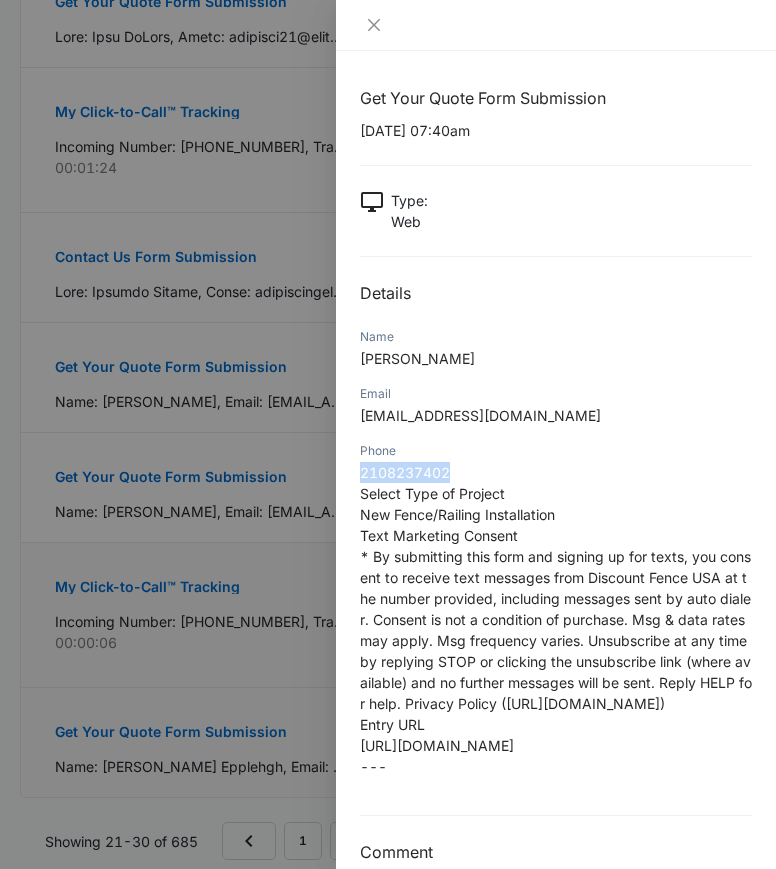 drag, startPoint x: 458, startPoint y: 465, endPoint x: 357, endPoint y: 470, distance: 101.12369 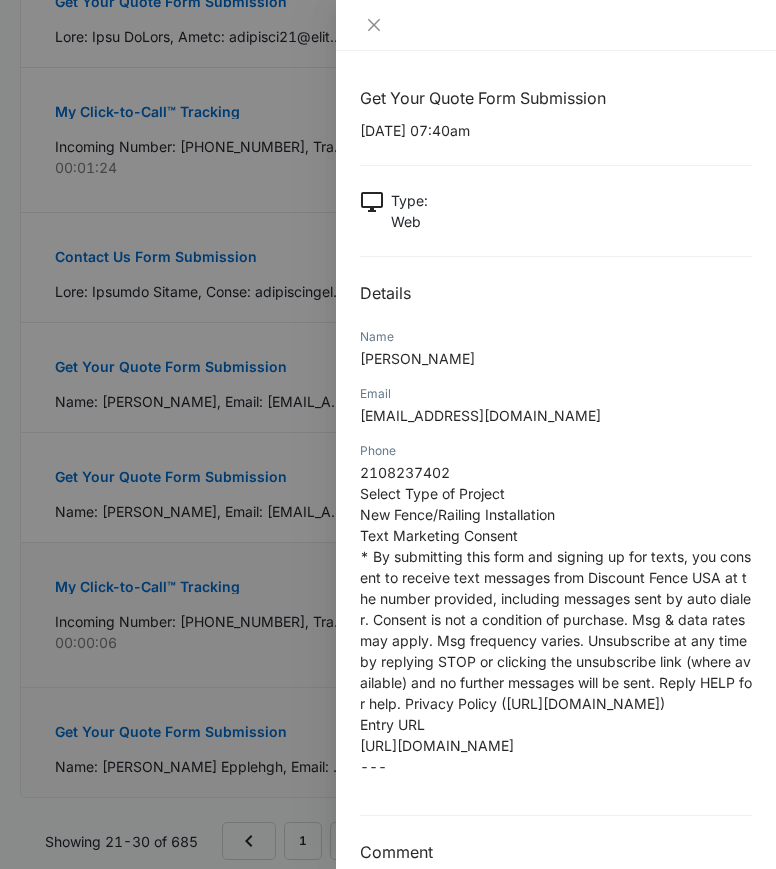 click on "[PERSON_NAME]" at bounding box center (556, 358) 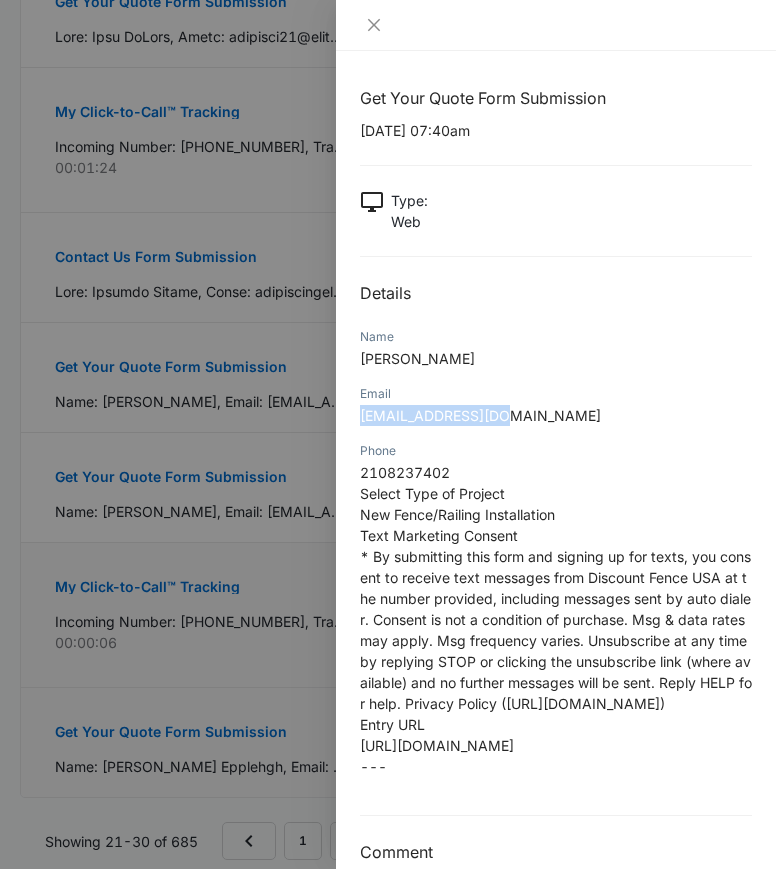 drag, startPoint x: 526, startPoint y: 413, endPoint x: 362, endPoint y: 423, distance: 164.3046 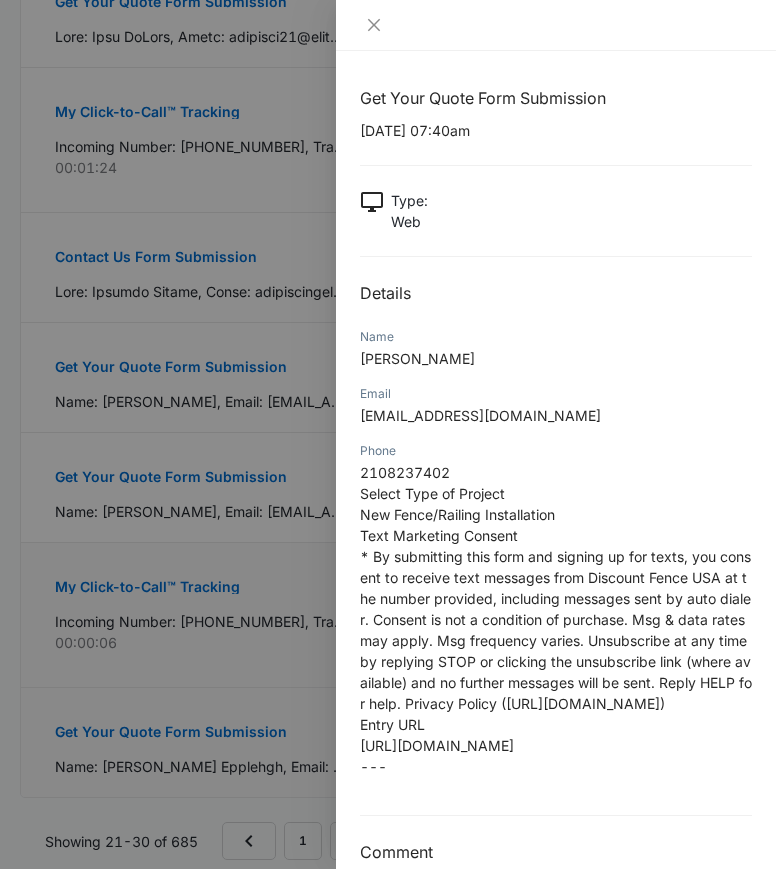 click at bounding box center (388, 434) 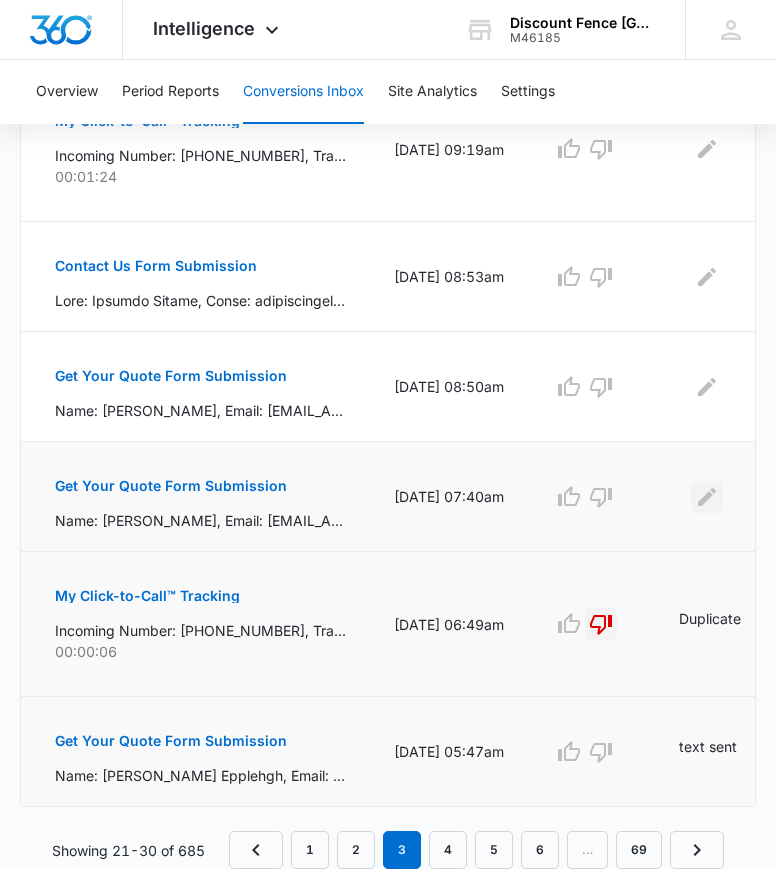 click 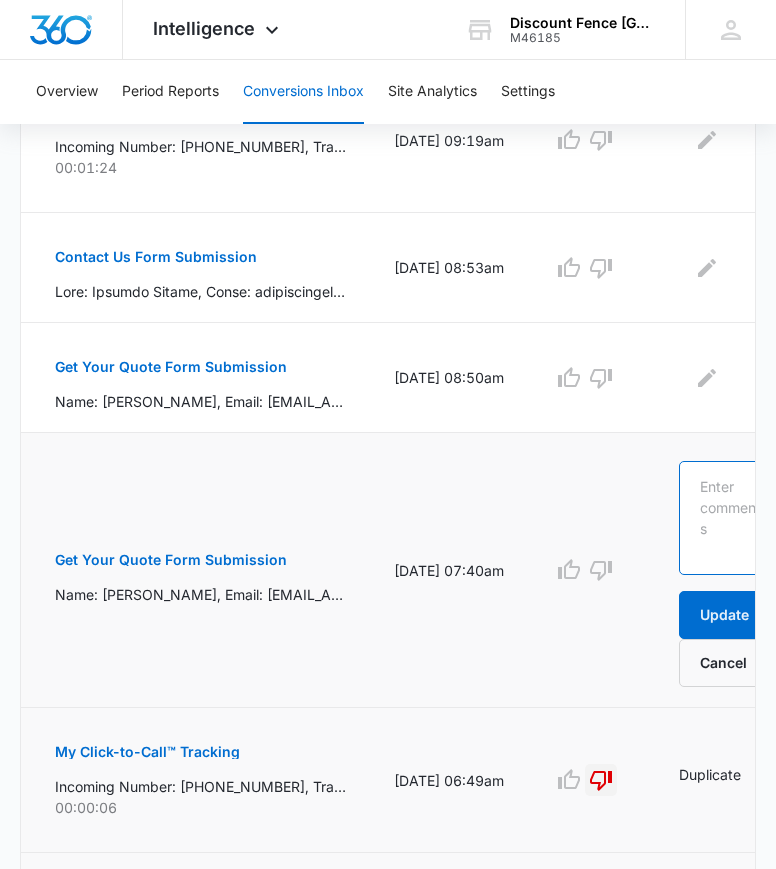 click at bounding box center (732, 518) 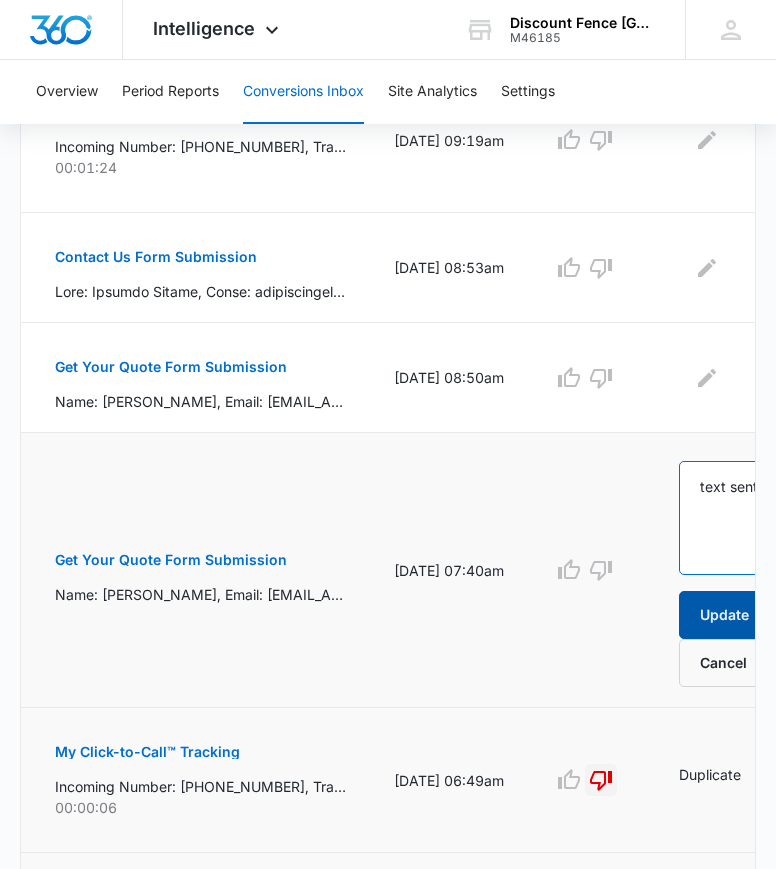 type on "text sent" 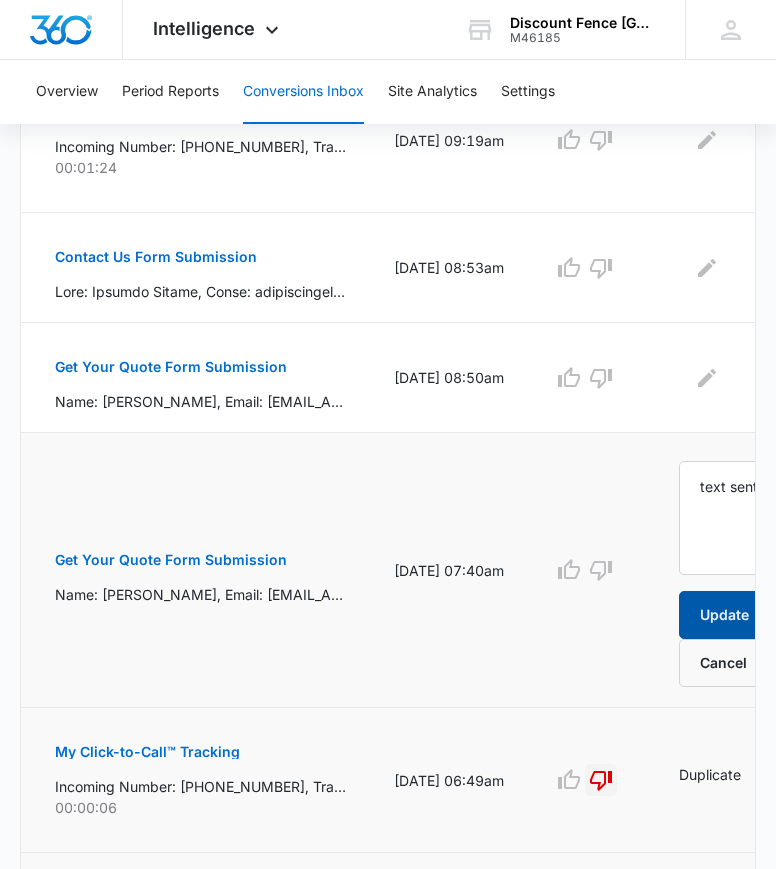 click on "Update" at bounding box center [724, 615] 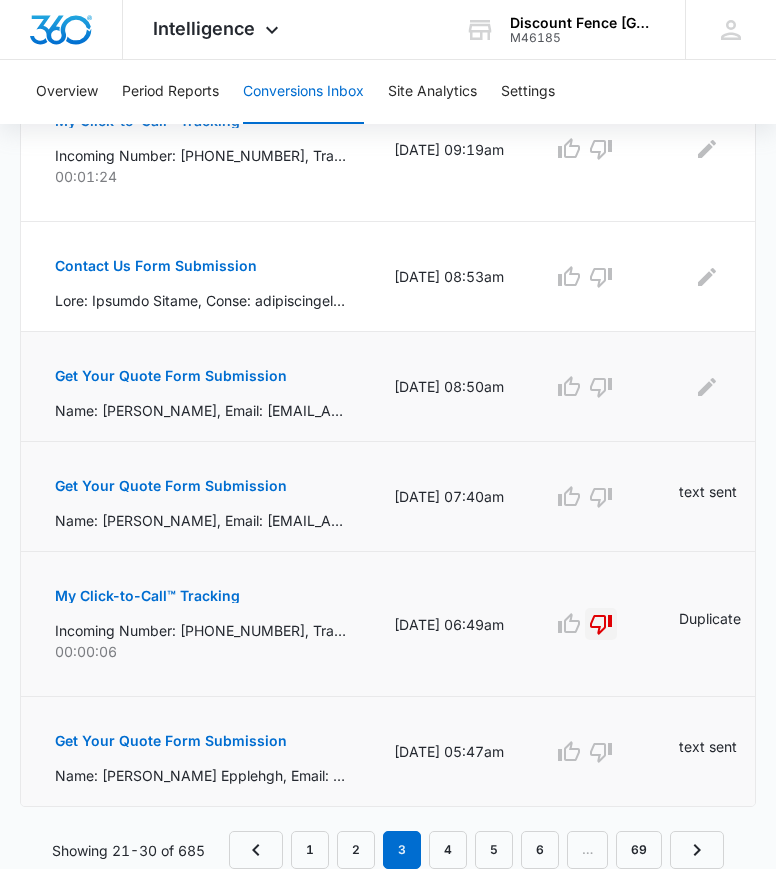click on "Get Your Quote Form Submission" at bounding box center (171, 376) 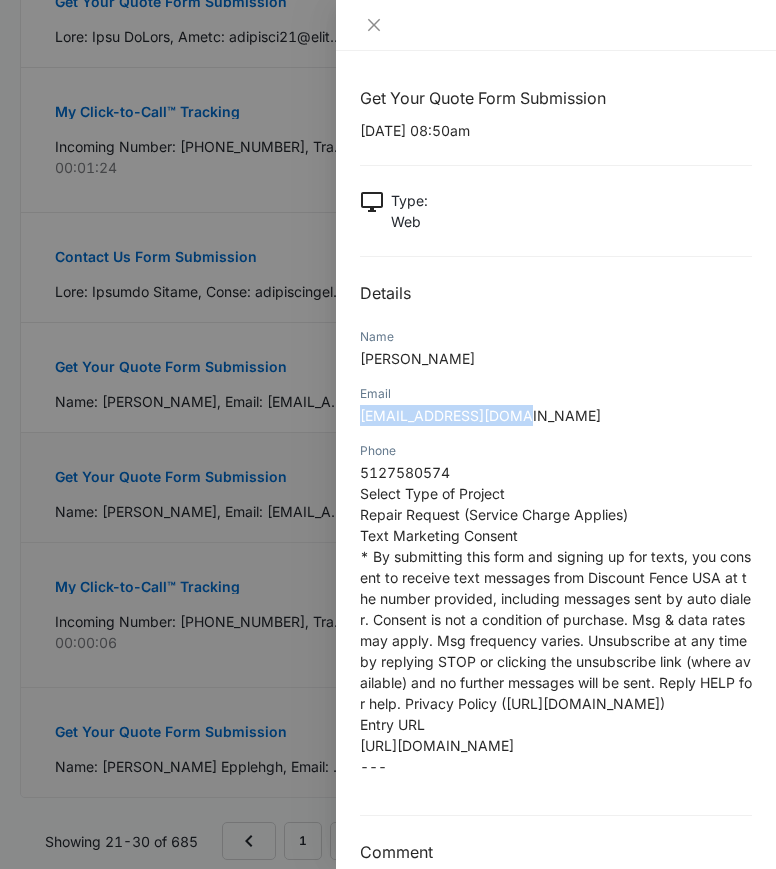 drag, startPoint x: 531, startPoint y: 417, endPoint x: 356, endPoint y: 421, distance: 175.04572 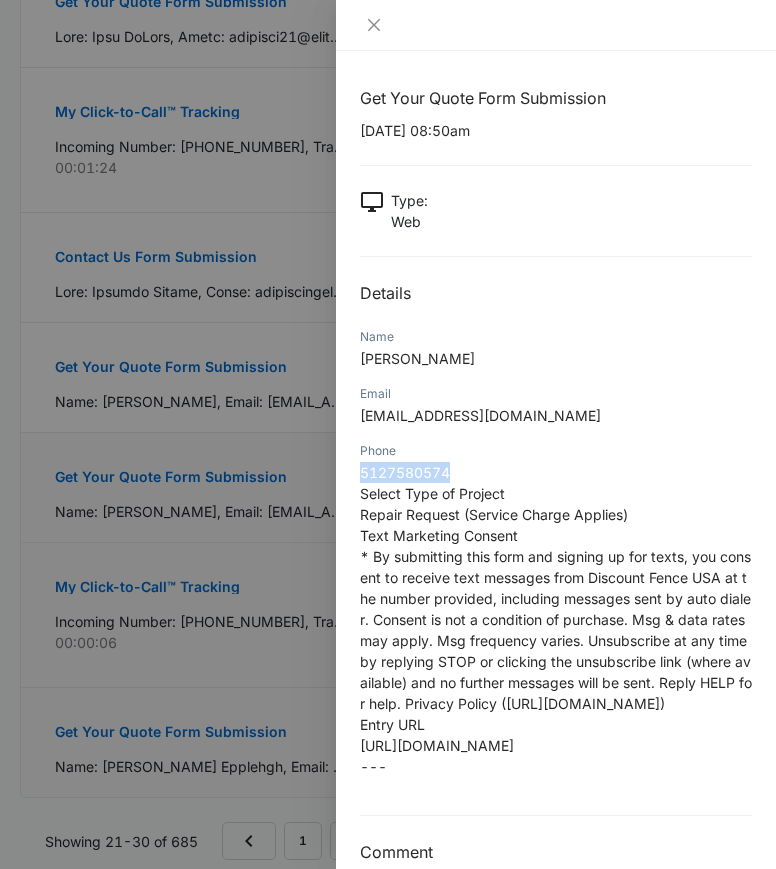 drag, startPoint x: 463, startPoint y: 468, endPoint x: 358, endPoint y: 481, distance: 105.801704 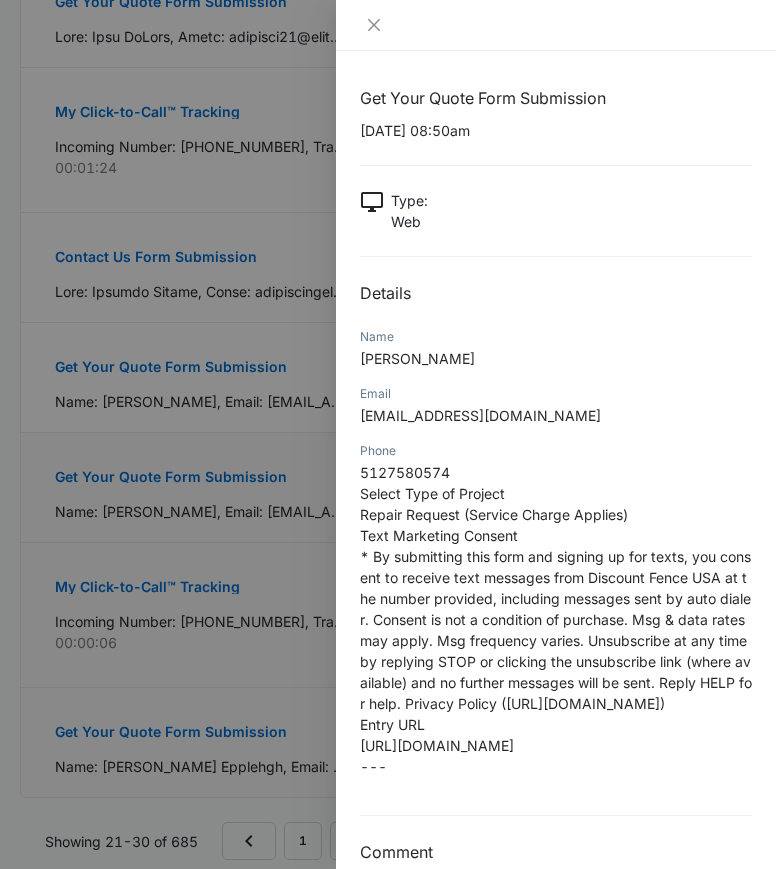 click on "Get Your Quote Form Submission [DATE] 08:50am Type : Web Details Name [PERSON_NAME] Email [EMAIL_ADDRESS][DOMAIN_NAME] Phone [PHONE_NUMBER] Select Type of Project Repair Request (Service Charge Applies) Text Marketing Consent * By submitting this form and signing up for texts, you consent to receive text messages from Discount Fence USA at the number provided, including messages sent by auto dialer. Consent is not a condition of purchase. Msg & data rates may apply. Msg frequency varies. Unsubscribe at any time by replying STOP or clicking the unsubscribe link (where available) and no further messages will be sent. Reply HELP for help. Privacy Policy ([URL][DOMAIN_NAME]) Entry URL --- Comment" at bounding box center (556, 475) 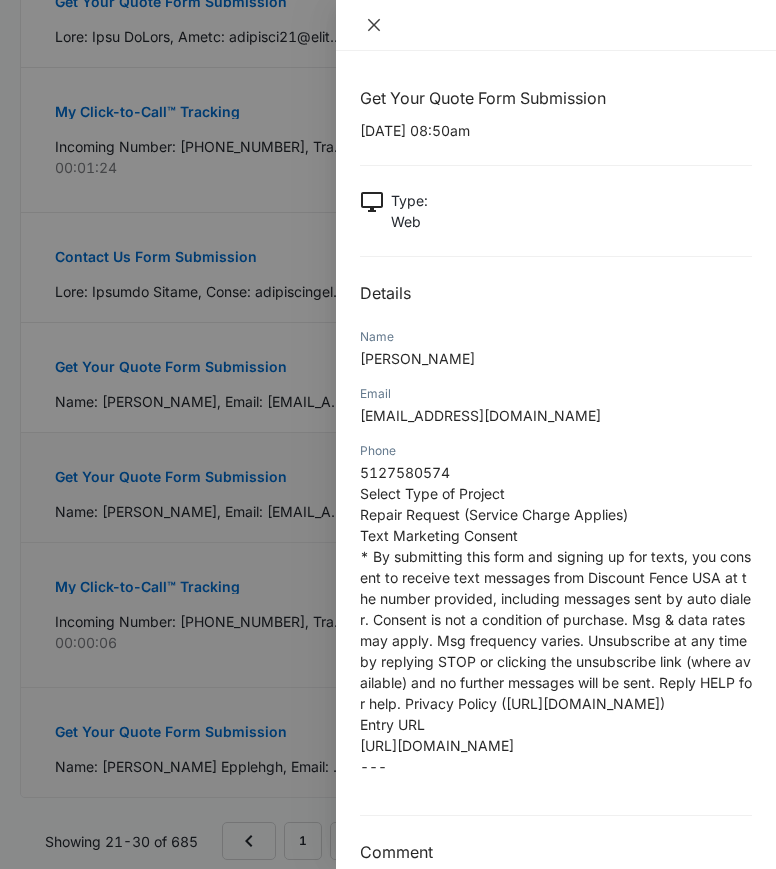 click 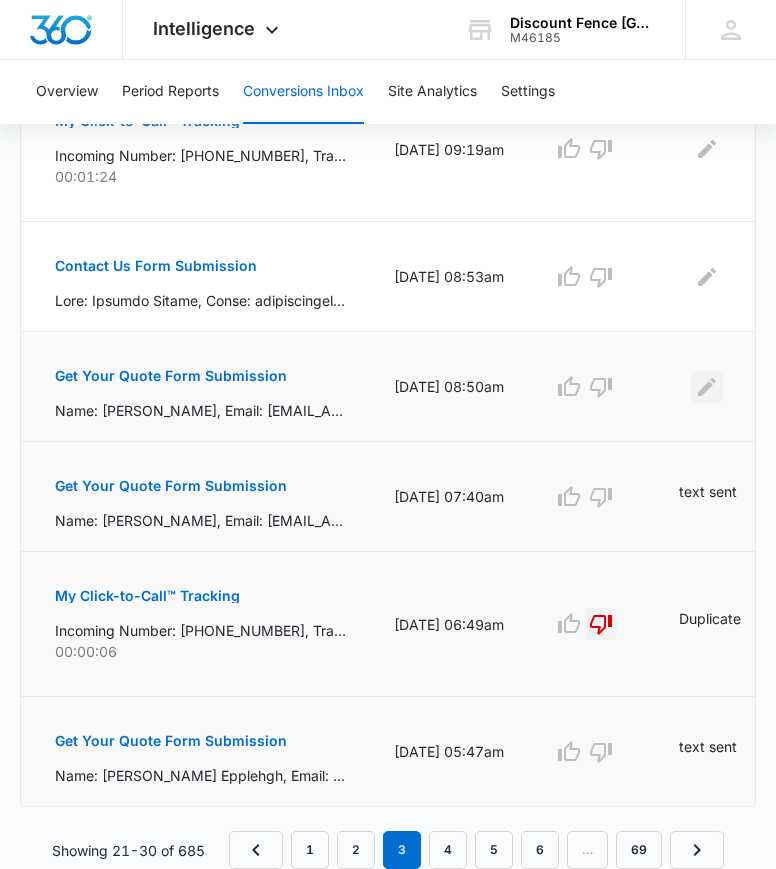 click 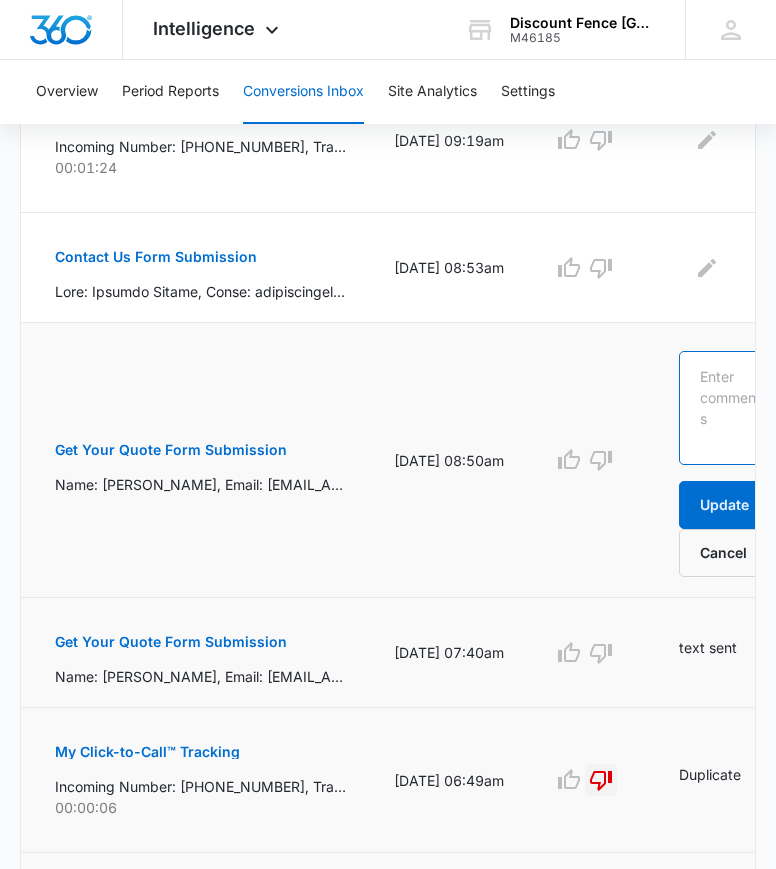 click at bounding box center [732, 408] 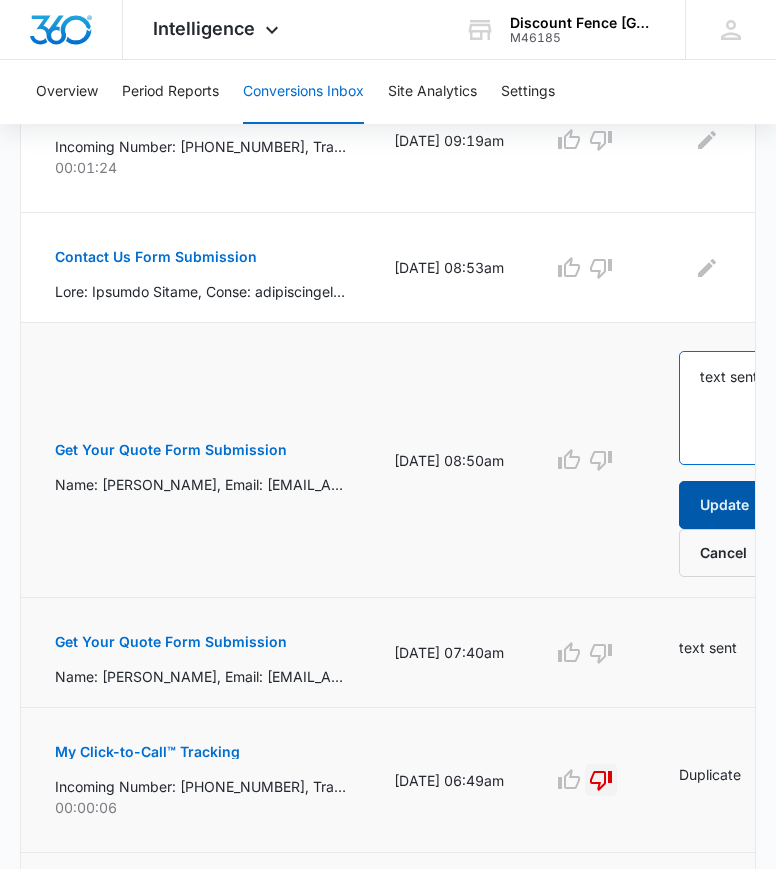type on "text sent" 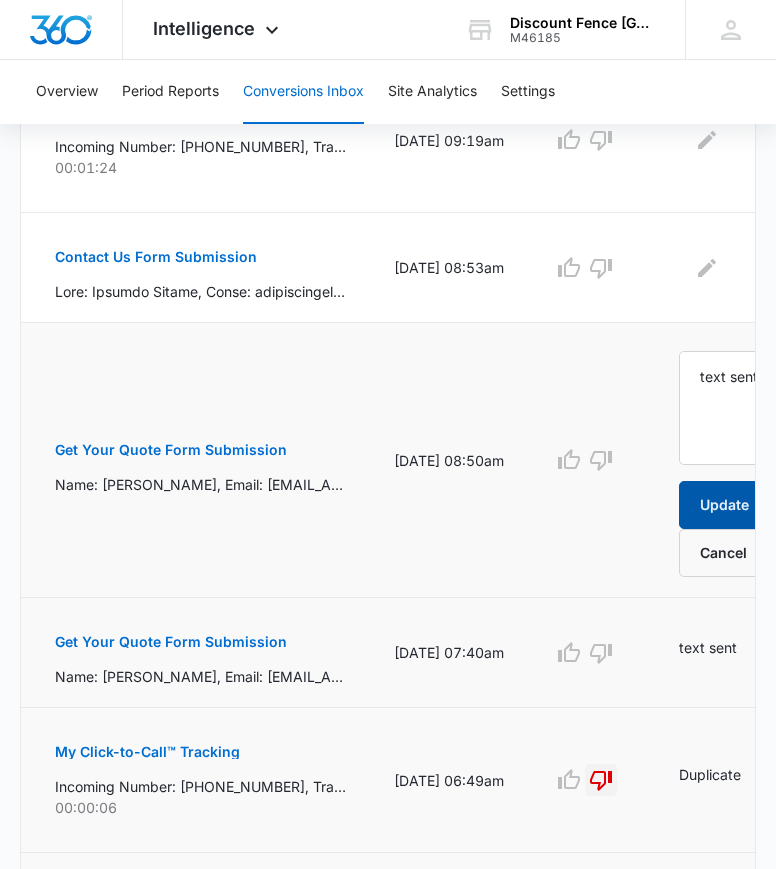 click on "Update" at bounding box center (724, 505) 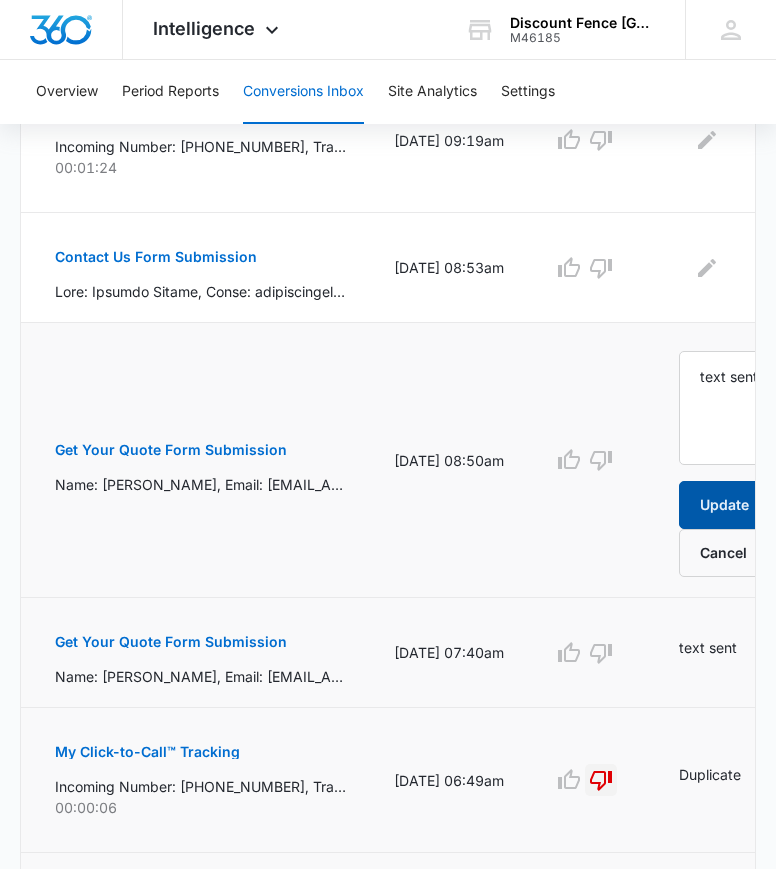 click on "Update" at bounding box center (724, 505) 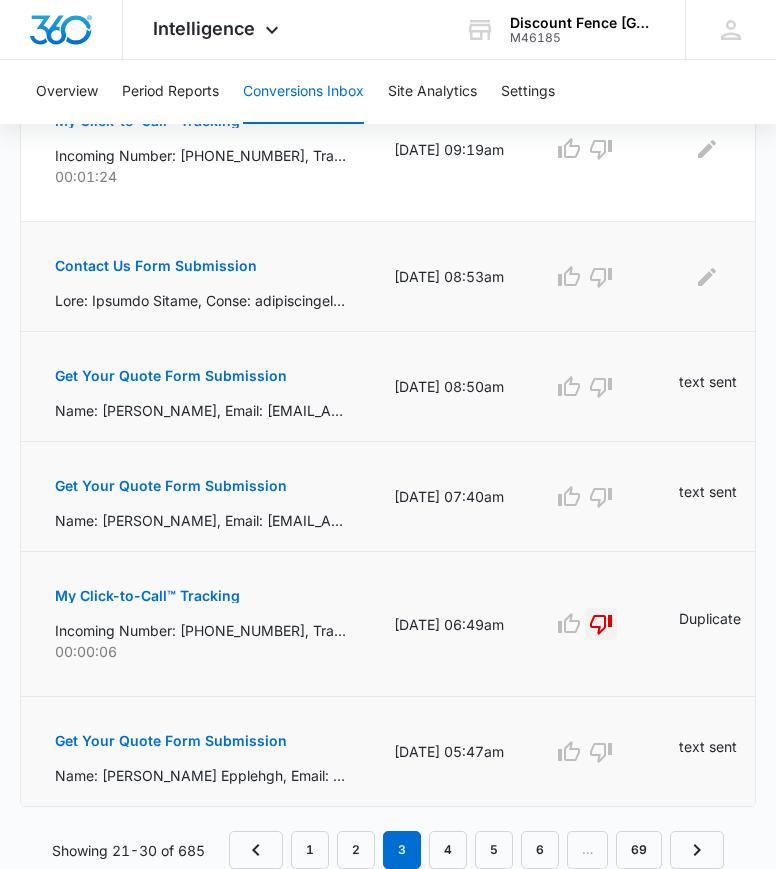 click on "Contact Us Form Submission" at bounding box center [156, 266] 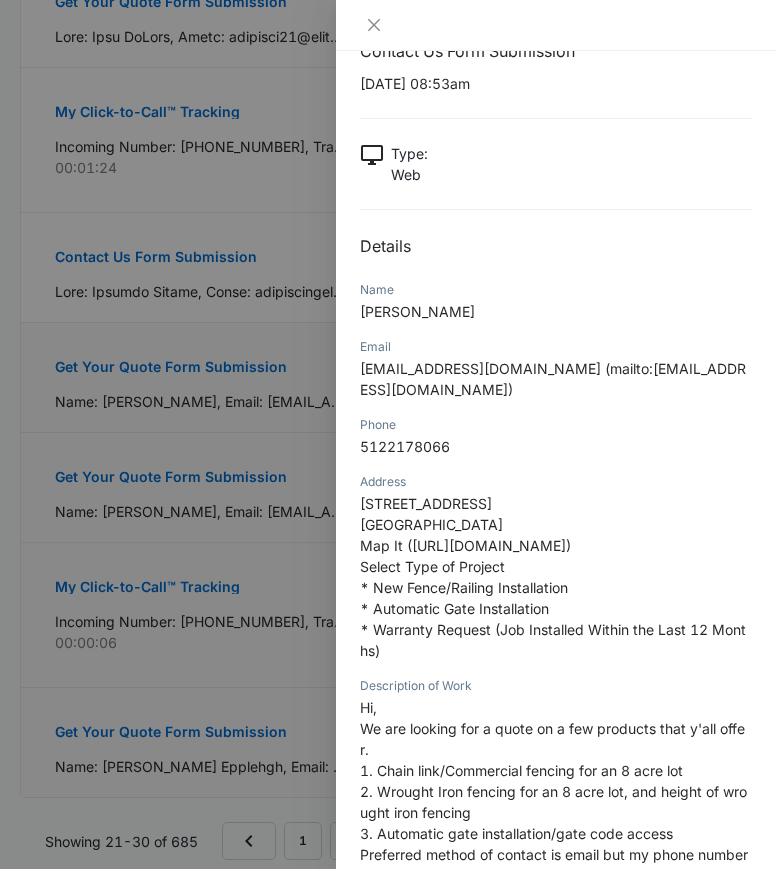 scroll, scrollTop: 0, scrollLeft: 0, axis: both 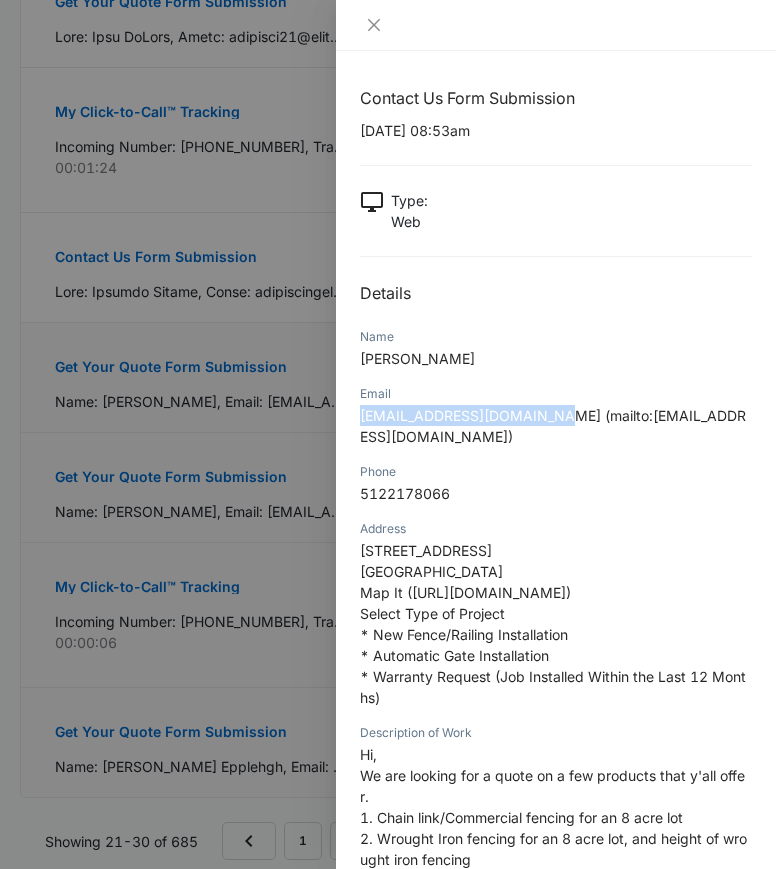 drag, startPoint x: 538, startPoint y: 417, endPoint x: 361, endPoint y: 419, distance: 177.01129 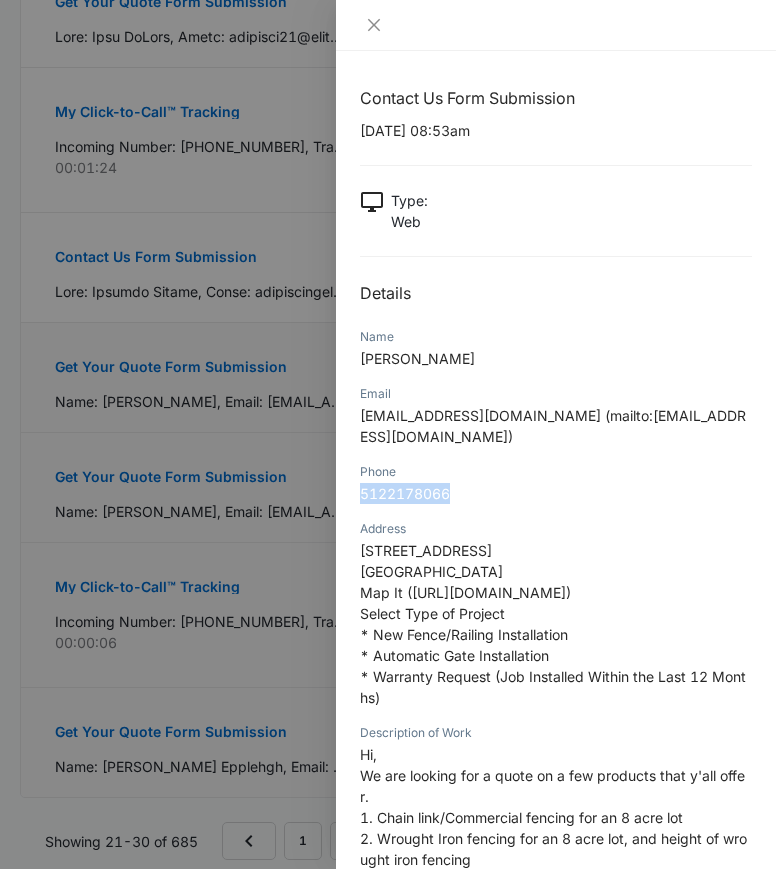 drag, startPoint x: 454, startPoint y: 485, endPoint x: 357, endPoint y: 496, distance: 97.62172 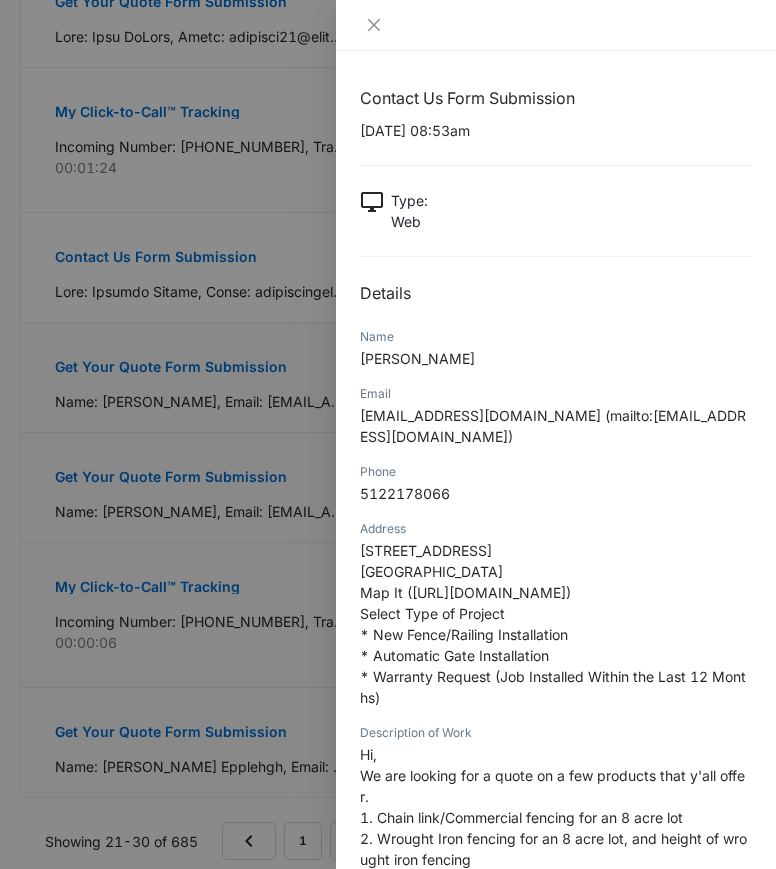 click on "Contact Us Form Submission [DATE] 08:53am Type : Web Details Name [PERSON_NAME] Email [EMAIL_ADDRESS][DOMAIN_NAME] (mailto:[EMAIL_ADDRESS][DOMAIN_NAME]) Phone 5122178066 Address [STREET_ADDRESS] Map It ([URL][DOMAIN_NAME]) Select Type of Project * New Fence/Railing Installation * Automatic Gate Installation * Warranty Request (Job Installed Within the Last 12 Months) Description of Work Hi, We are looking for a quote on a few products that y'all offer. 1. Chain link/Commercial fencing for an 8 acre lot 2. Wrought Iron fencing for an 8 acre lot, and height of wrought iron fencing 3. Automatic gate installation/gate code access Preferred method of contact is email but my phone number is attached so feel free to contact me there as well. Thank you so much for your time! Address United States Map It ([URL][DOMAIN_NAME]) Text marketing content Entry URL undefined --- Comment" at bounding box center [556, 721] 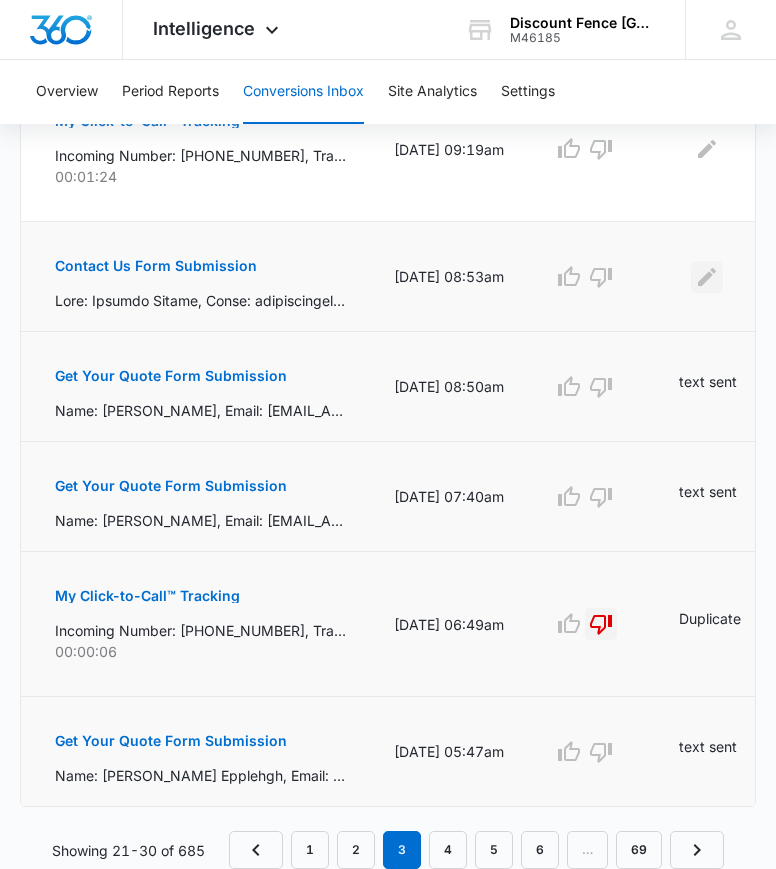 click 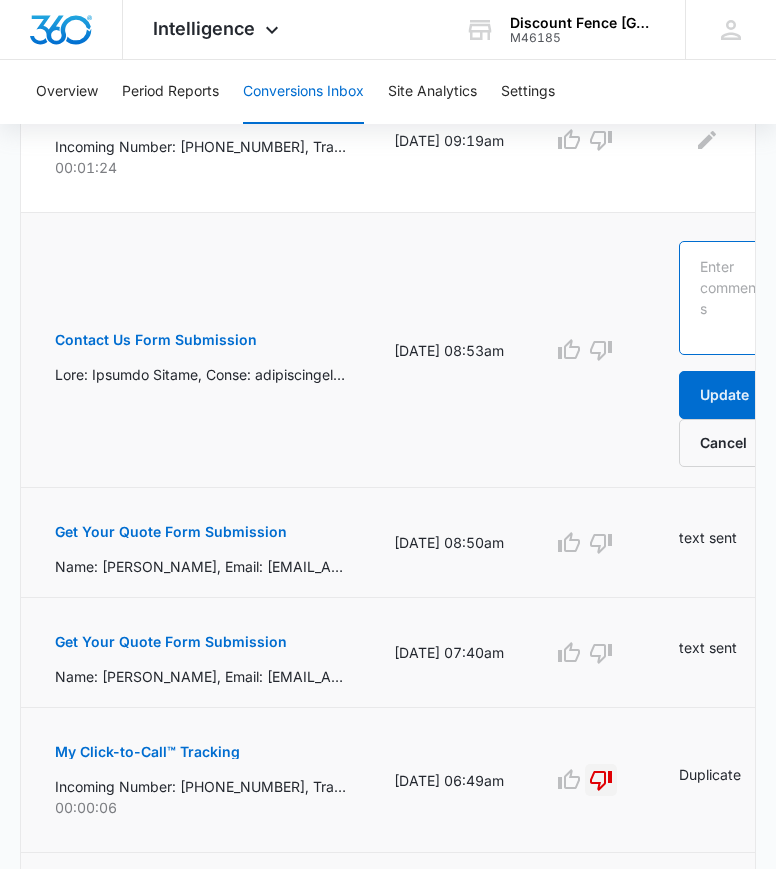 click at bounding box center [732, 298] 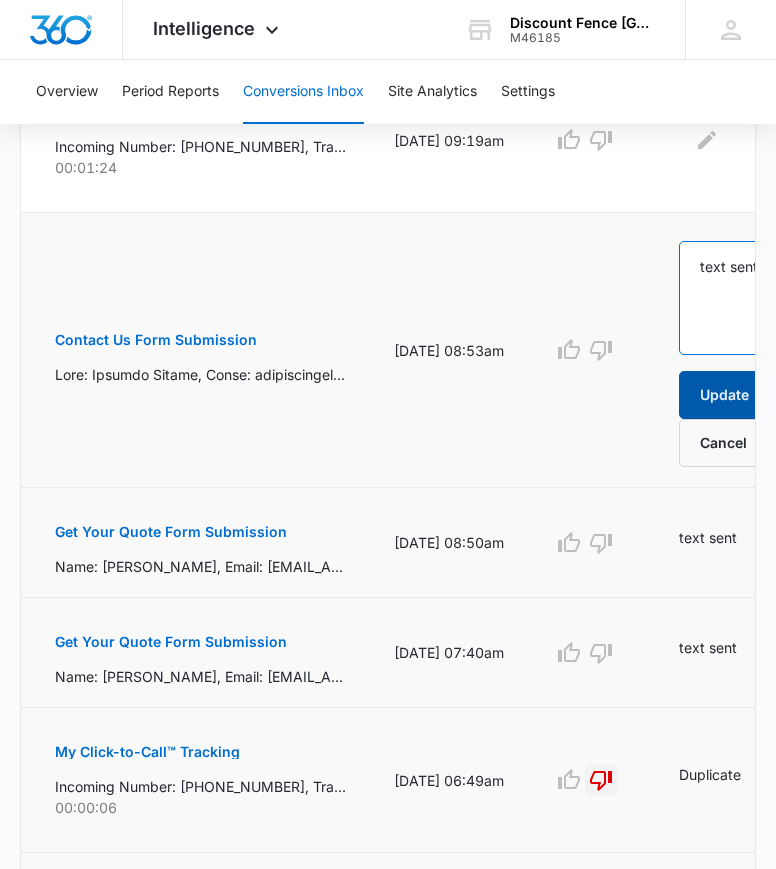 type on "text sent" 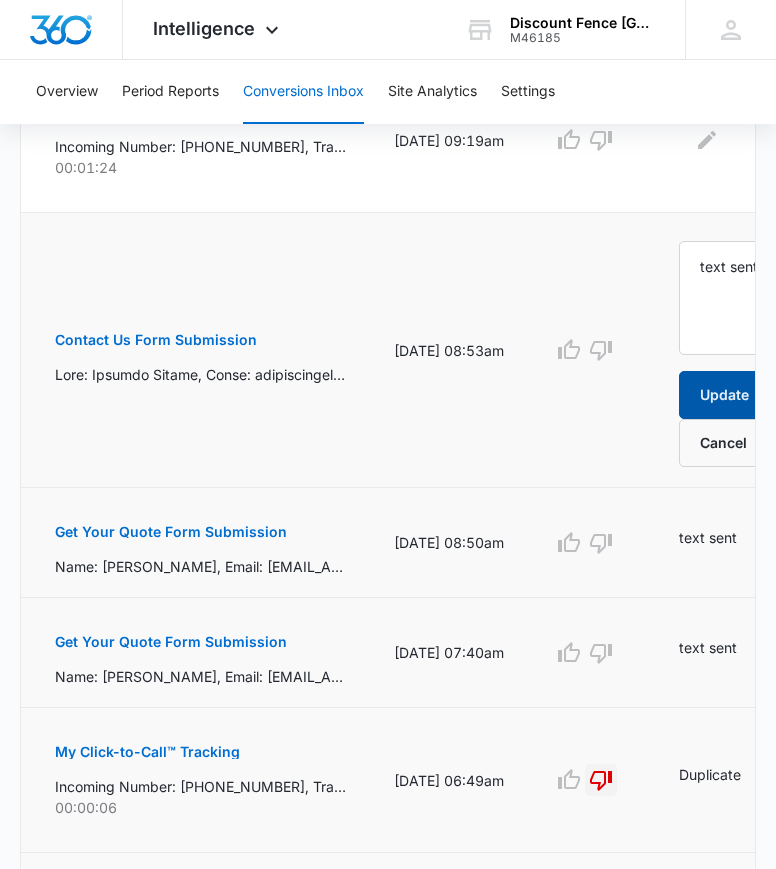 click on "Update" at bounding box center [724, 395] 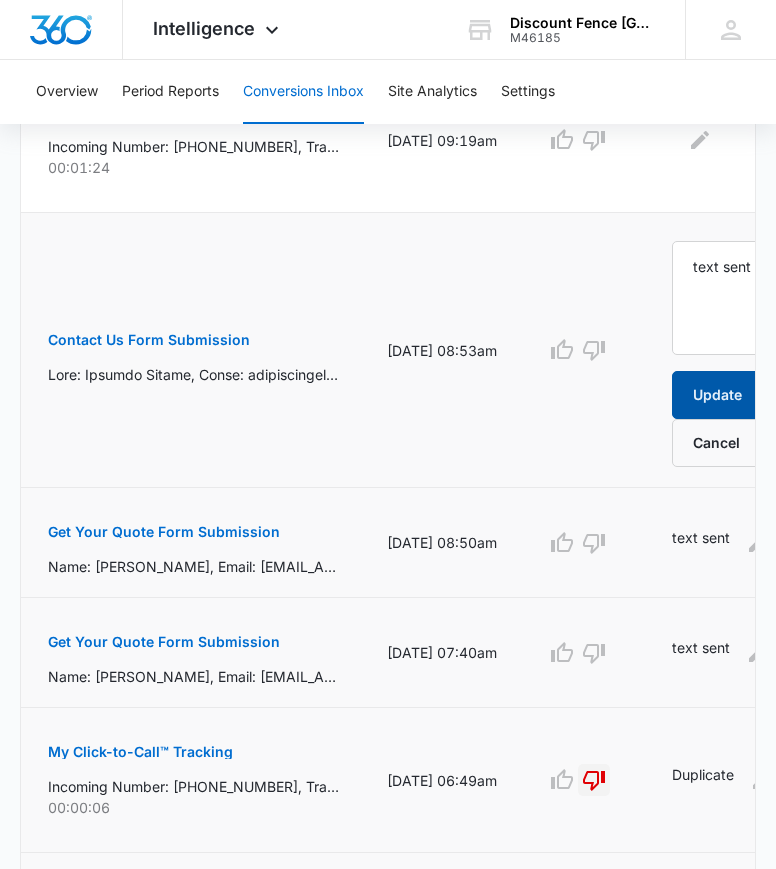 scroll, scrollTop: 0, scrollLeft: 318, axis: horizontal 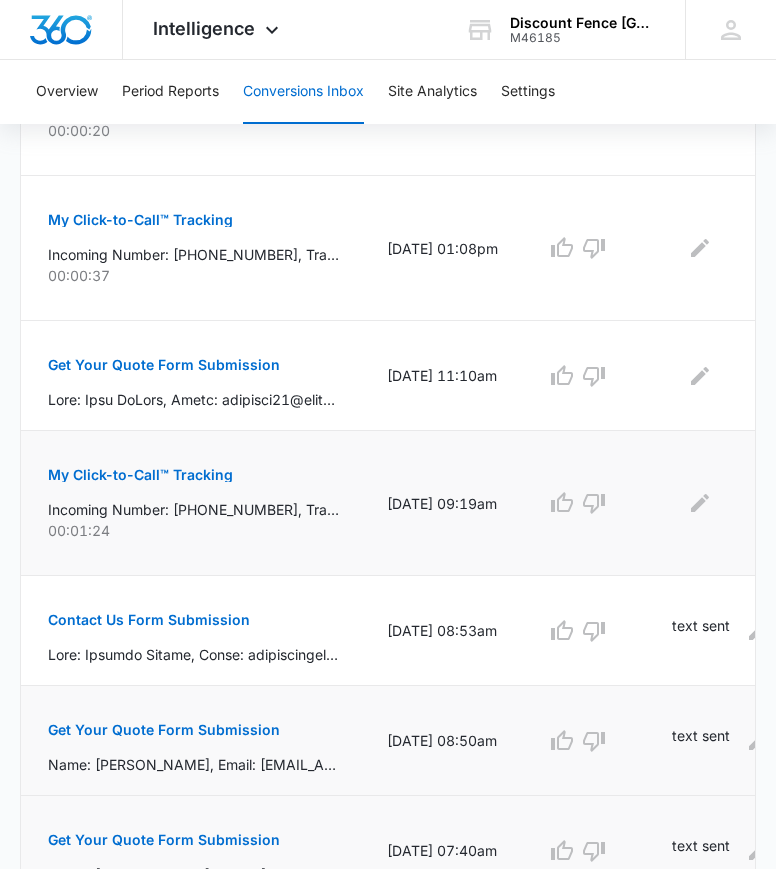 click on "My Click-to-Call™ Tracking" at bounding box center (140, 475) 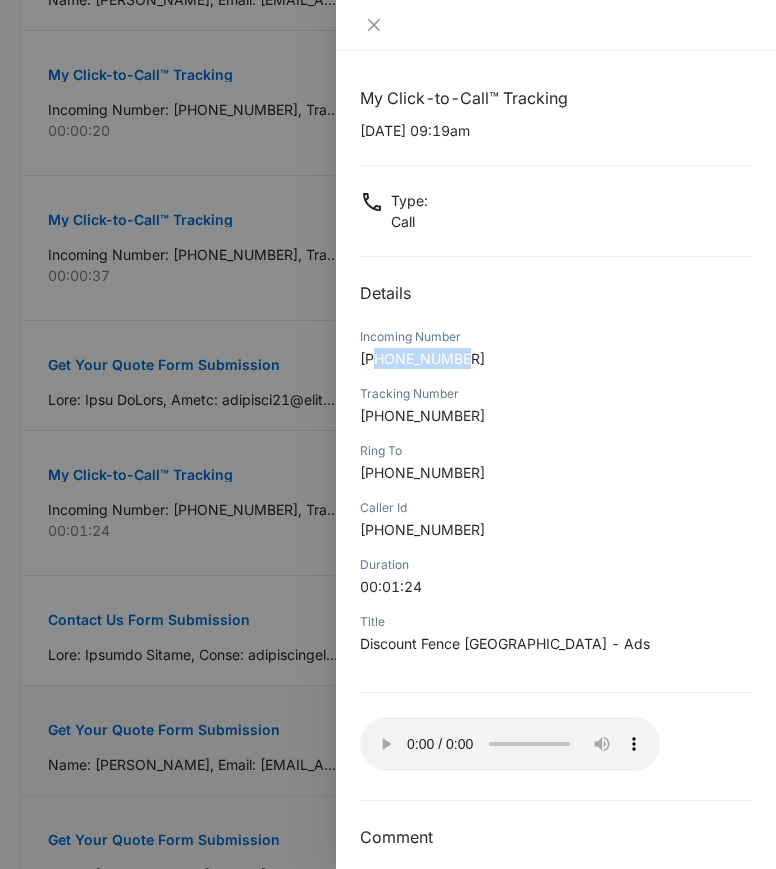 drag, startPoint x: 472, startPoint y: 360, endPoint x: 375, endPoint y: 364, distance: 97.082436 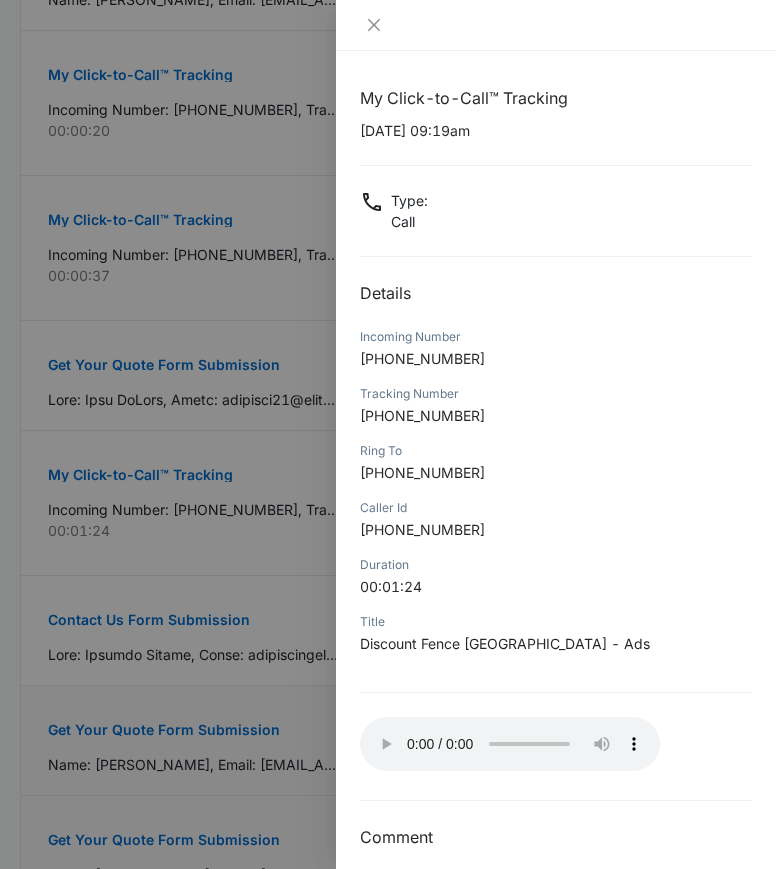 click on "[DATE] 09:19am" at bounding box center [556, 130] 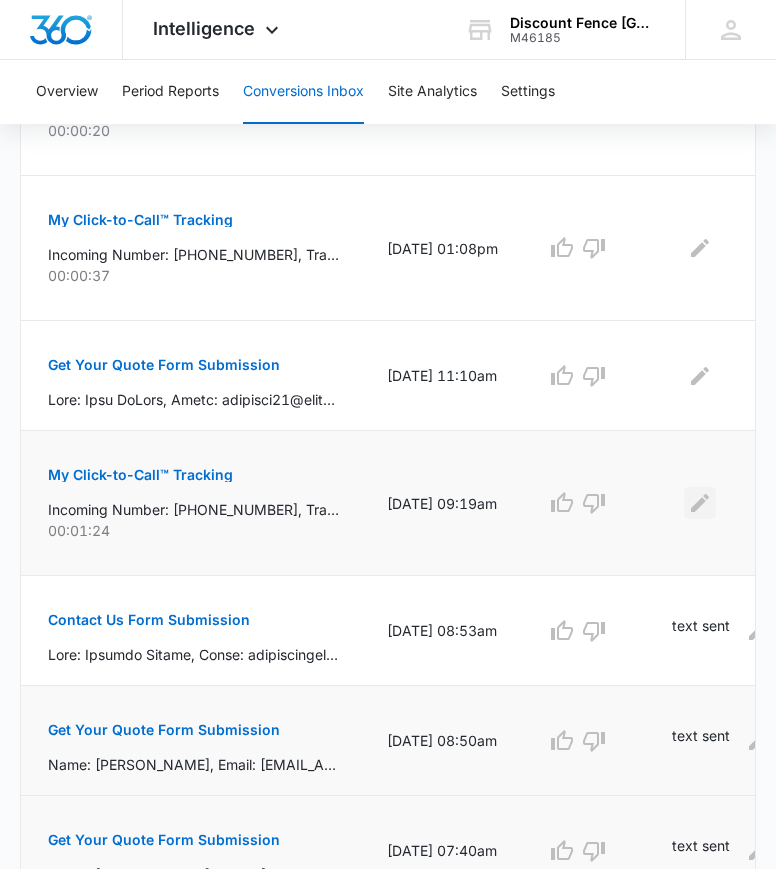 click 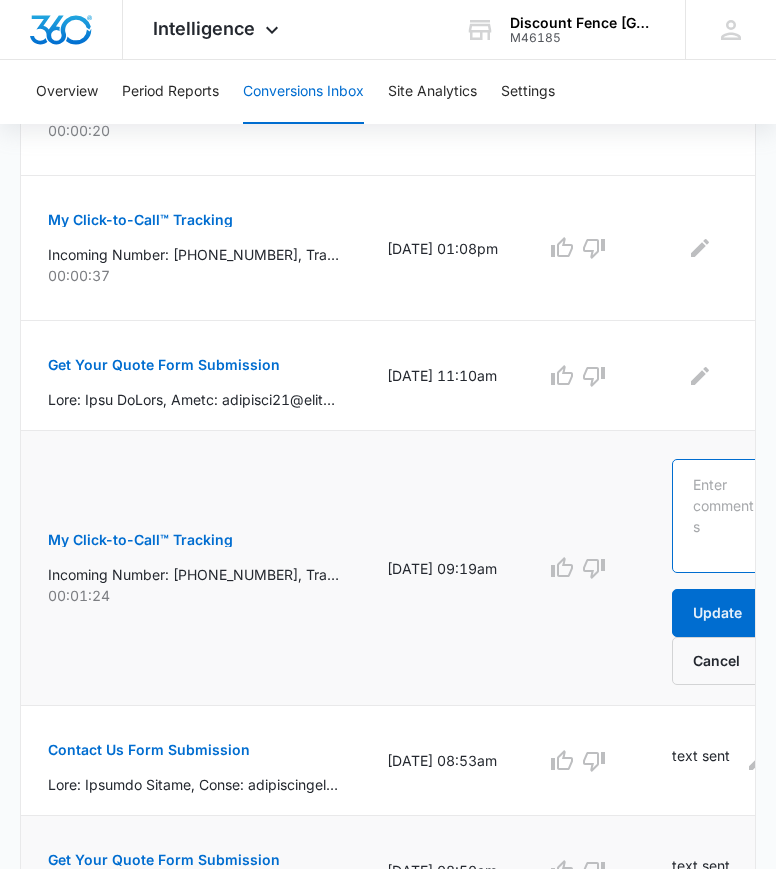 click at bounding box center (725, 516) 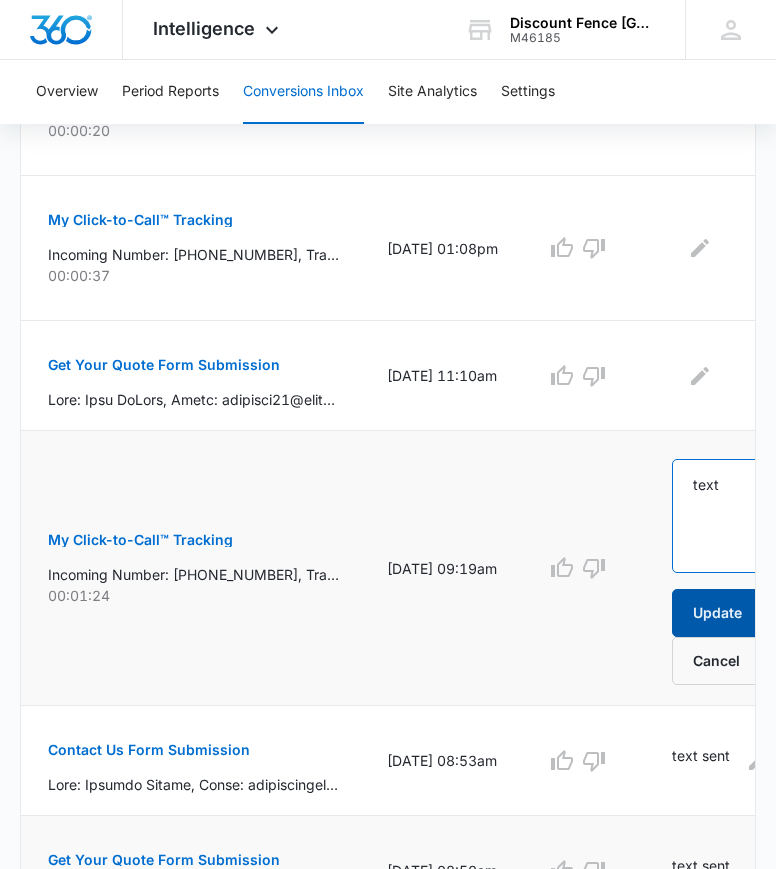 type on "text" 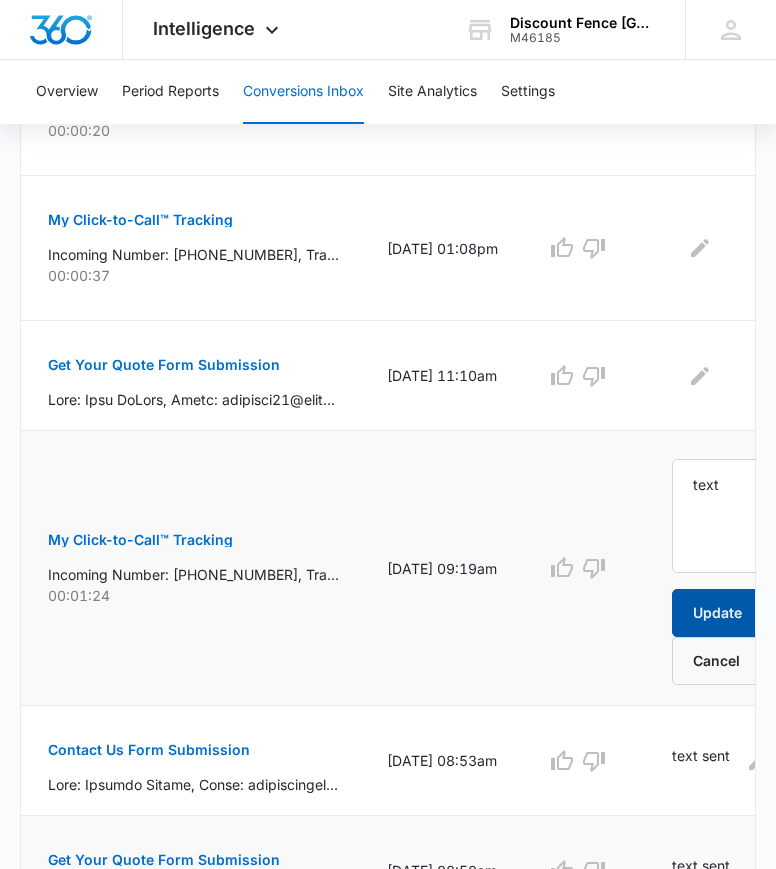 click on "Update" at bounding box center (717, 613) 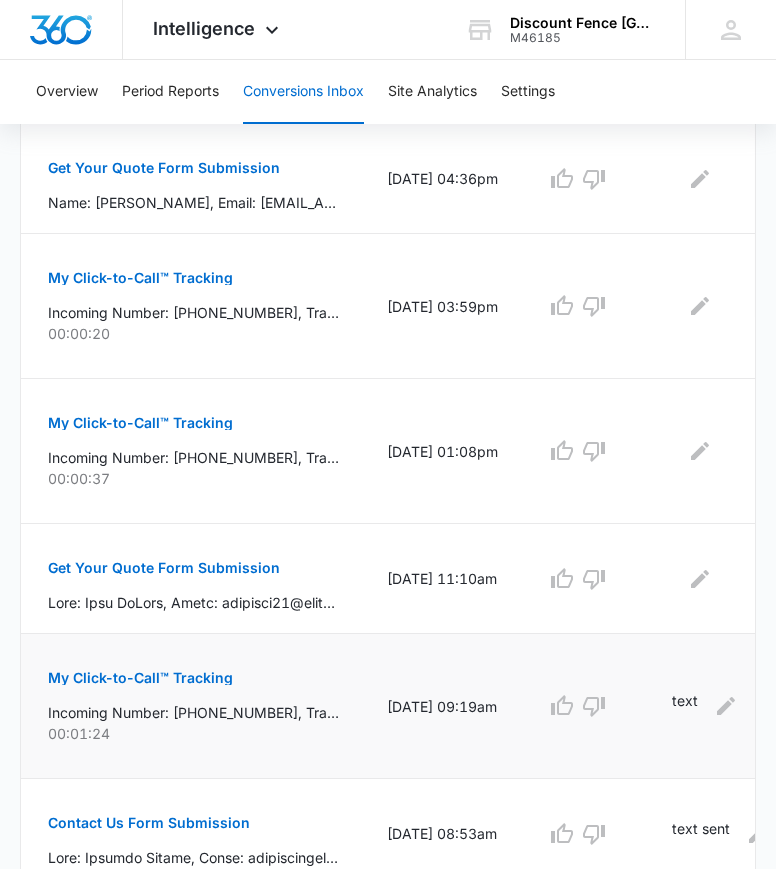 scroll, scrollTop: 1218, scrollLeft: 0, axis: vertical 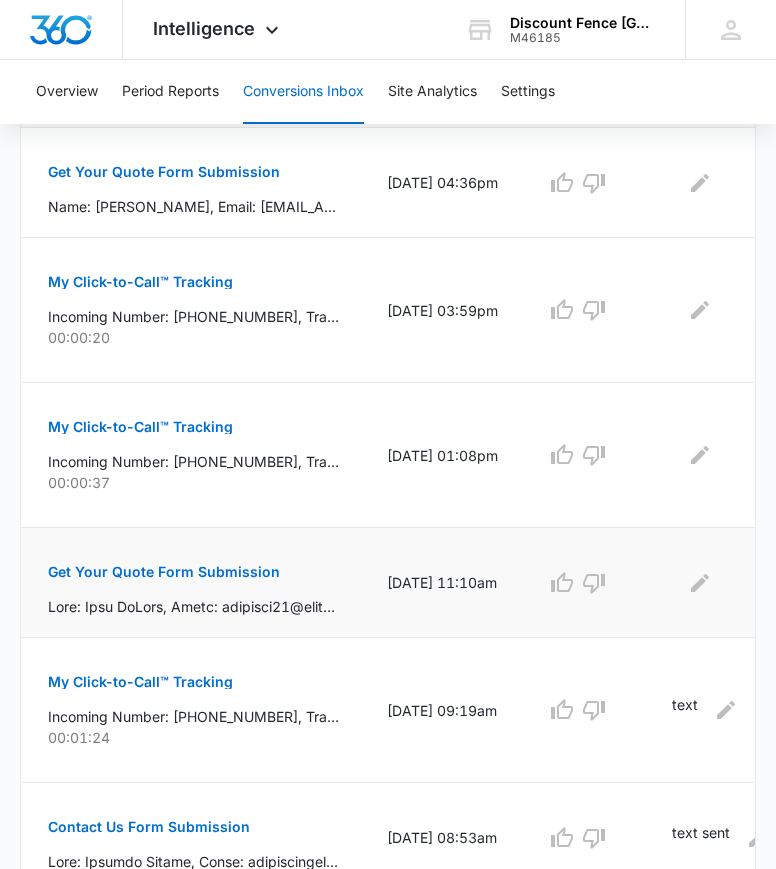 click on "Get Your Quote Form Submission" at bounding box center [164, 572] 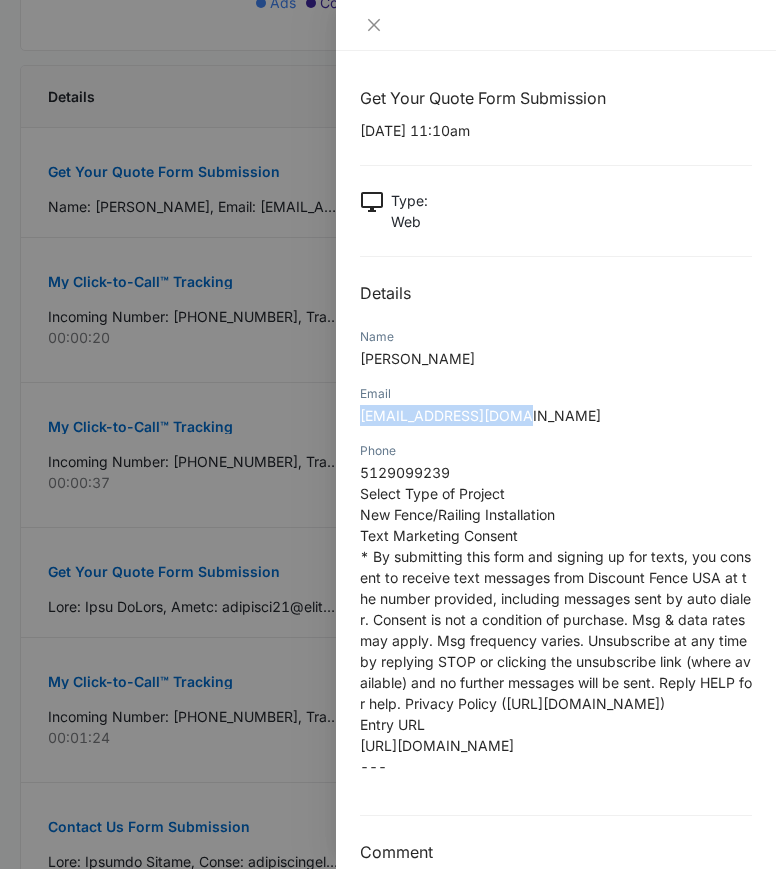 drag, startPoint x: 520, startPoint y: 419, endPoint x: 357, endPoint y: 429, distance: 163.30646 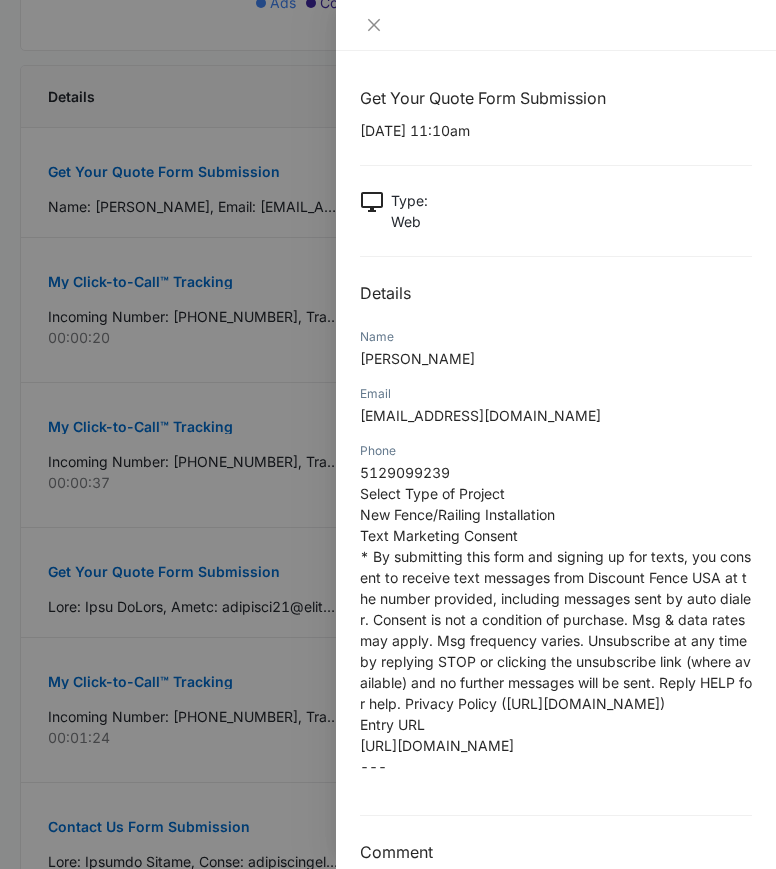 click on "Name" at bounding box center (556, 337) 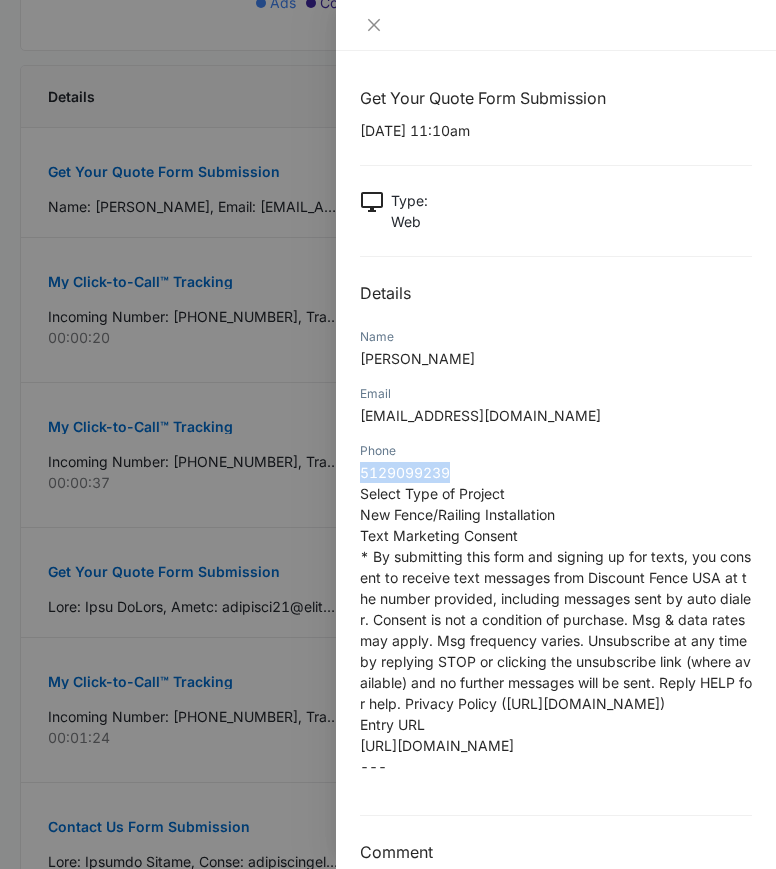 drag, startPoint x: 454, startPoint y: 469, endPoint x: 362, endPoint y: 479, distance: 92.541885 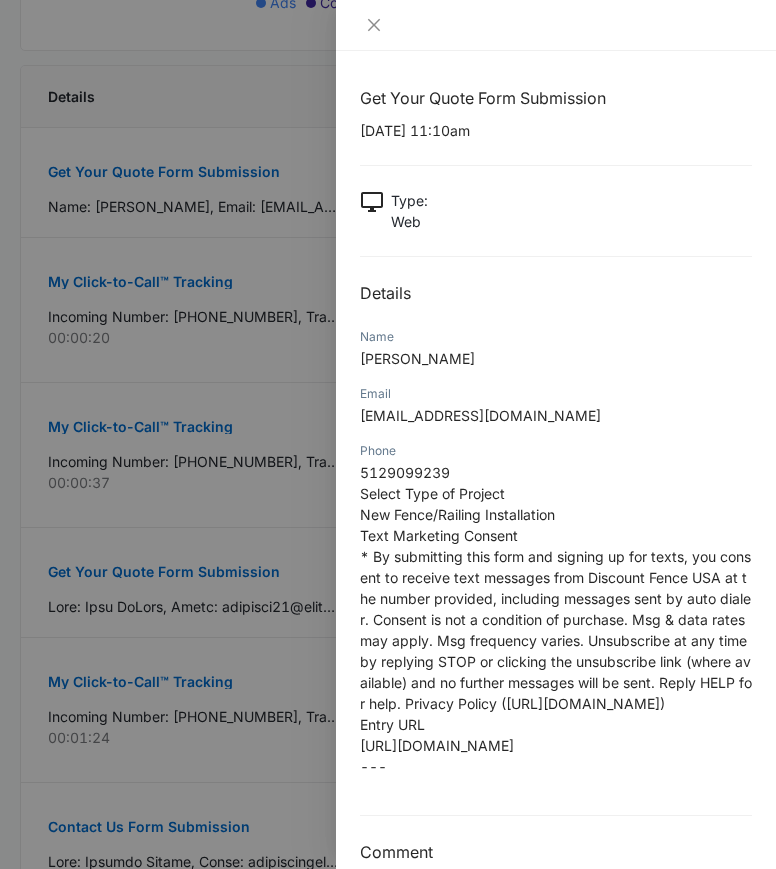 click on "Email" at bounding box center [556, 394] 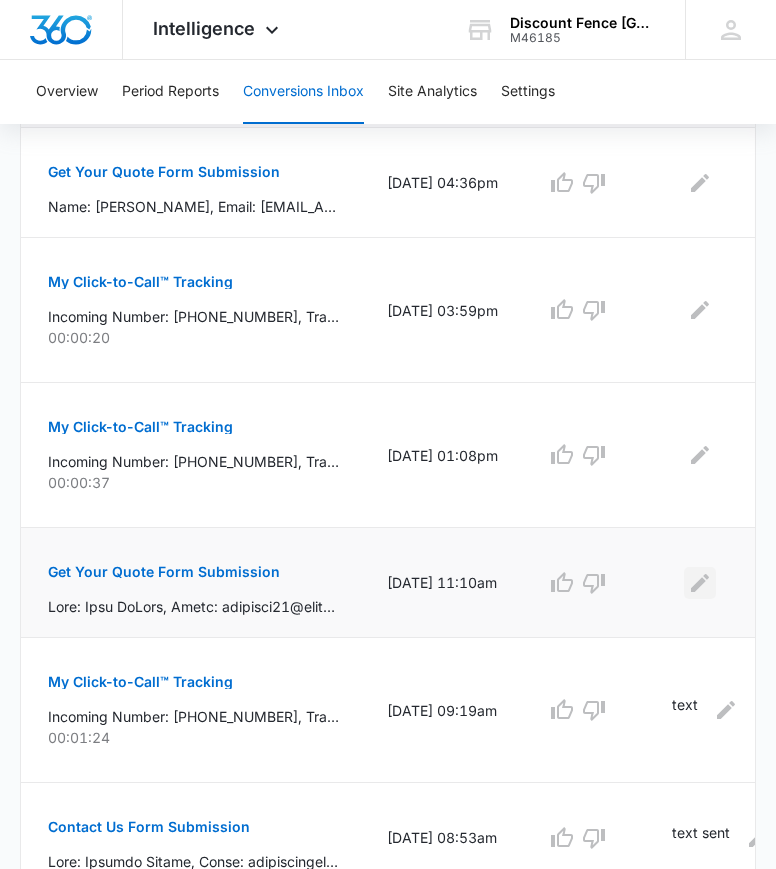click 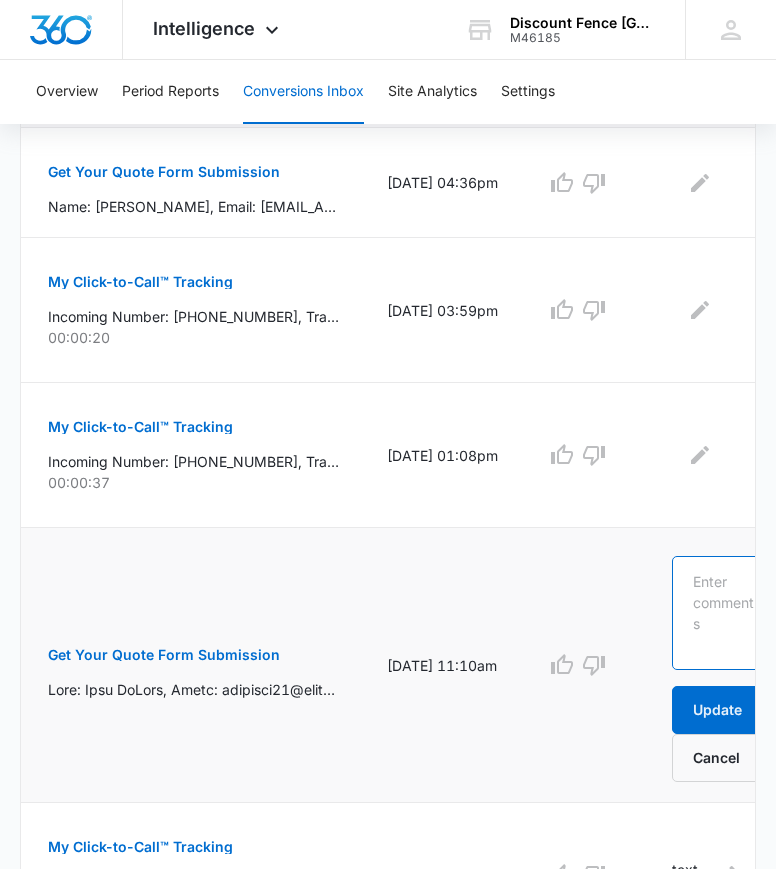 click at bounding box center (725, 613) 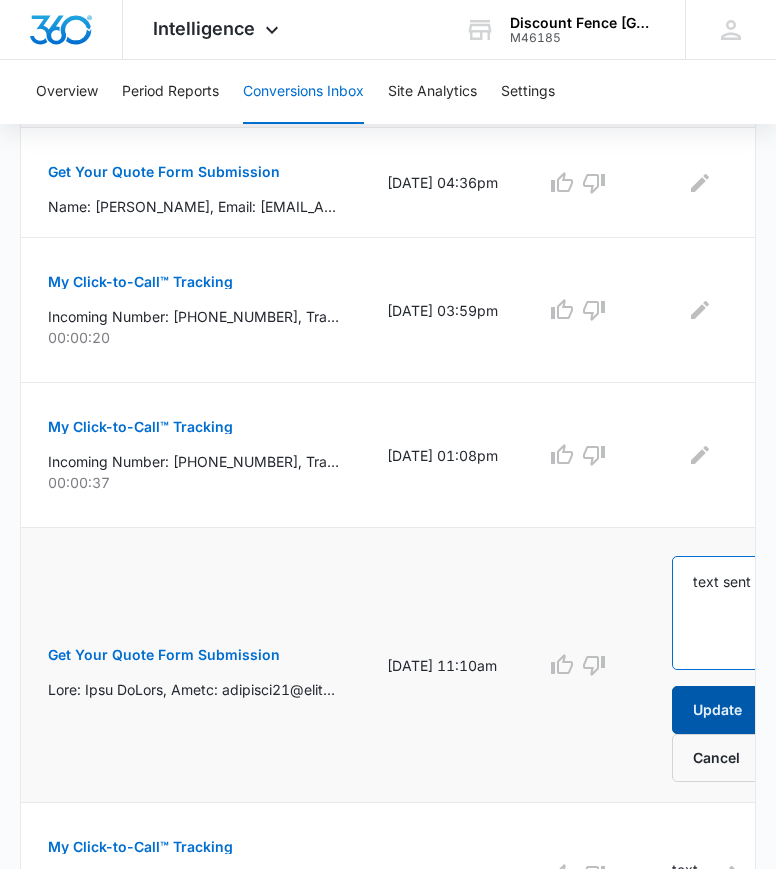 type on "text sent" 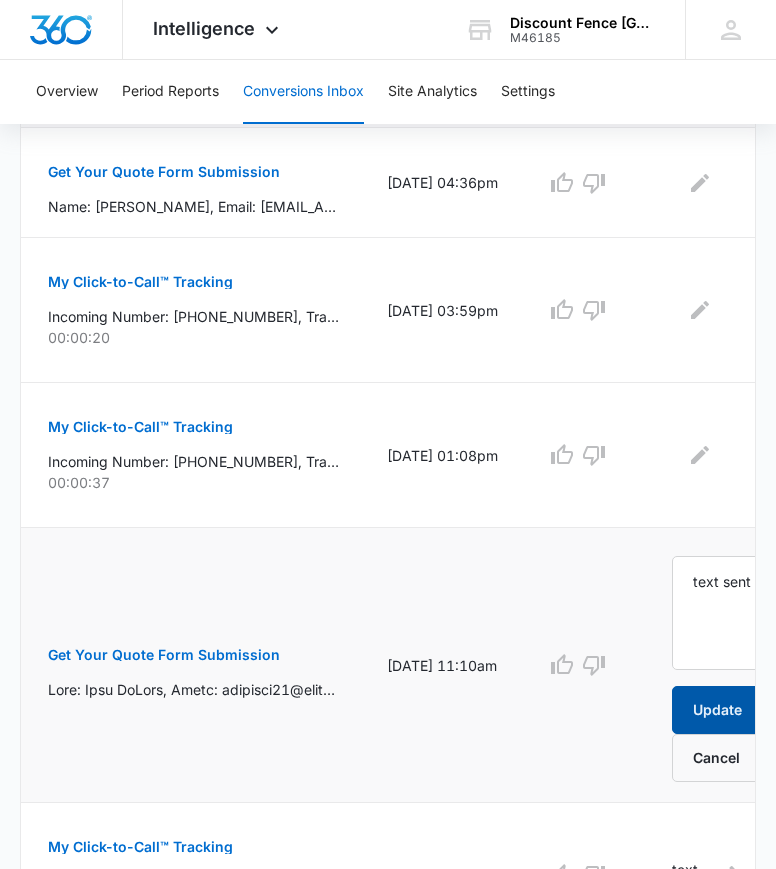 click on "Update" at bounding box center (717, 710) 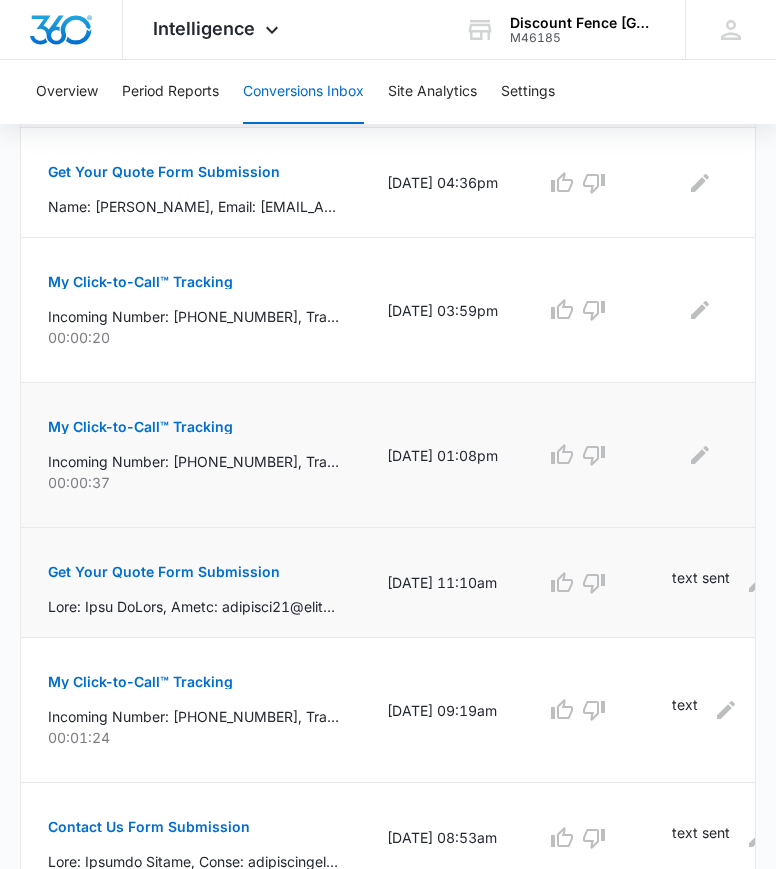 click on "My Click-to-Call™ Tracking" at bounding box center [140, 427] 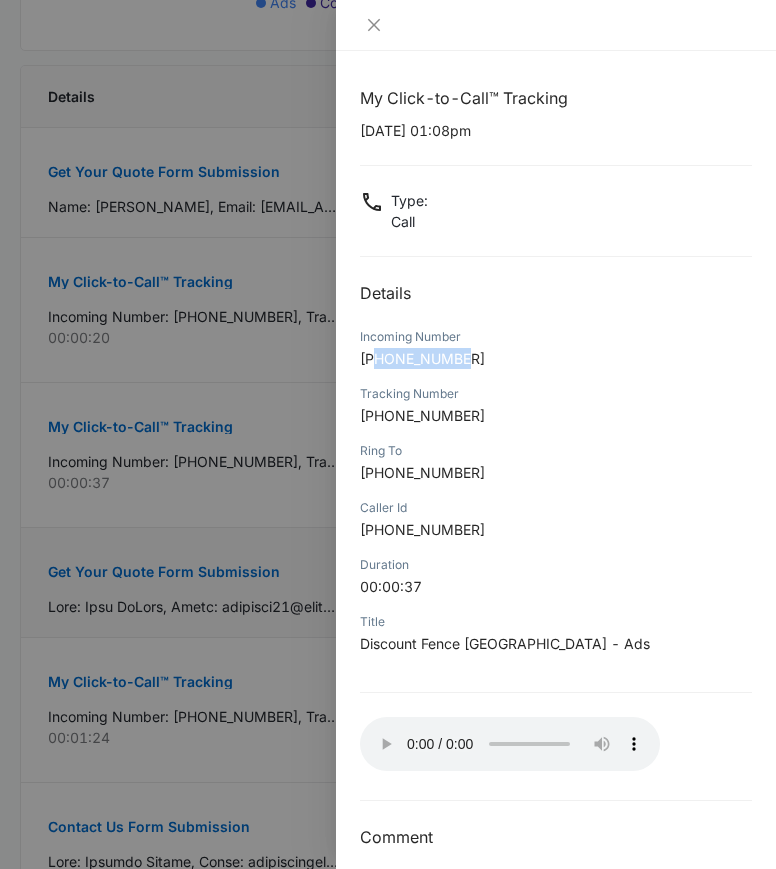 drag, startPoint x: 476, startPoint y: 353, endPoint x: 380, endPoint y: 363, distance: 96.519424 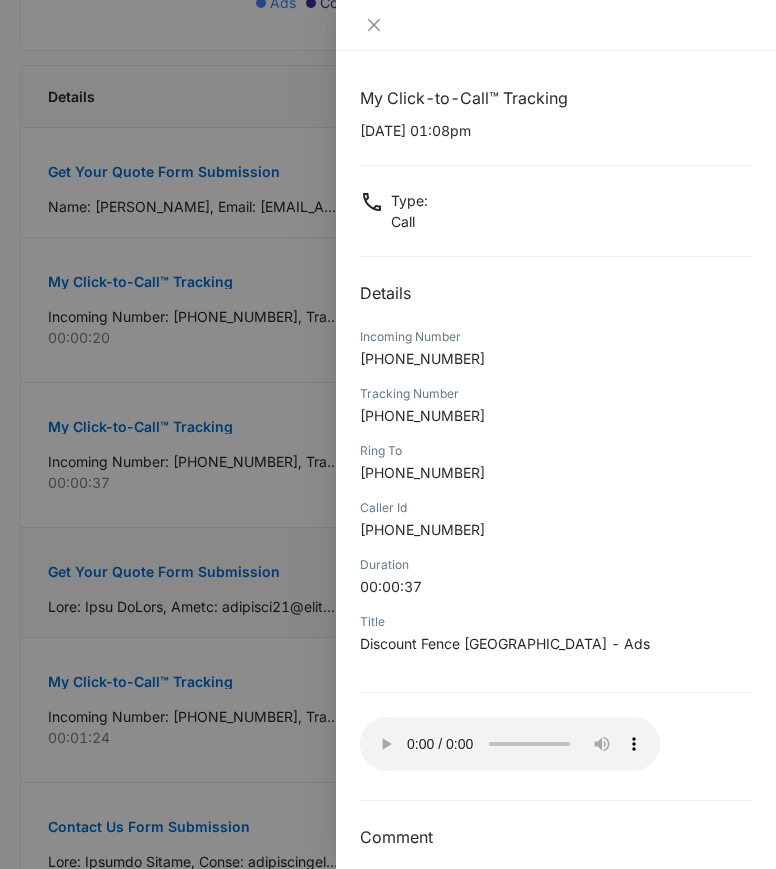 click on "Type : Call" at bounding box center (556, 211) 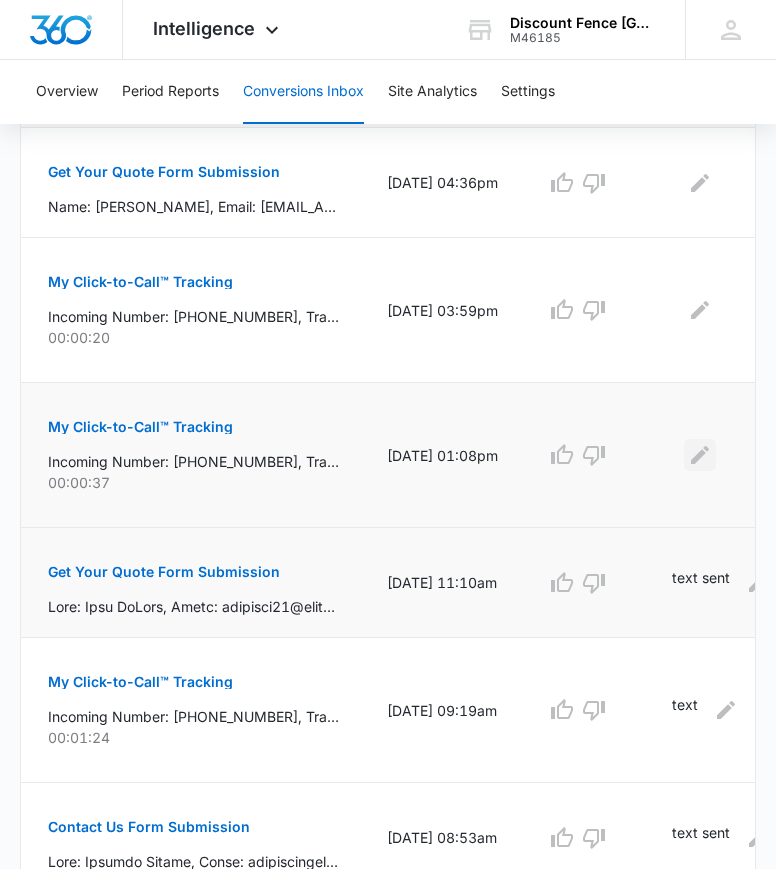 click 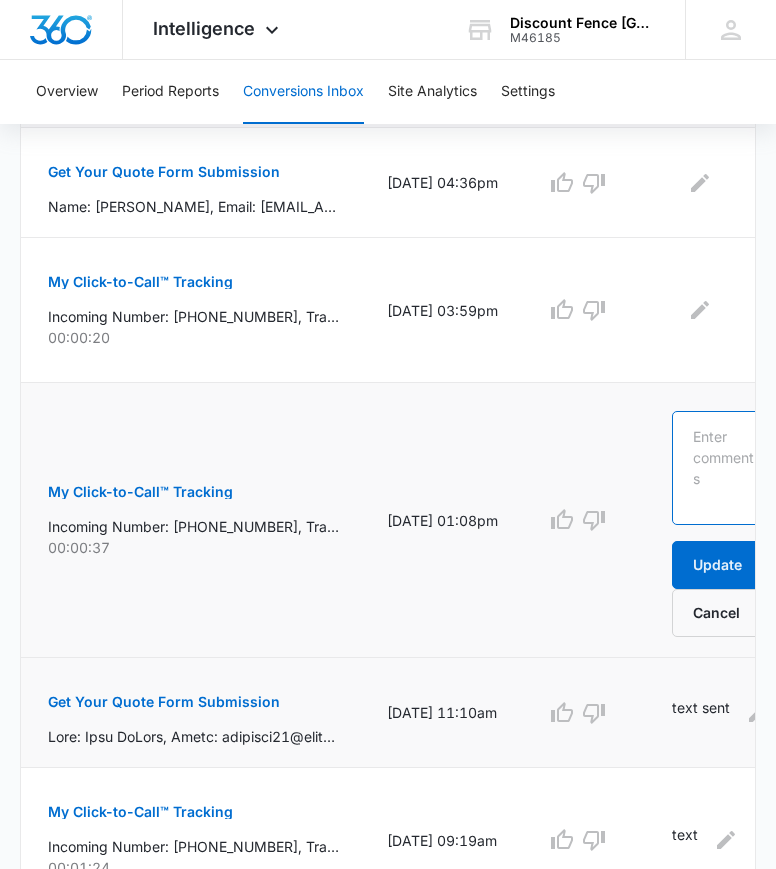 click at bounding box center [725, 468] 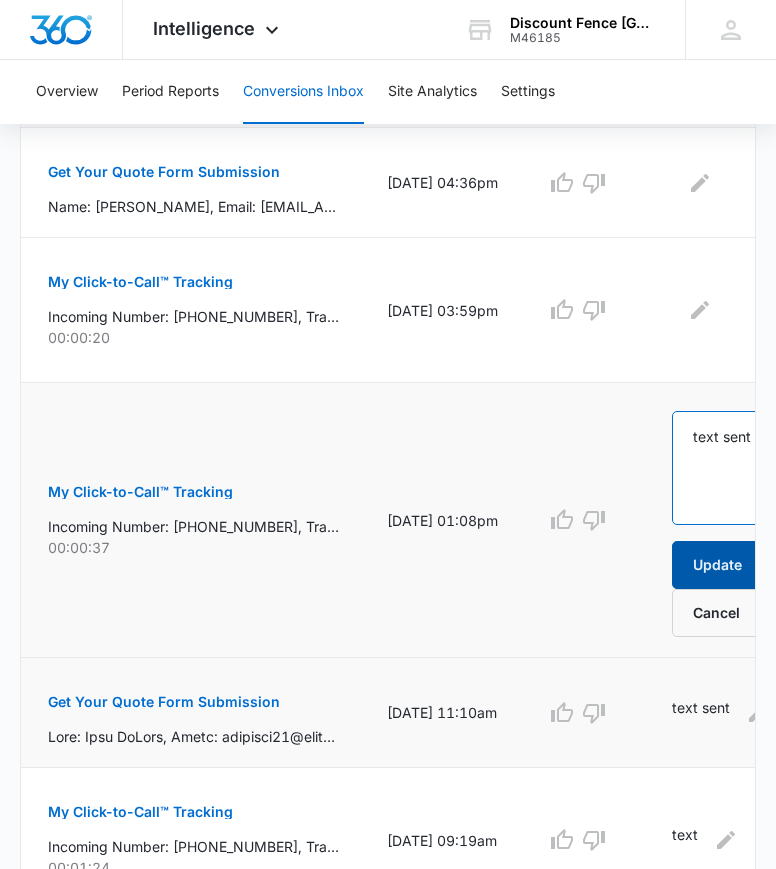 type on "text sent" 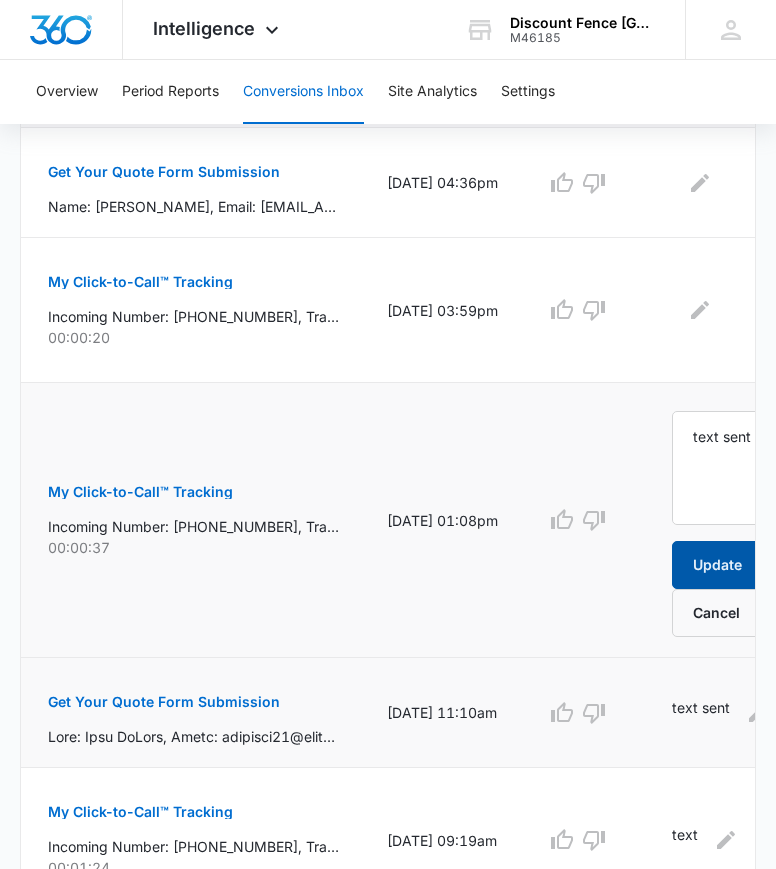 click on "Update" at bounding box center [717, 565] 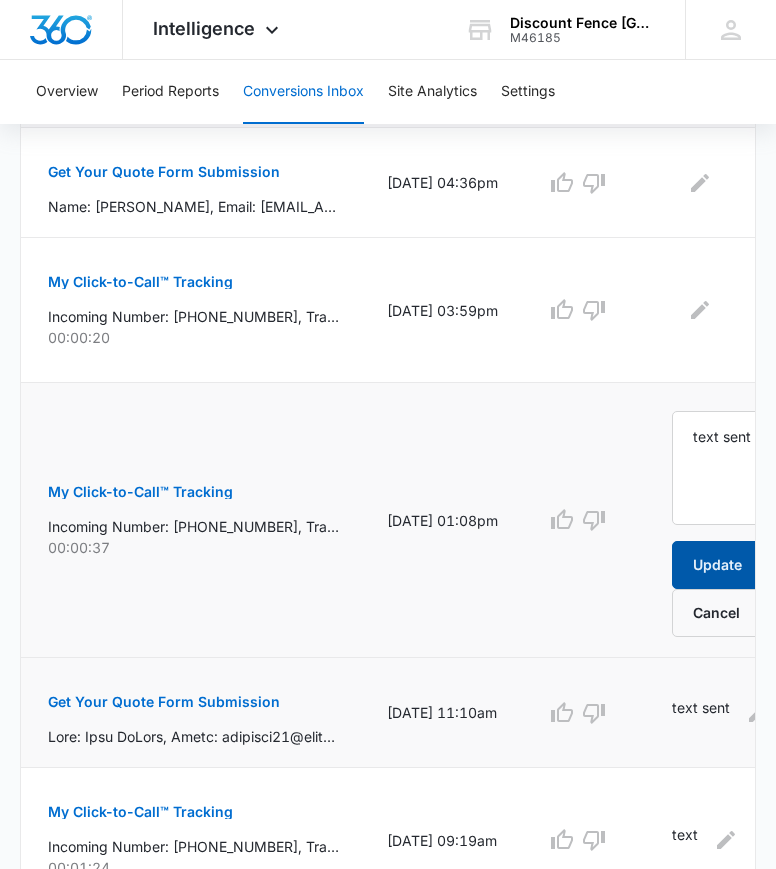 click on "Update" at bounding box center [717, 565] 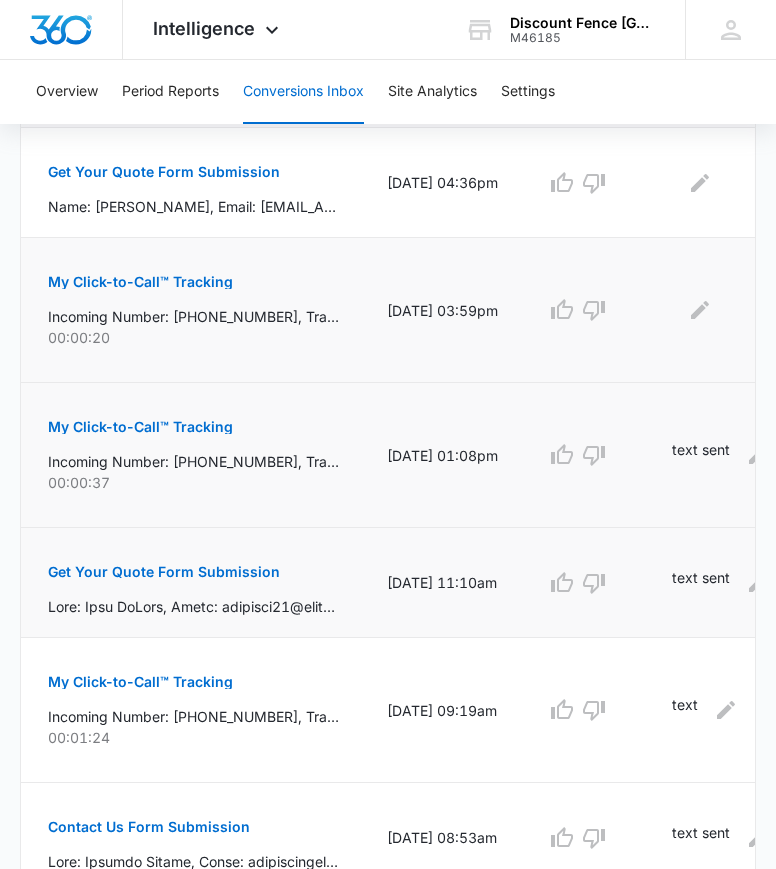 click on "My Click-to-Call™ Tracking" at bounding box center (140, 282) 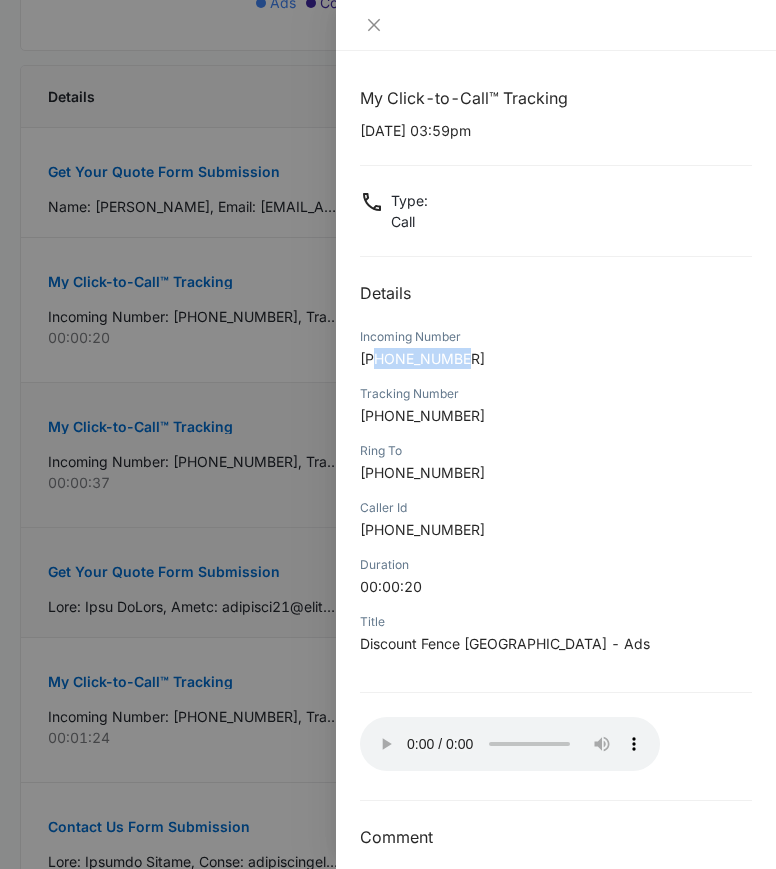 drag, startPoint x: 483, startPoint y: 355, endPoint x: 374, endPoint y: 373, distance: 110.47624 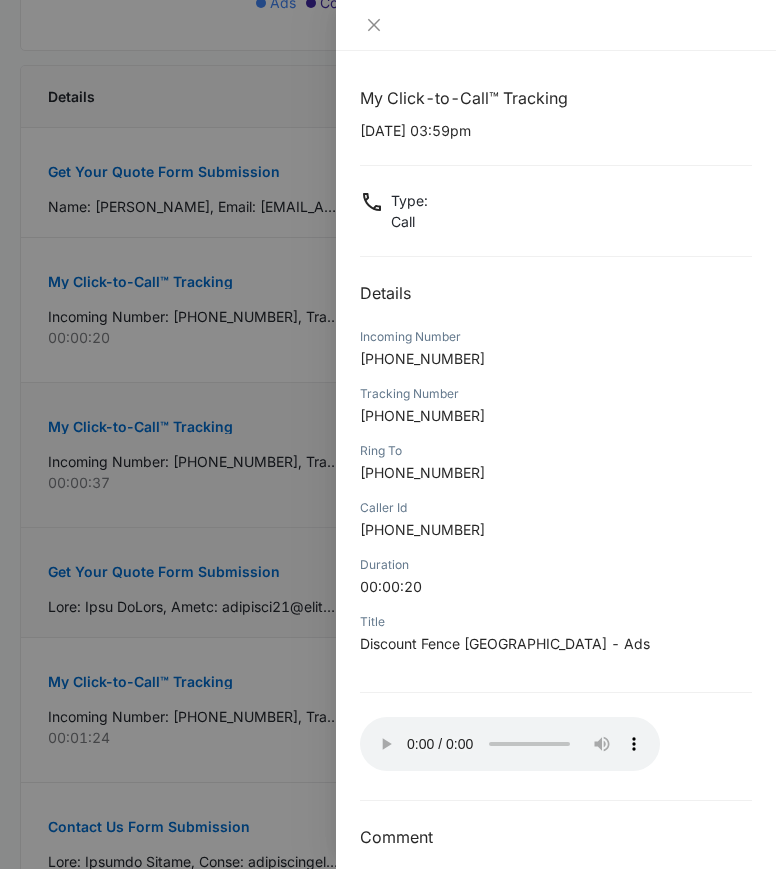 click on "My Click-to-Call™ Tracking [DATE] 03:59pm Type : Call Details Incoming Number [PHONE_NUMBER] Tracking Number [PHONE_NUMBER] Ring To [PHONE_NUMBER] Caller Id [PHONE_NUMBER] Duration 00:00:20 Title Discount Fence [GEOGRAPHIC_DATA] - Ads Your browser does not support the audio tag. Comment" at bounding box center (556, 468) 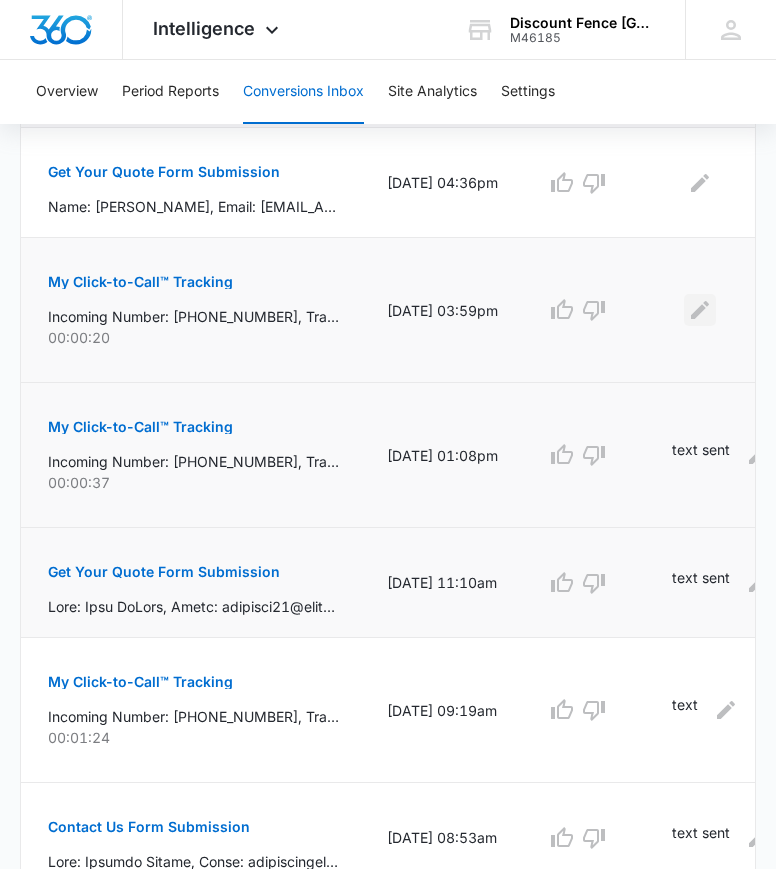 click 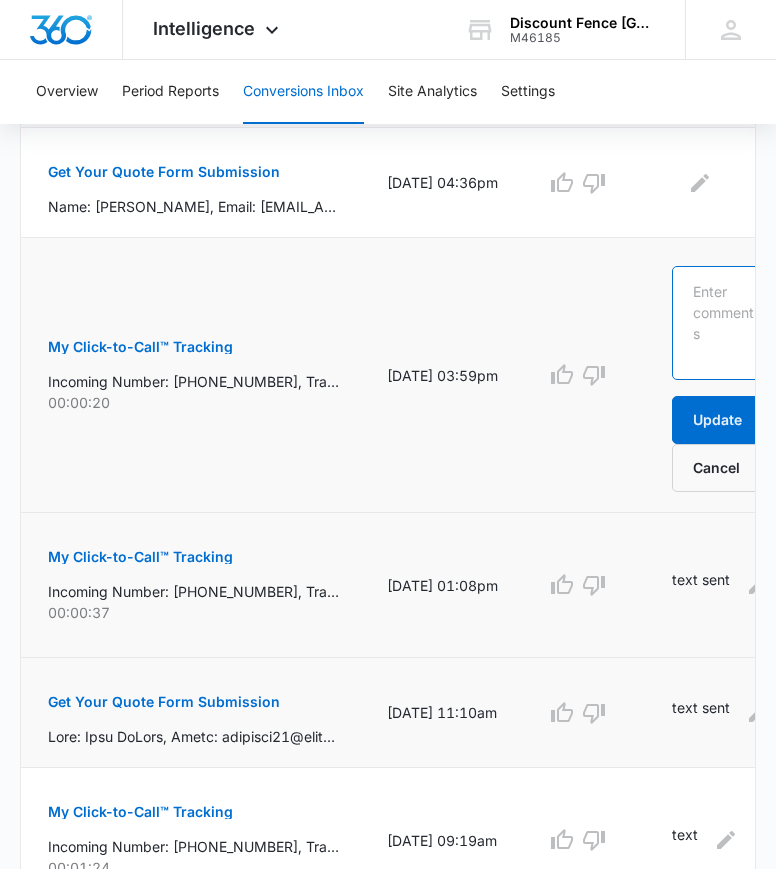 click at bounding box center (725, 323) 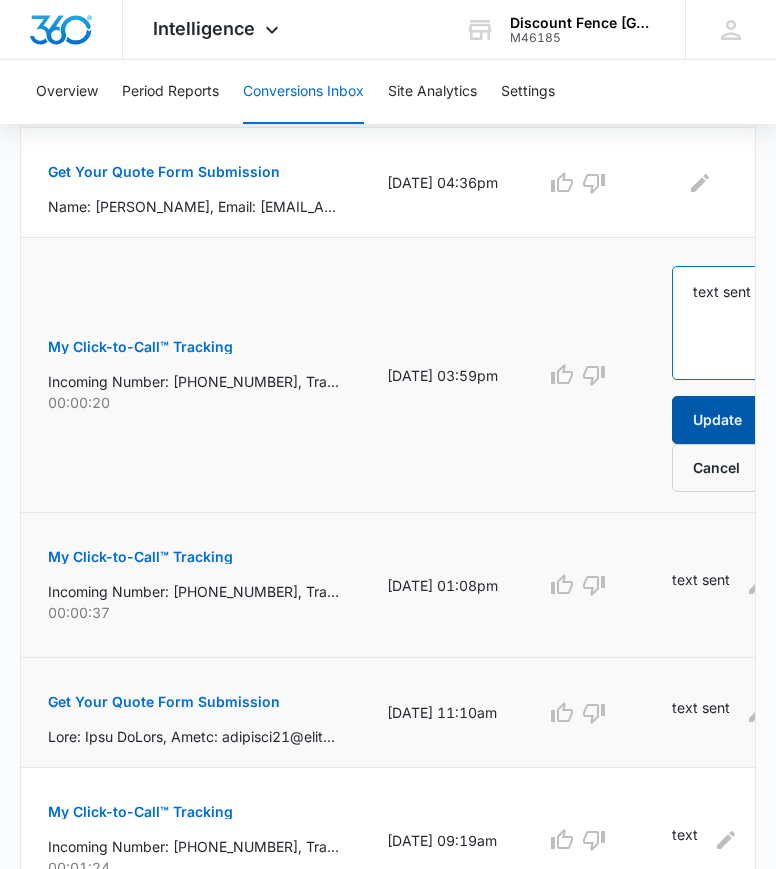type on "text sent" 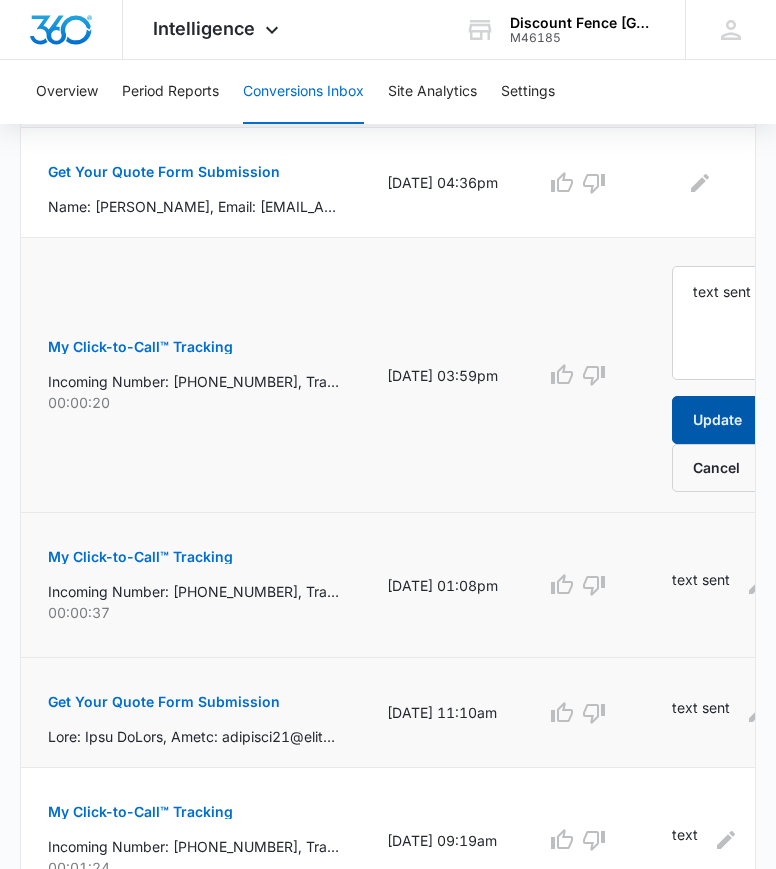 click on "Update" at bounding box center (717, 420) 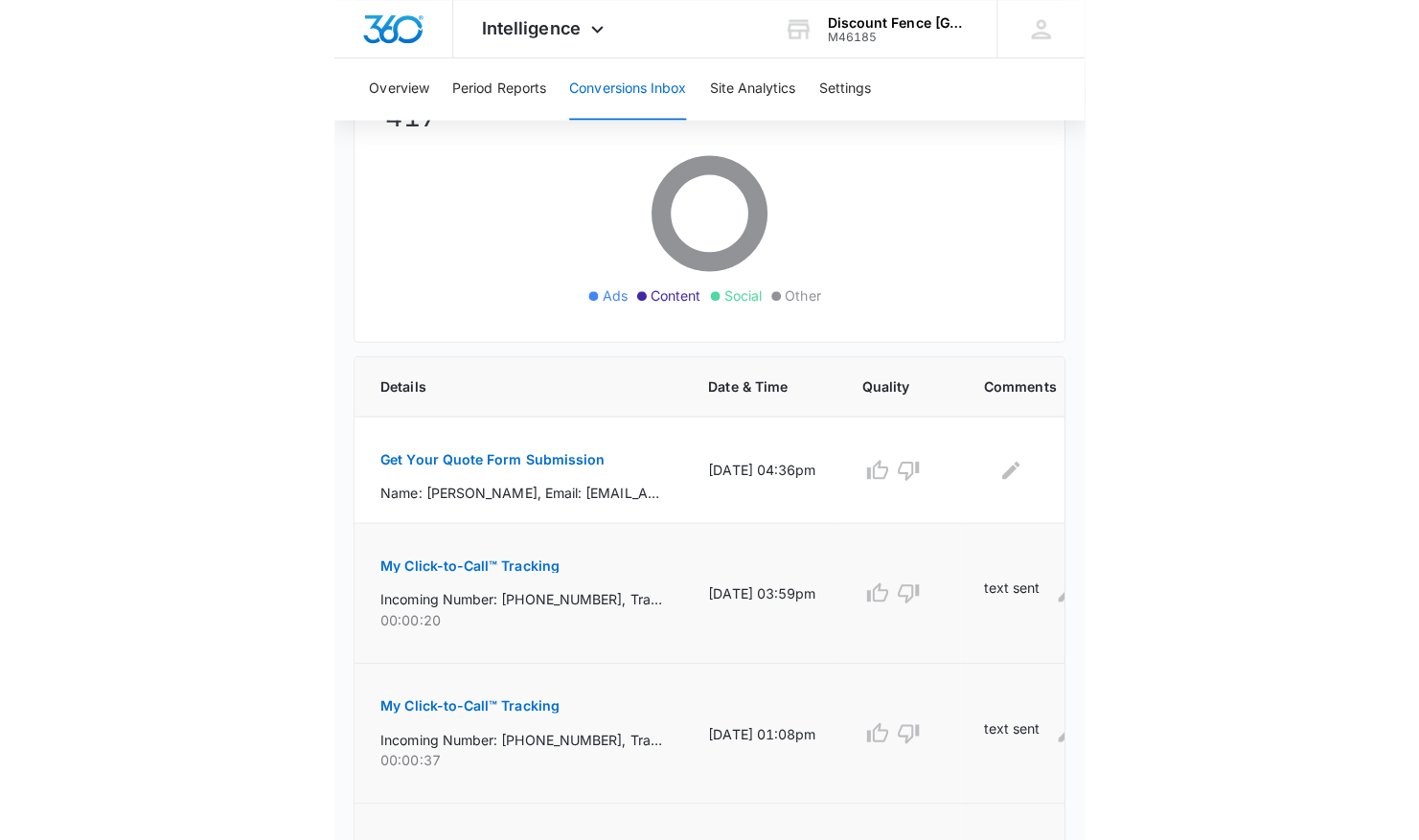 scroll, scrollTop: 843, scrollLeft: 0, axis: vertical 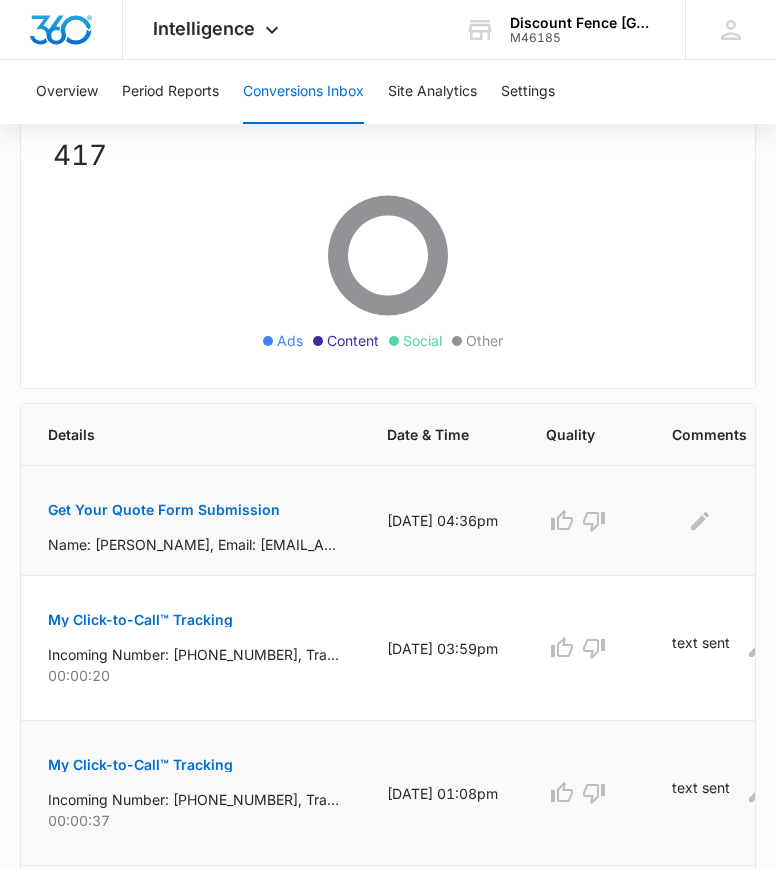 click on "Get Your Quote Form Submission" at bounding box center [164, 510] 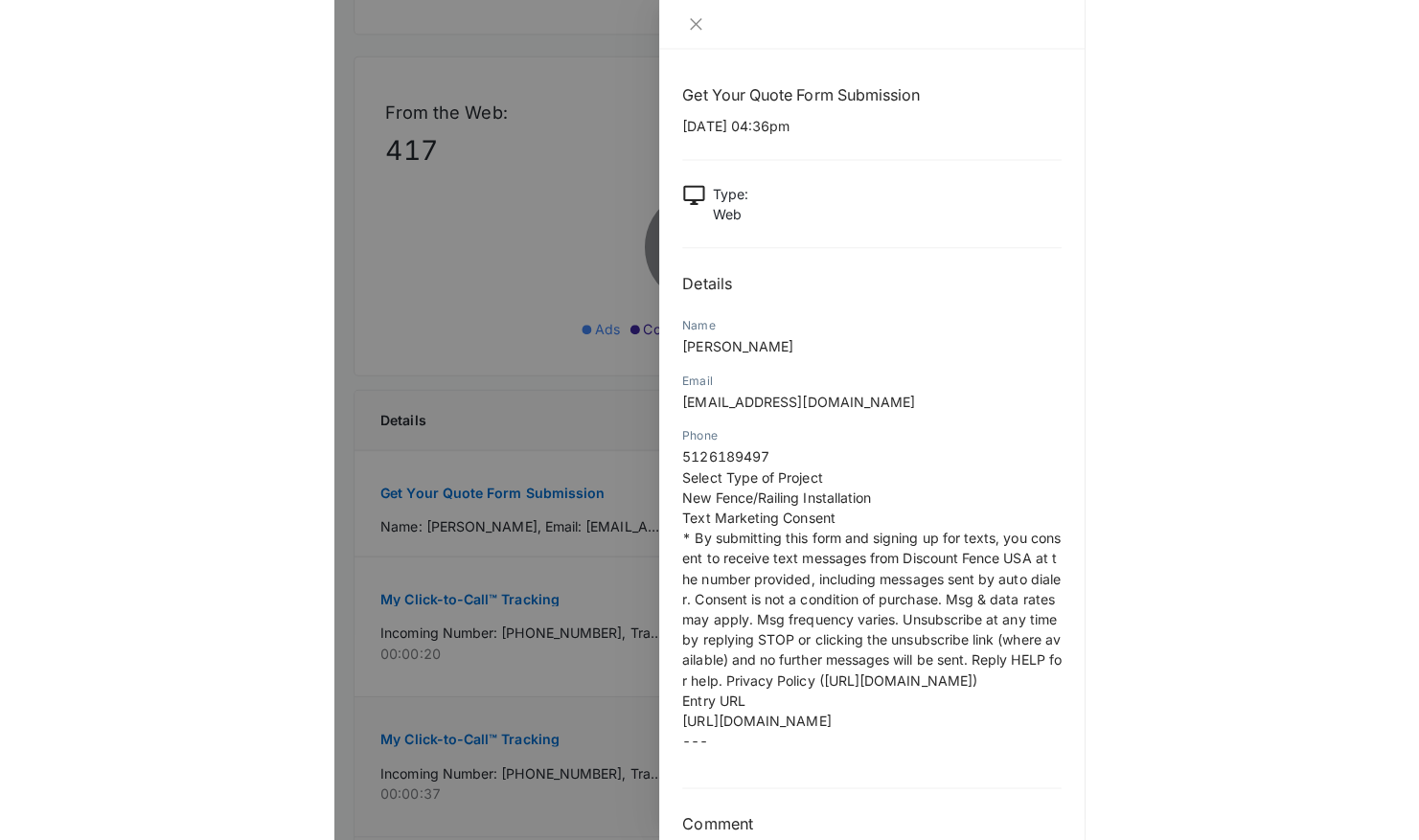 scroll, scrollTop: 0, scrollLeft: 0, axis: both 